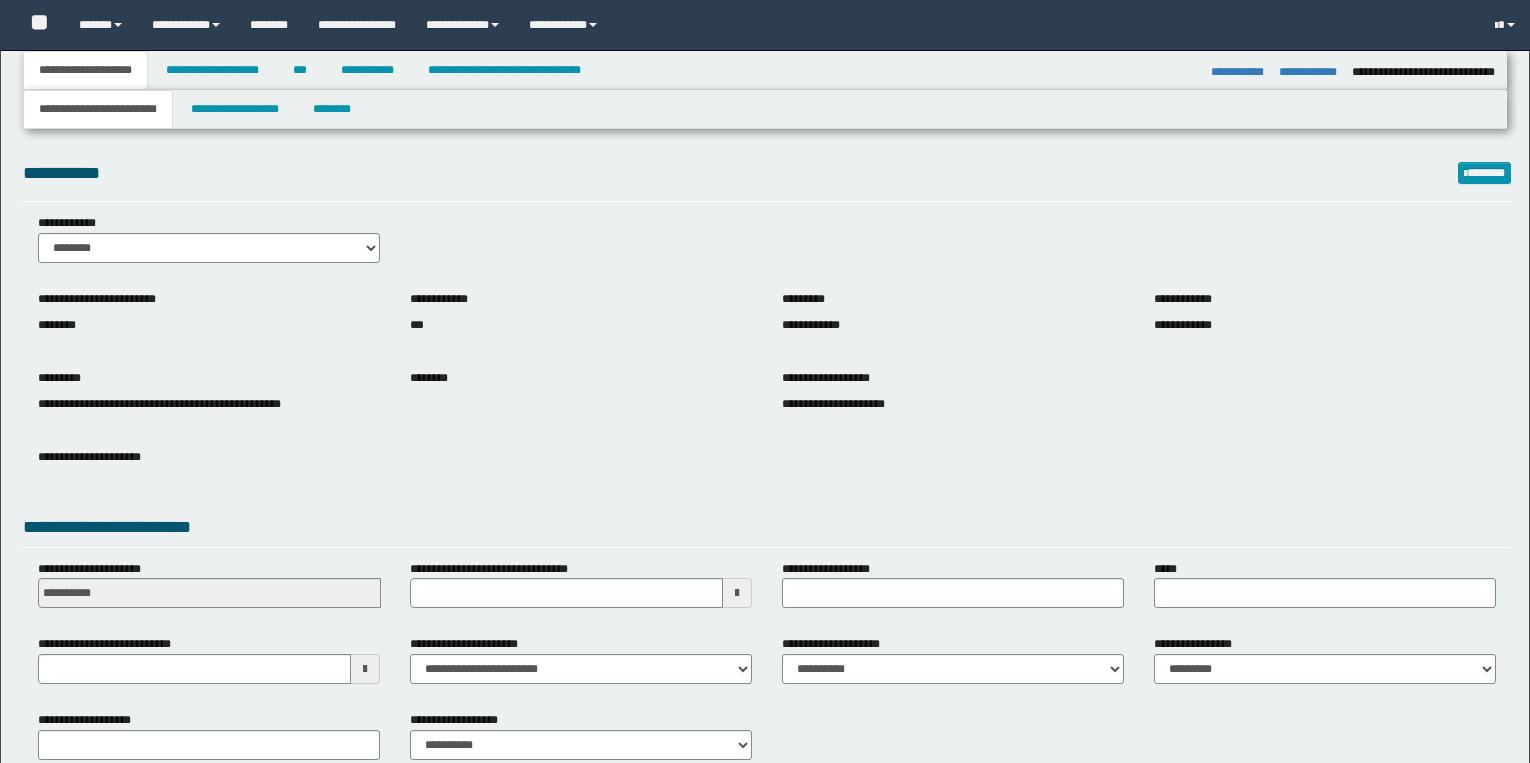 select on "*" 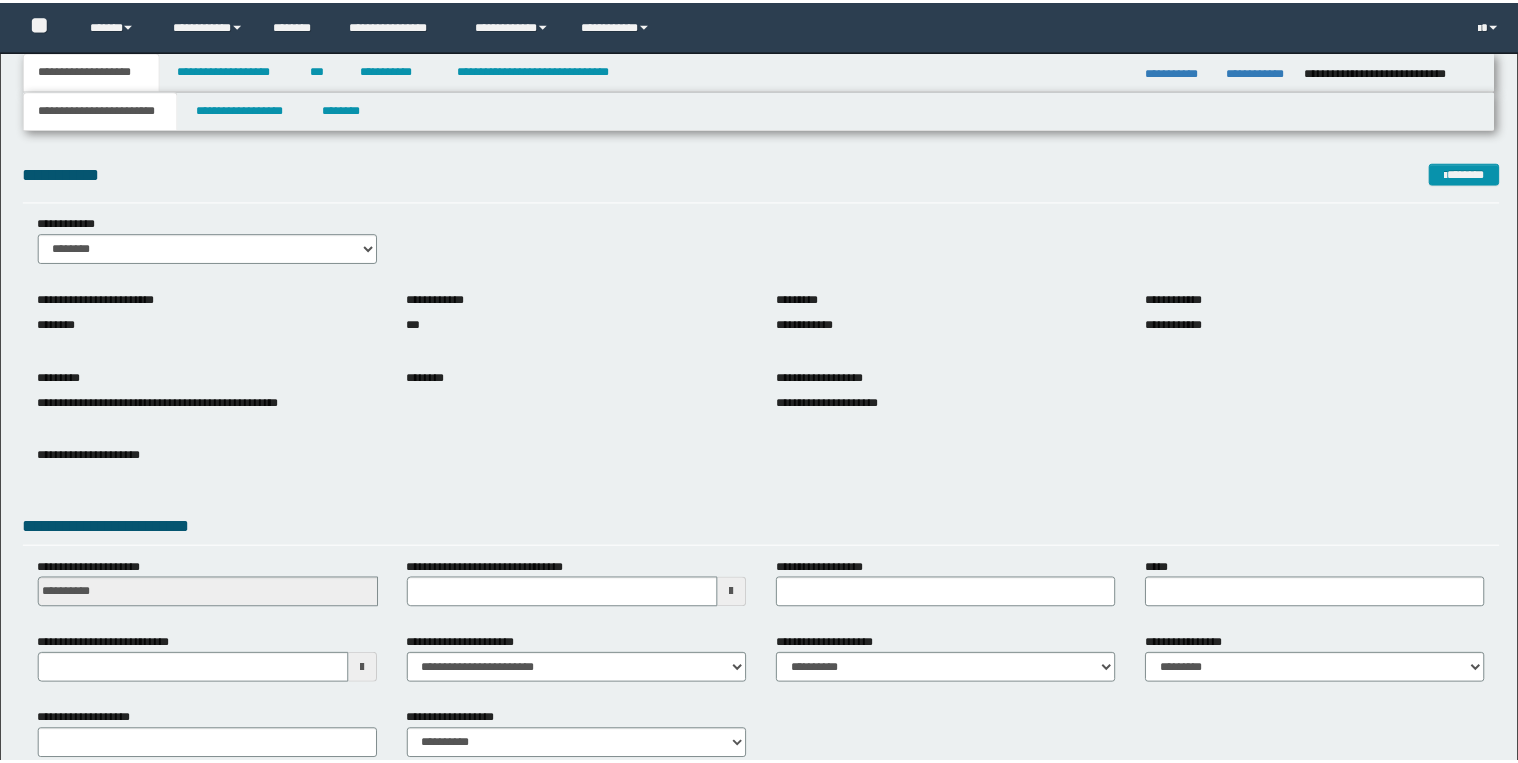 scroll, scrollTop: 0, scrollLeft: 0, axis: both 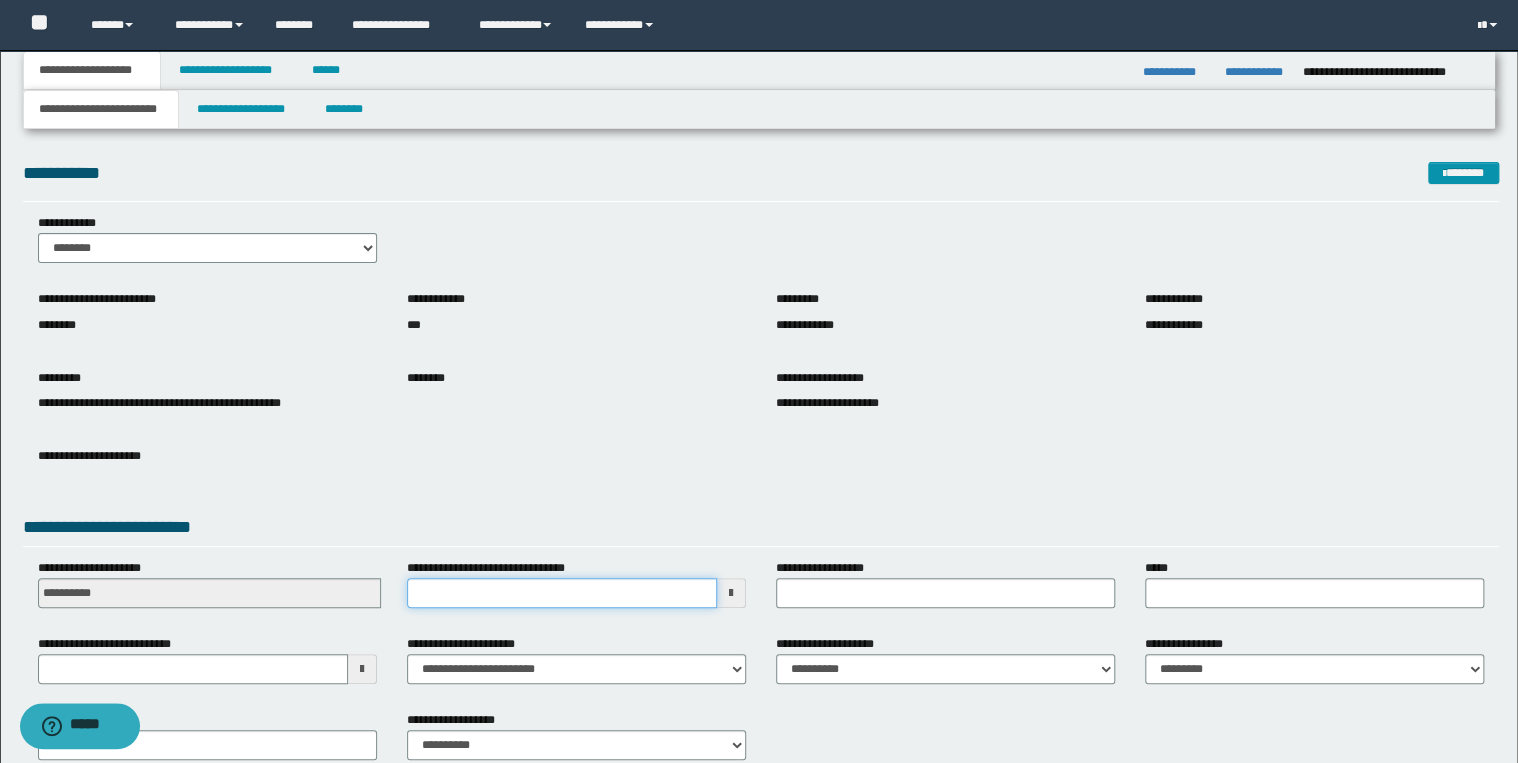 click on "**********" at bounding box center (562, 593) 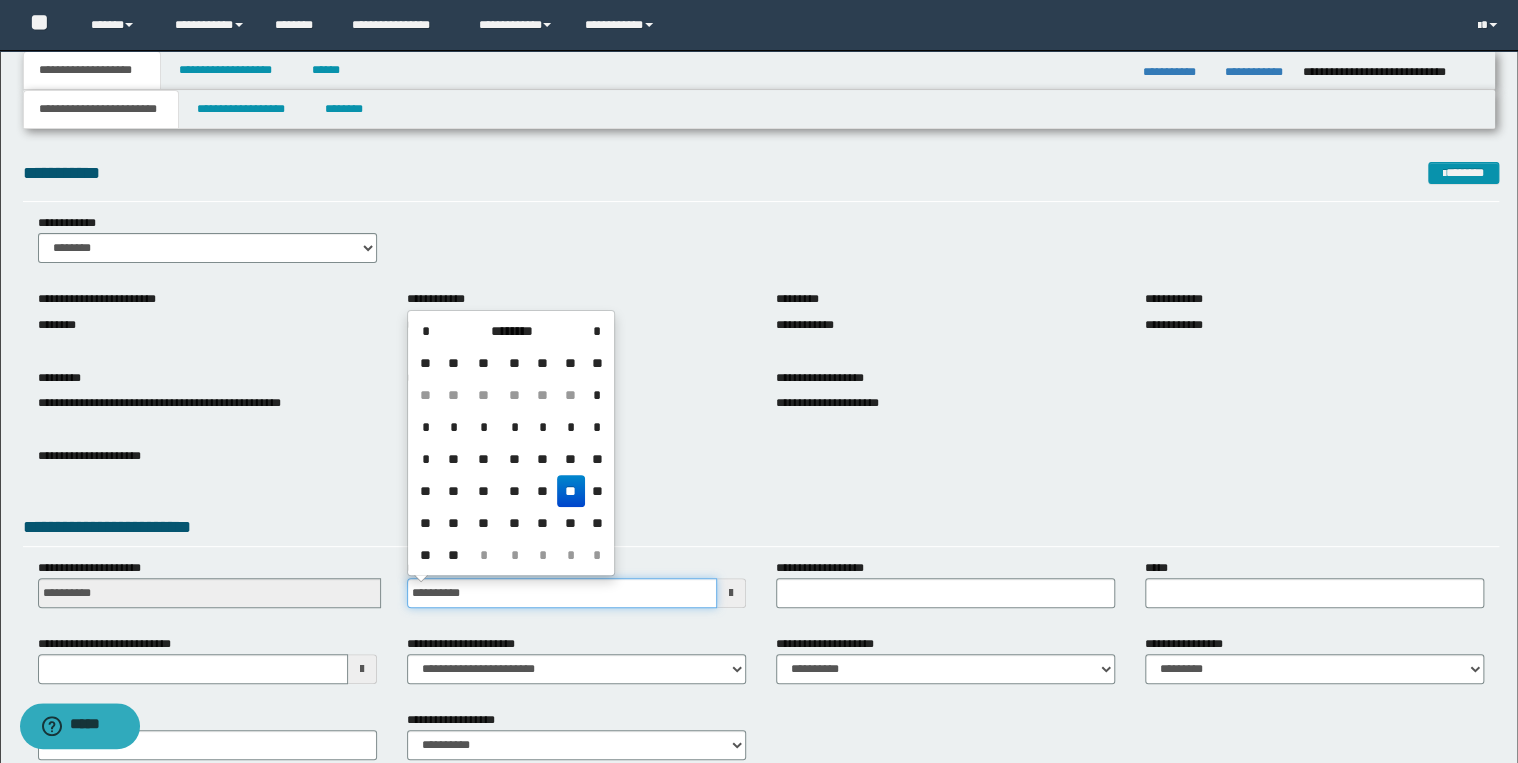type on "**********" 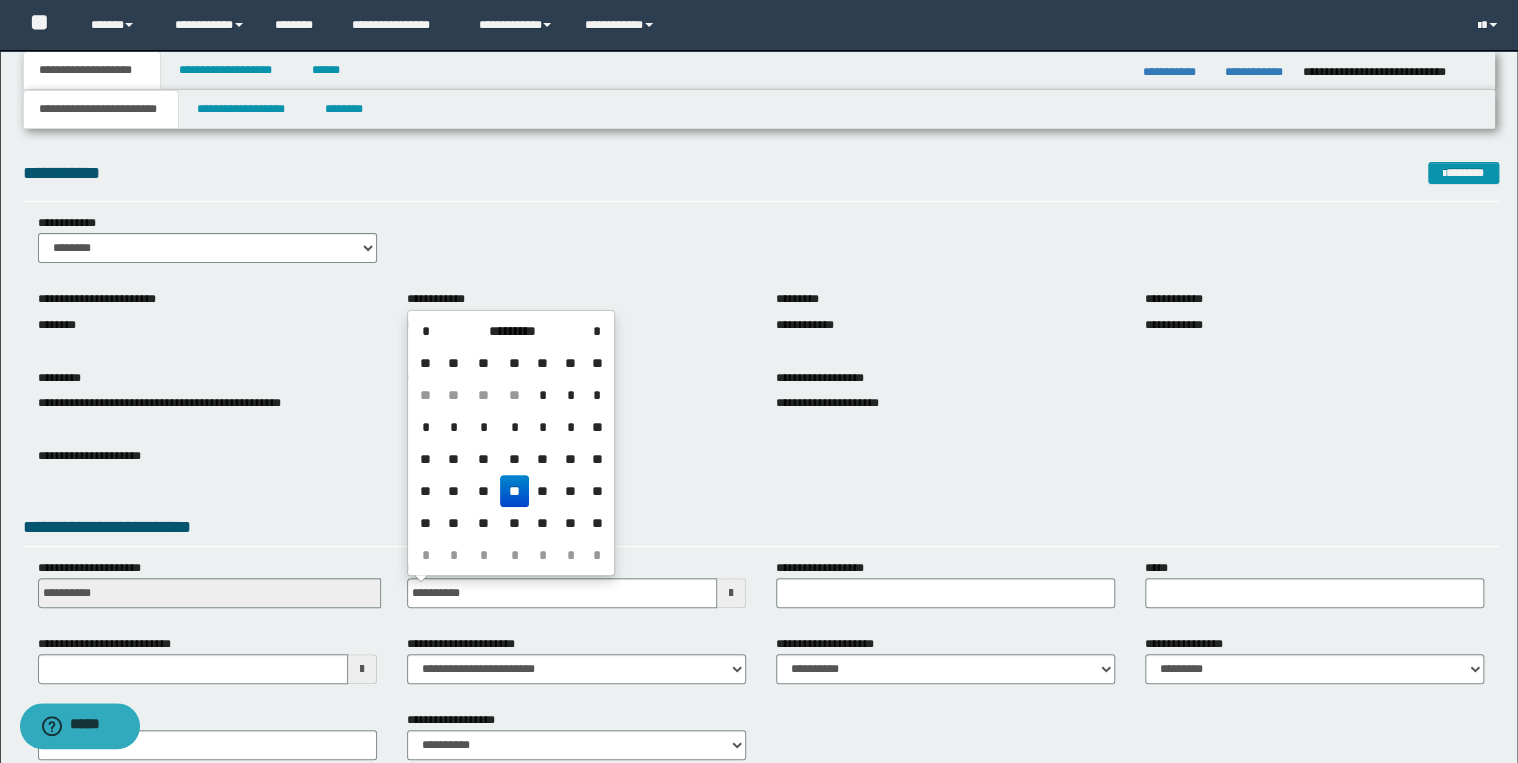 click on "**" at bounding box center (514, 491) 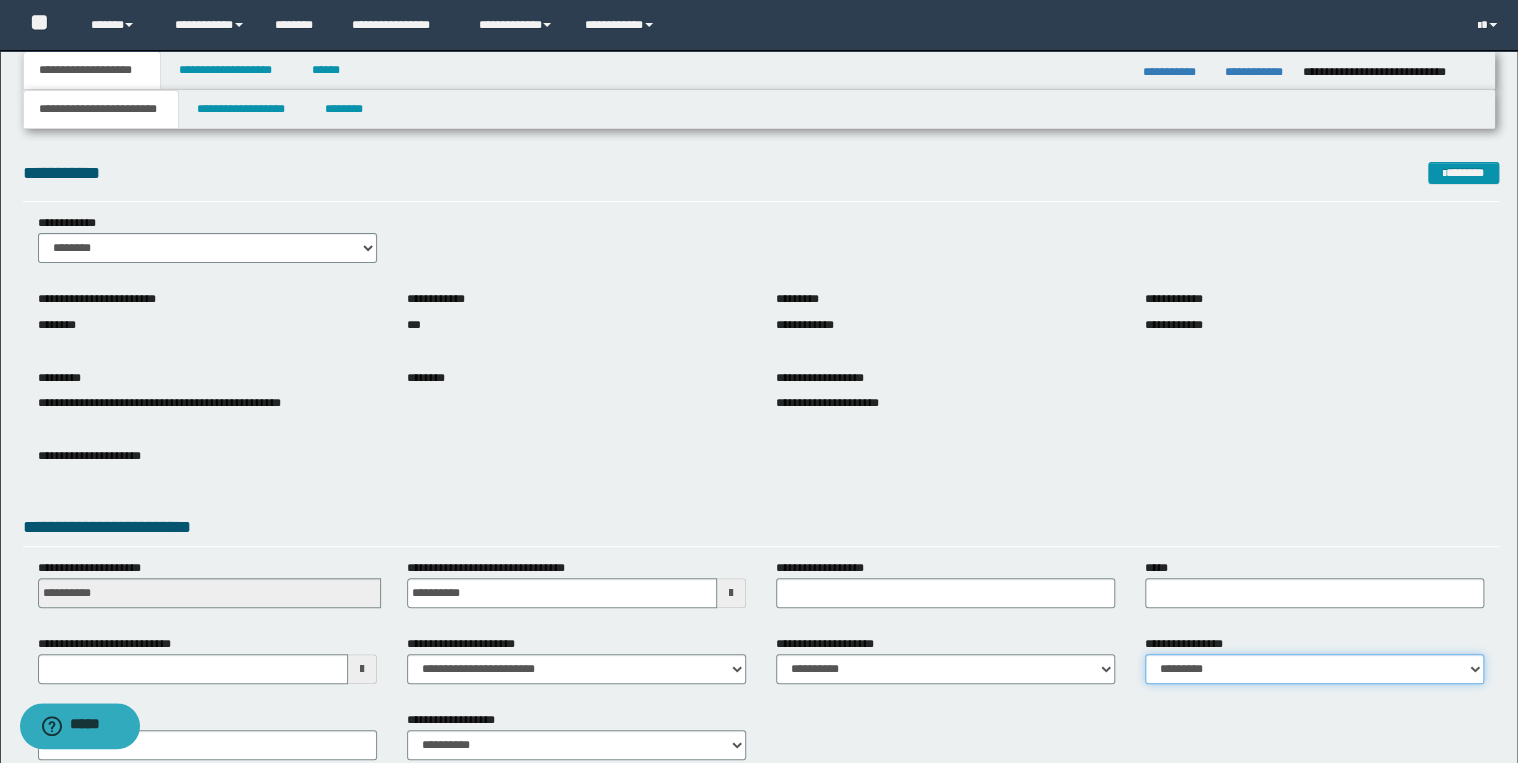 click on "**********" at bounding box center (1314, 669) 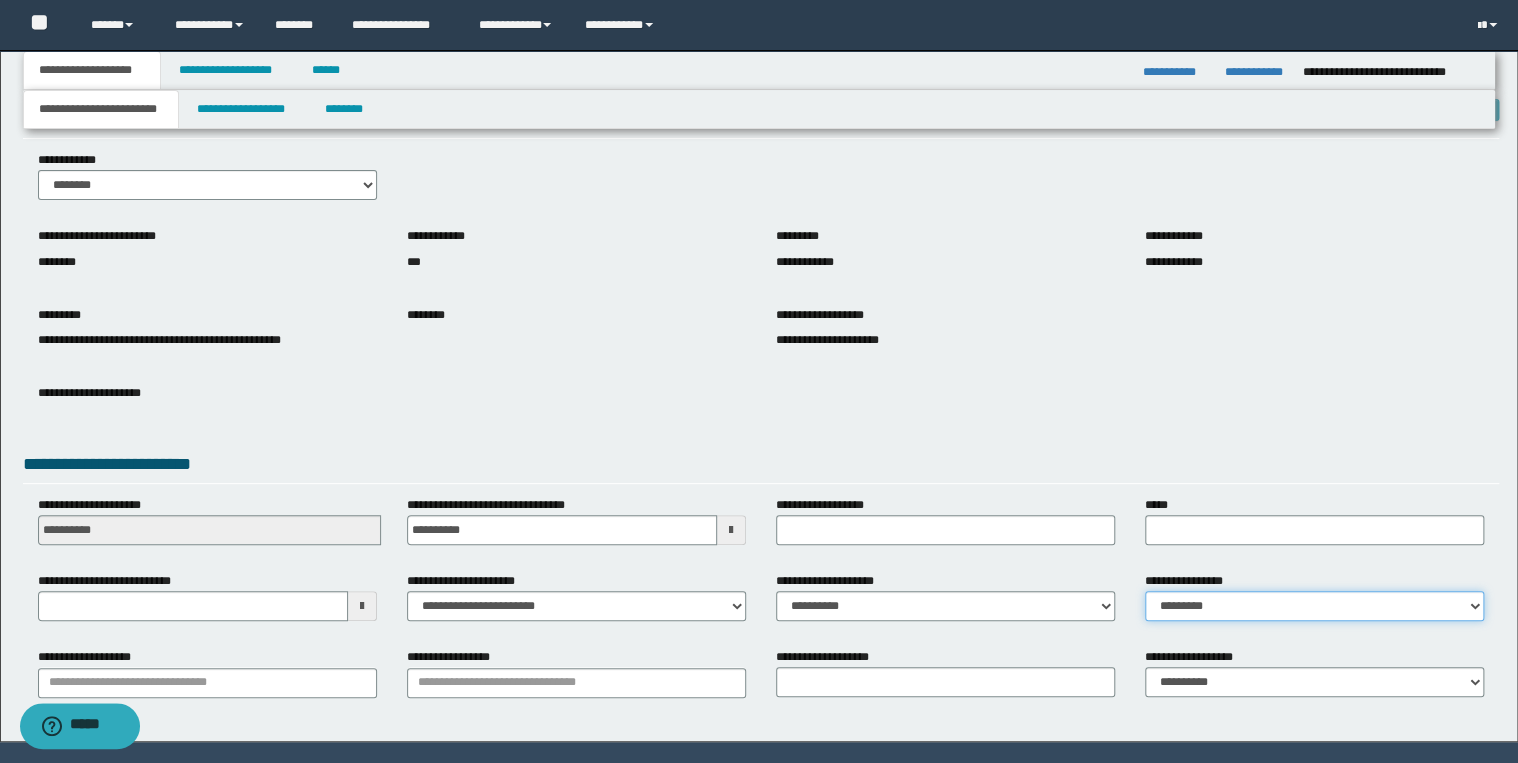 scroll, scrollTop: 120, scrollLeft: 0, axis: vertical 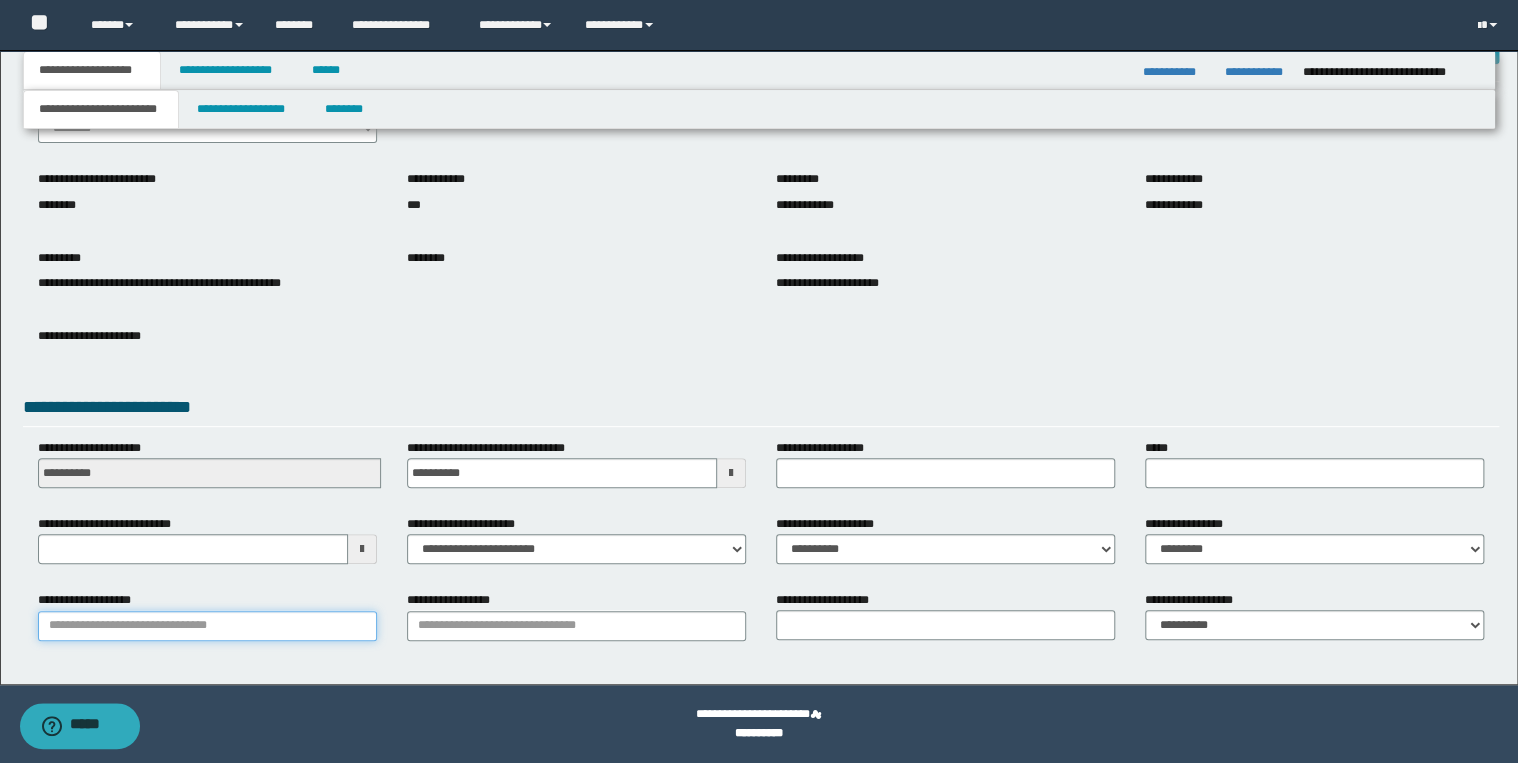 click on "**********" at bounding box center [207, 626] 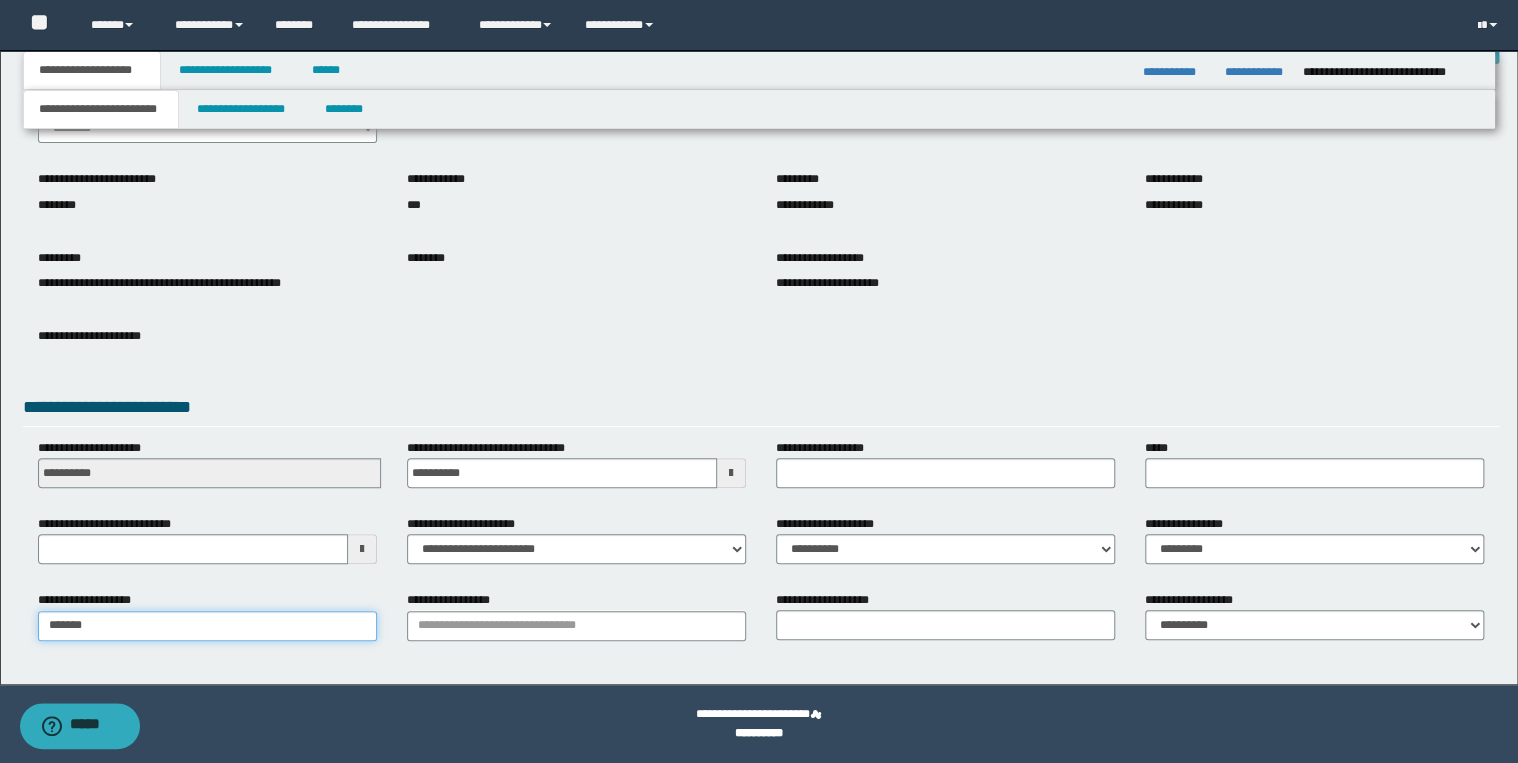 type on "********" 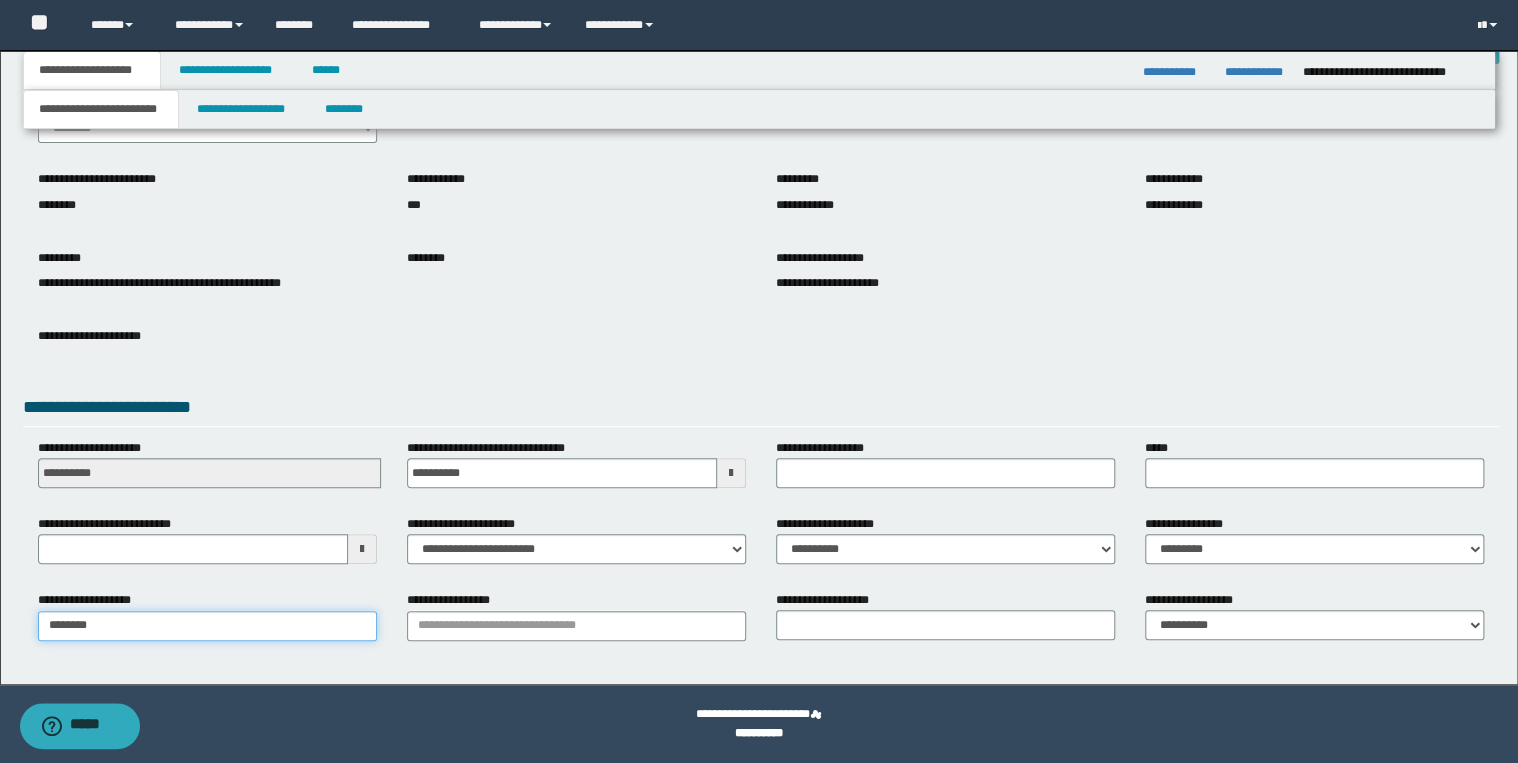 type on "**********" 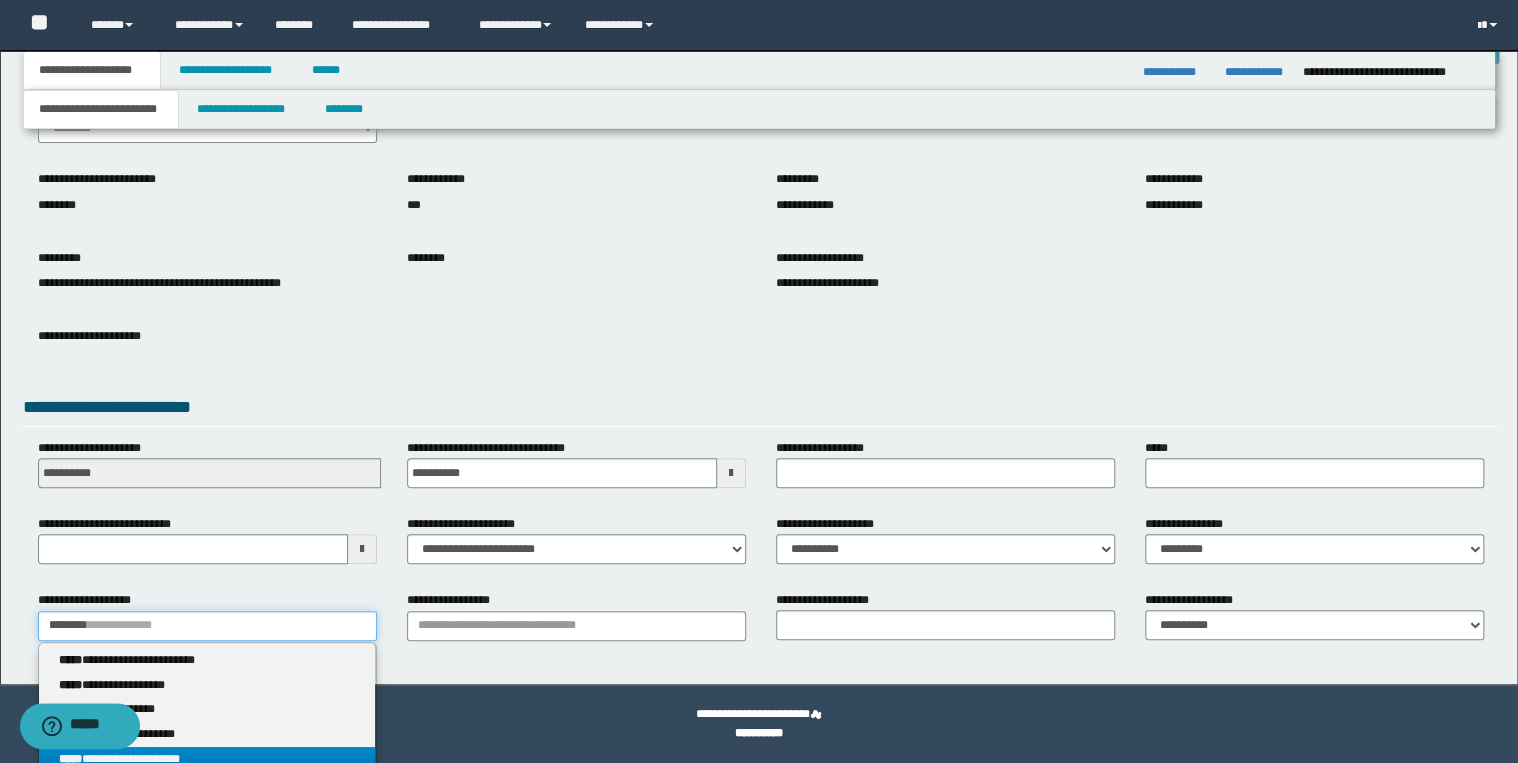 type on "********" 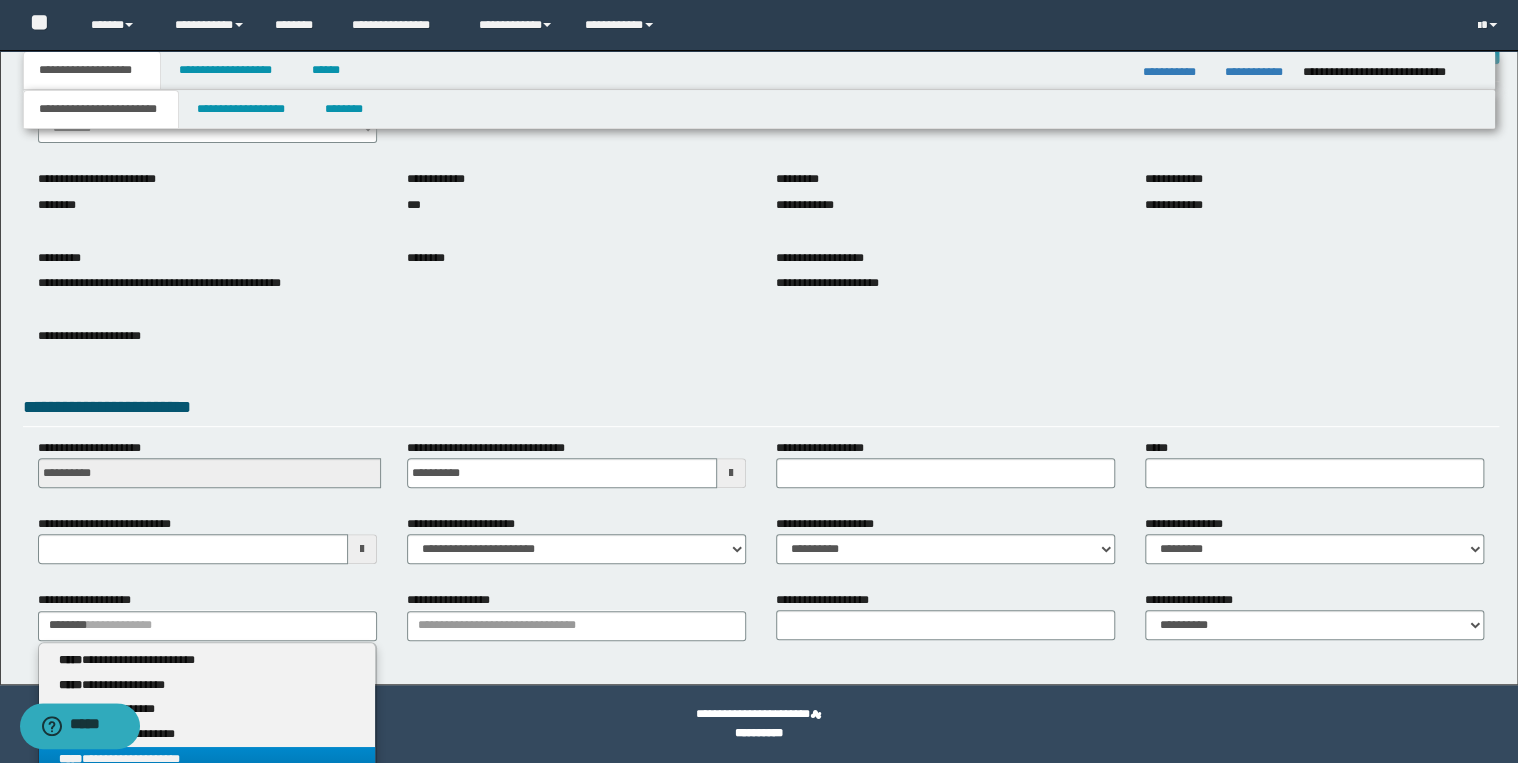 drag, startPoint x: 277, startPoint y: 751, endPoint x: 423, endPoint y: 694, distance: 156.73225 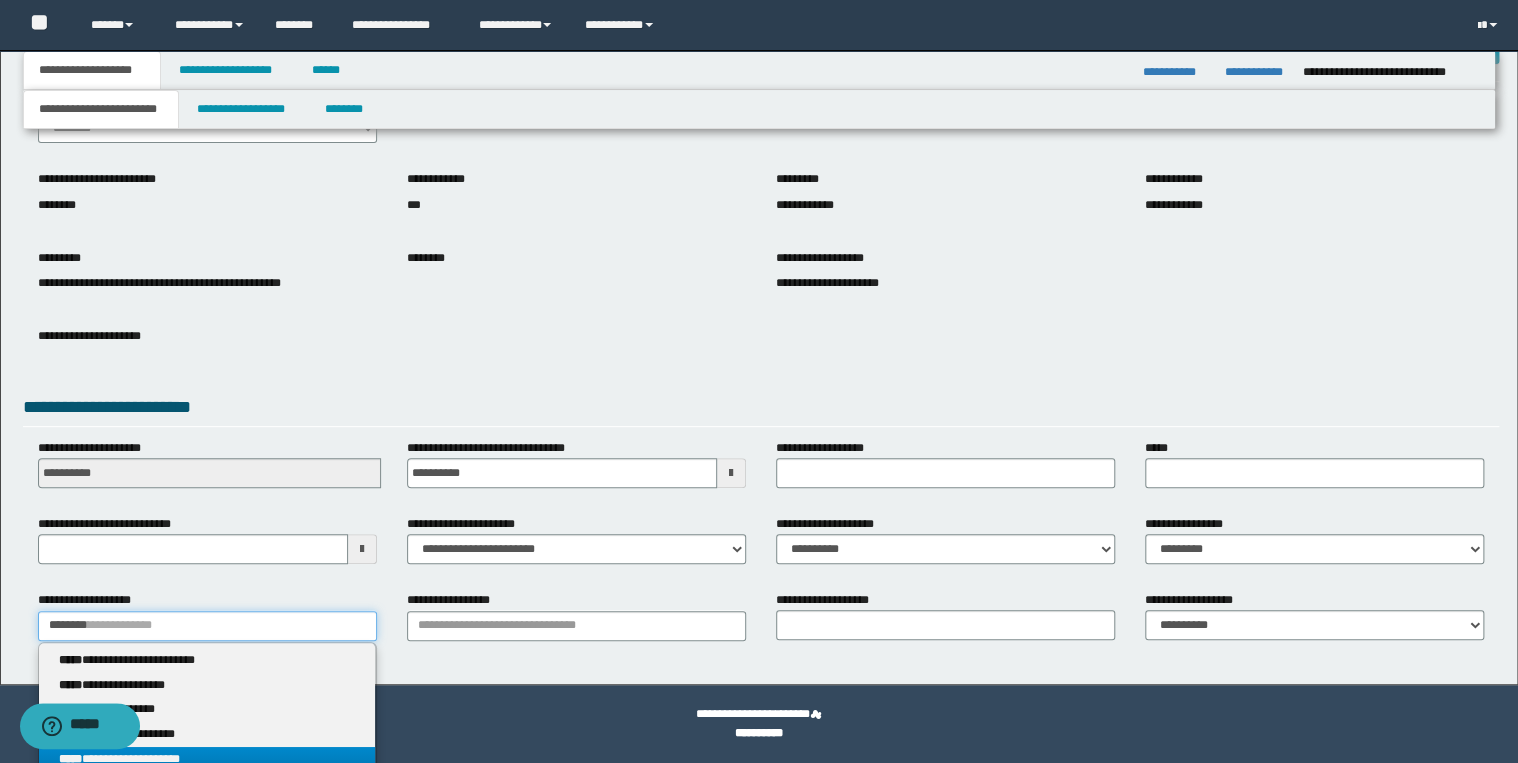 type 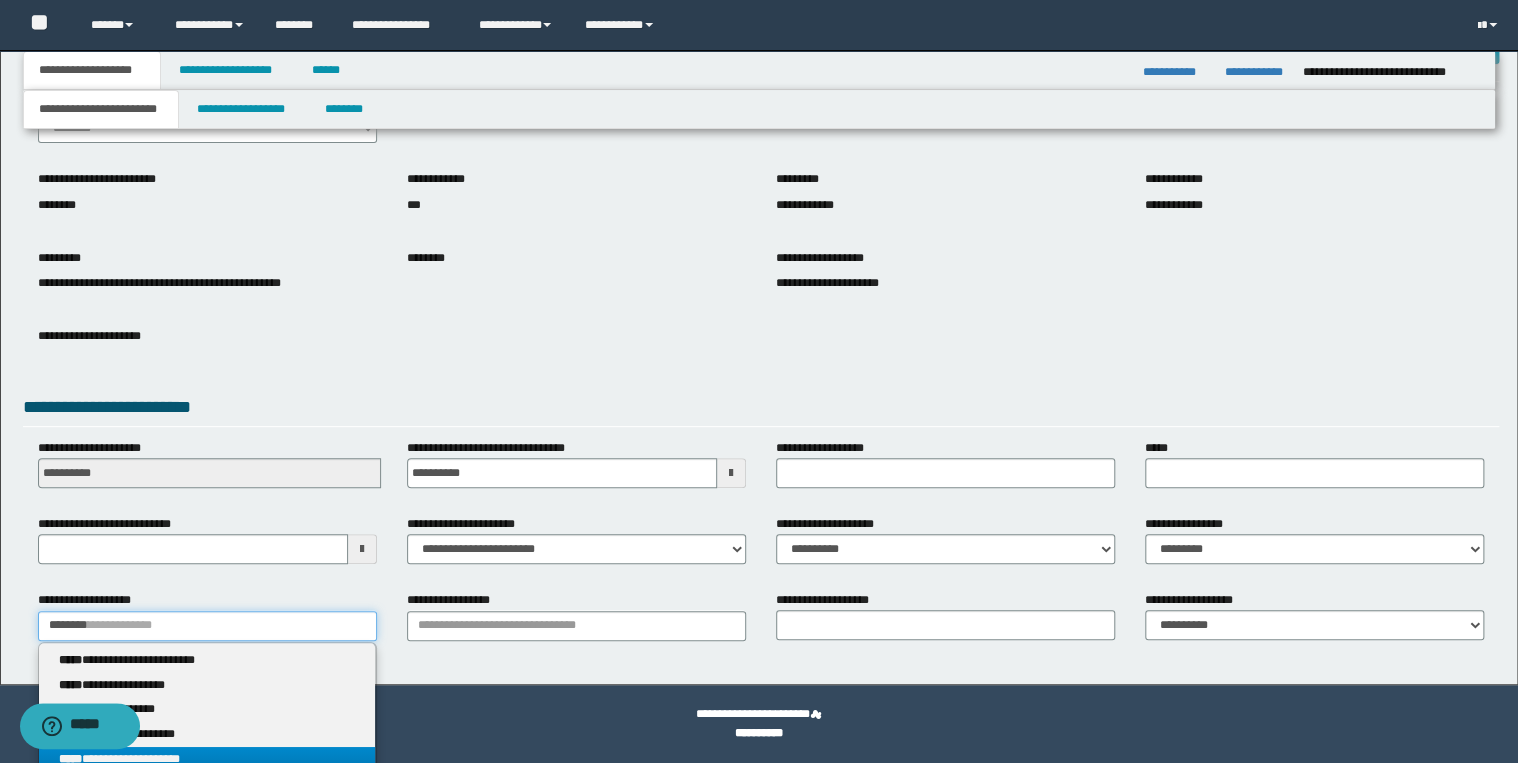 type on "********" 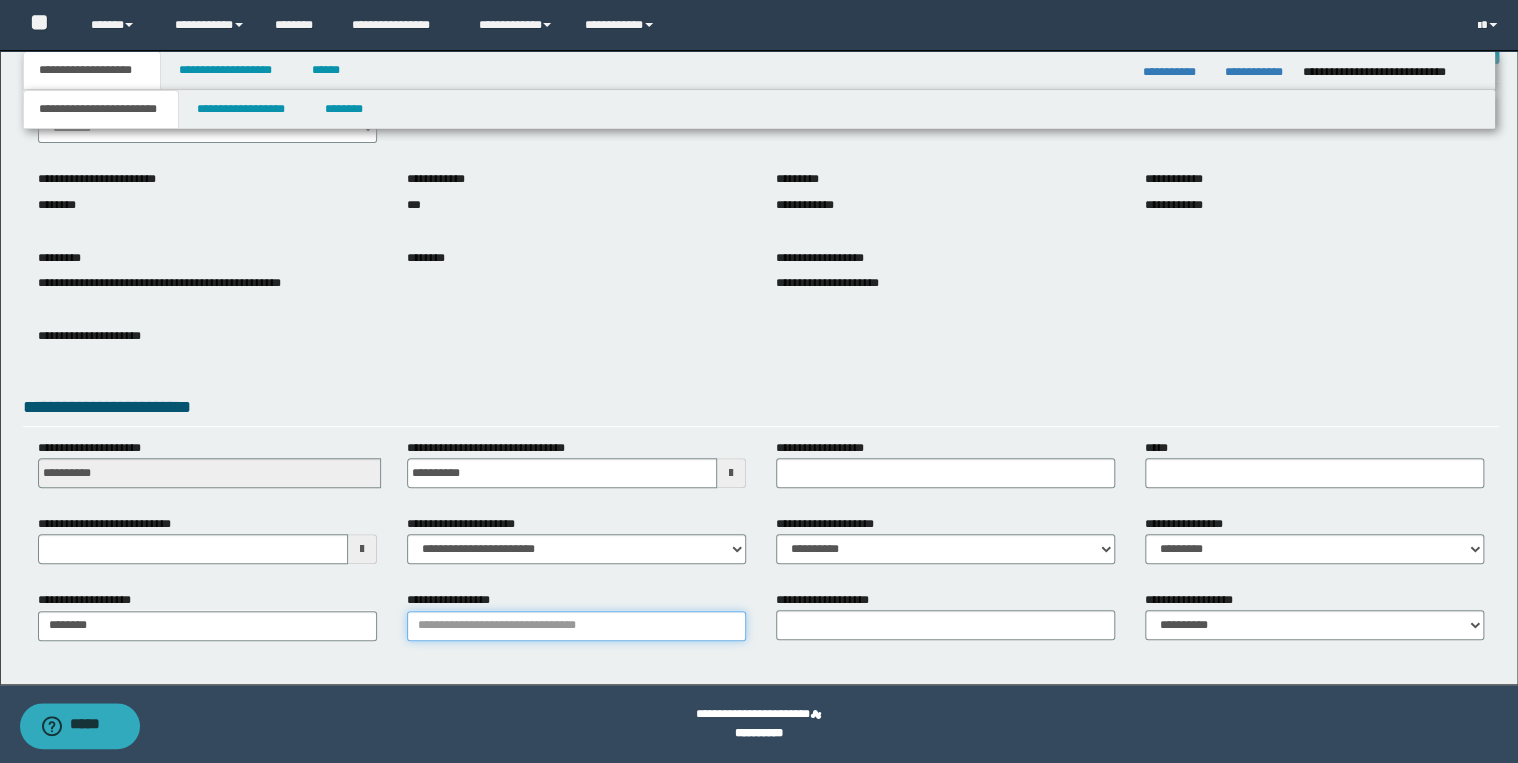 click on "**********" at bounding box center [576, 626] 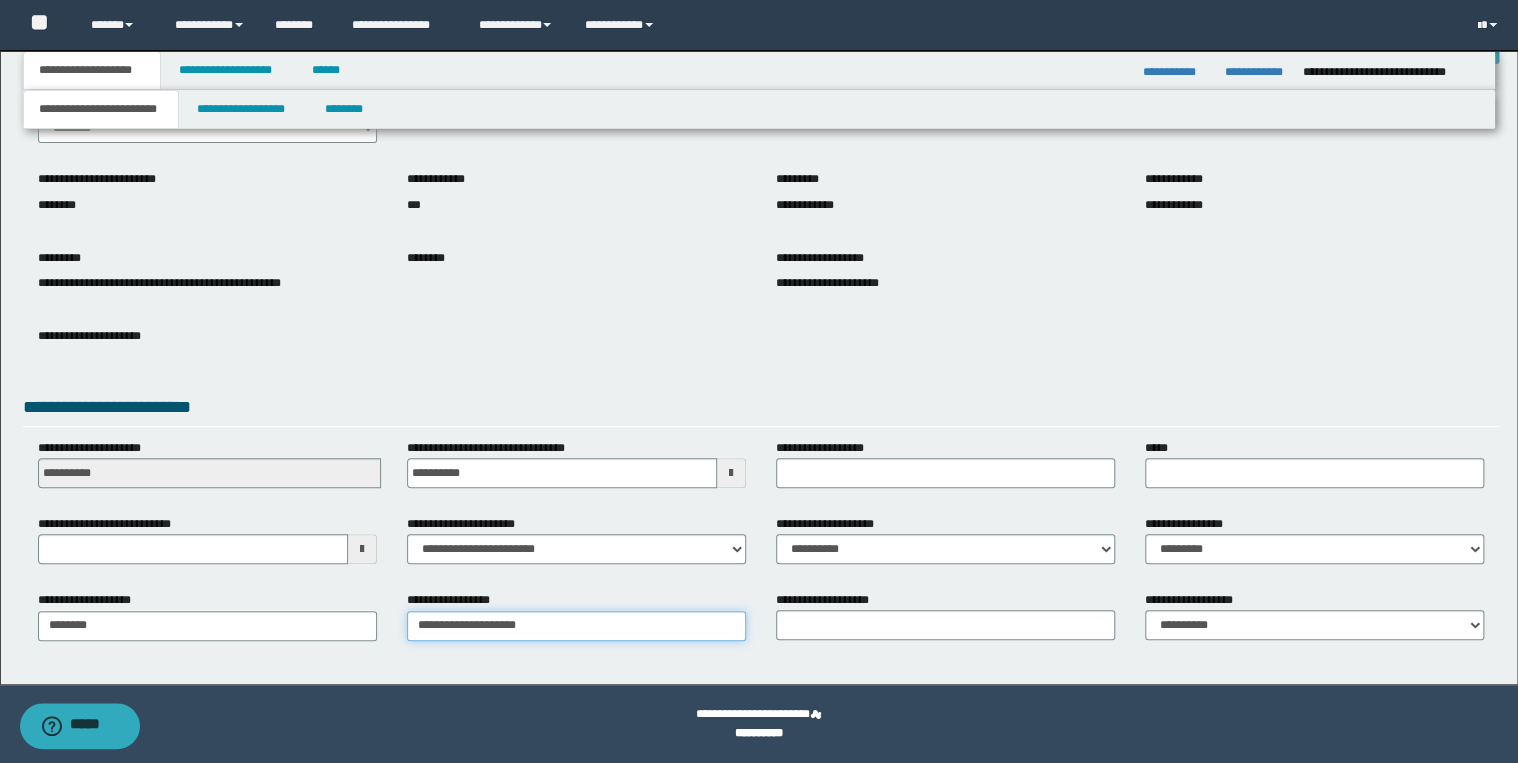 type on "**********" 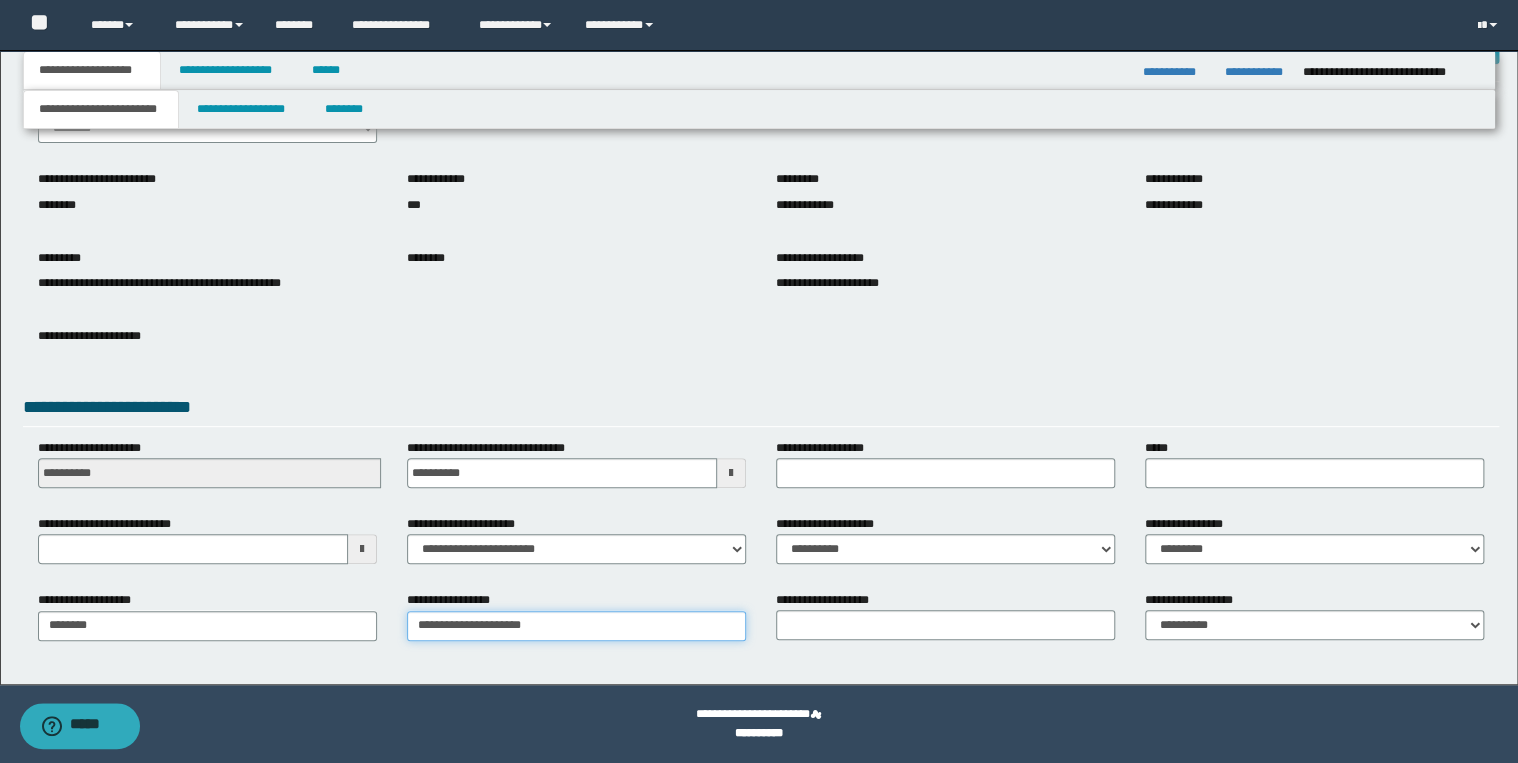 type on "**********" 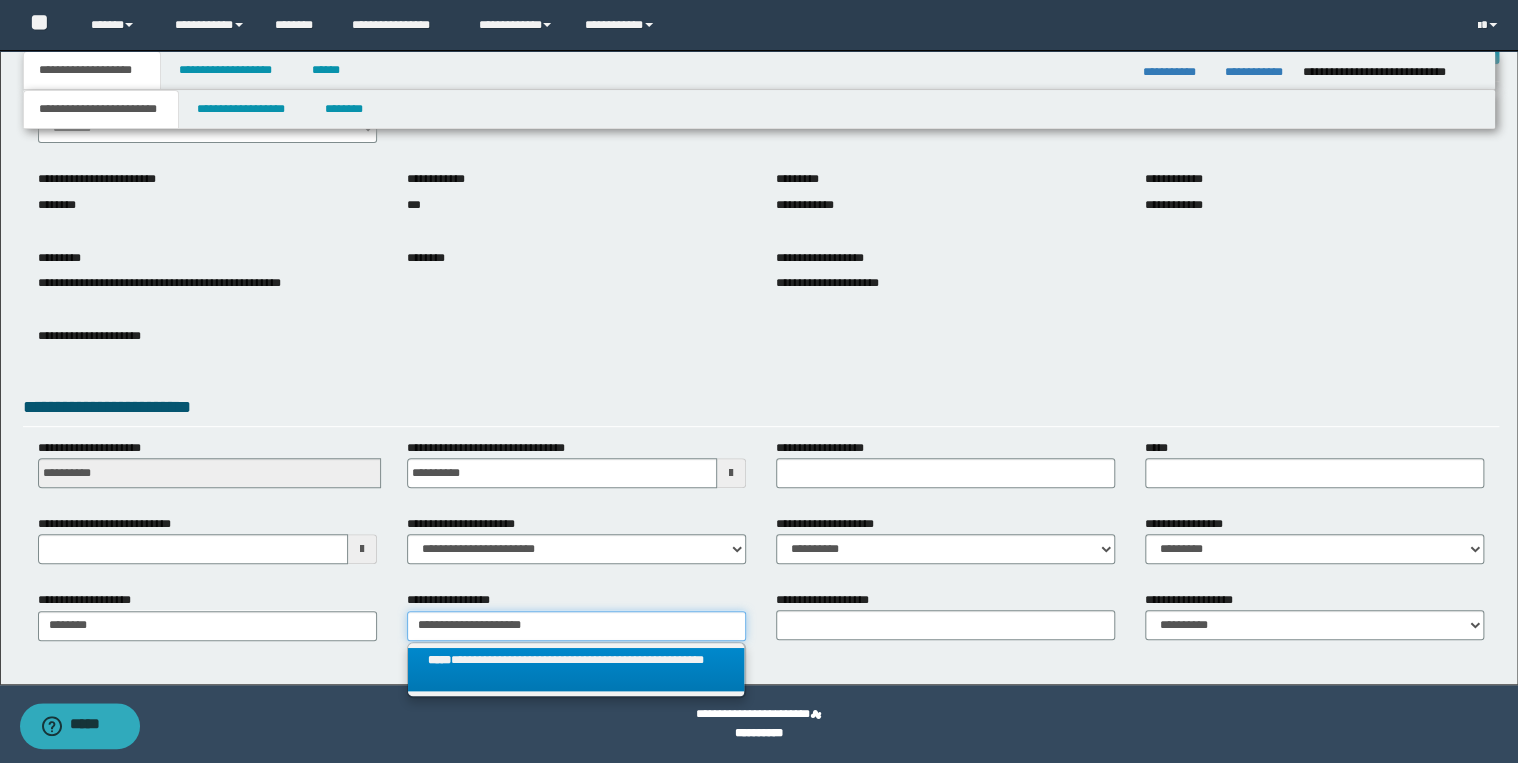 type on "**********" 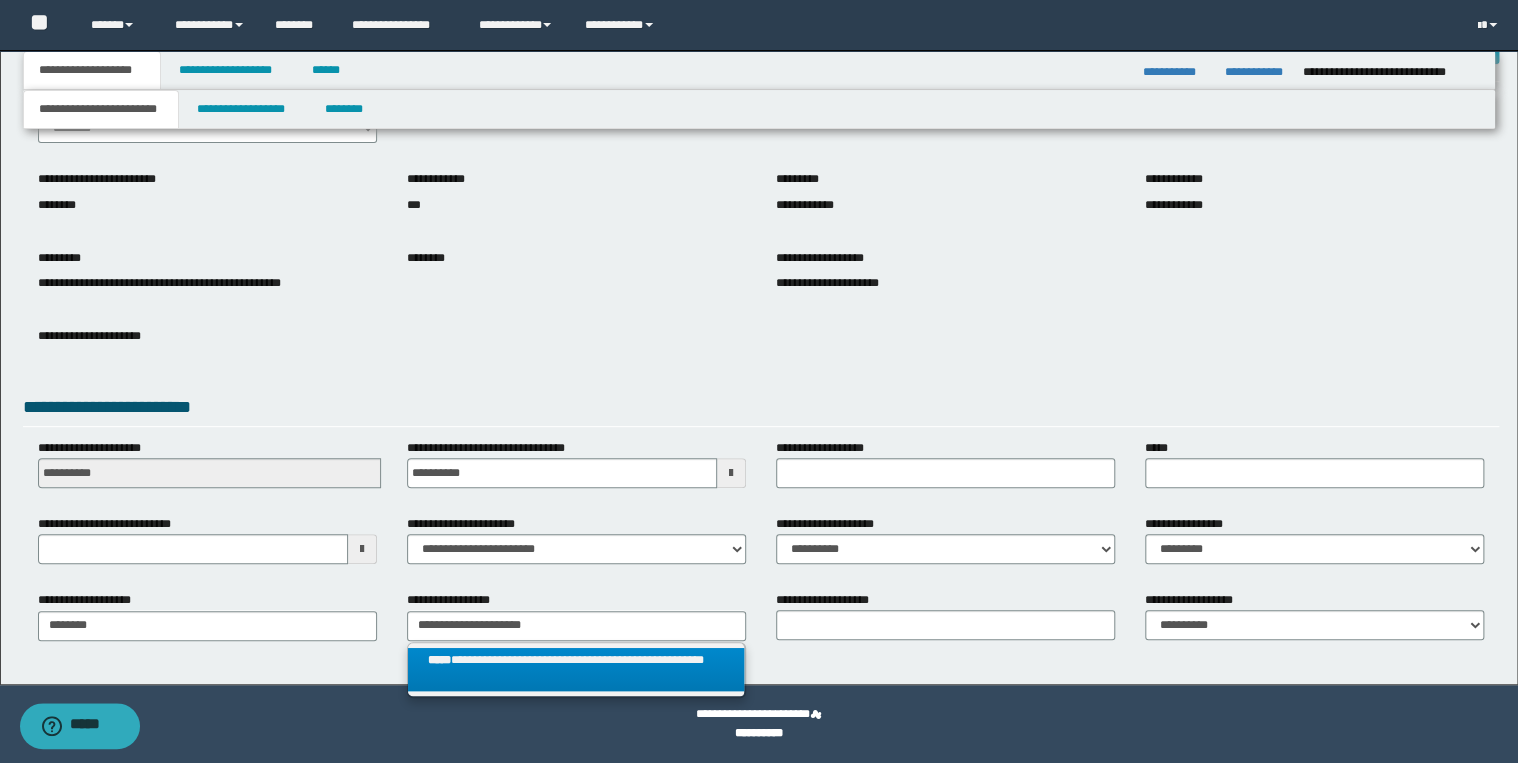 click on "**********" at bounding box center [576, 670] 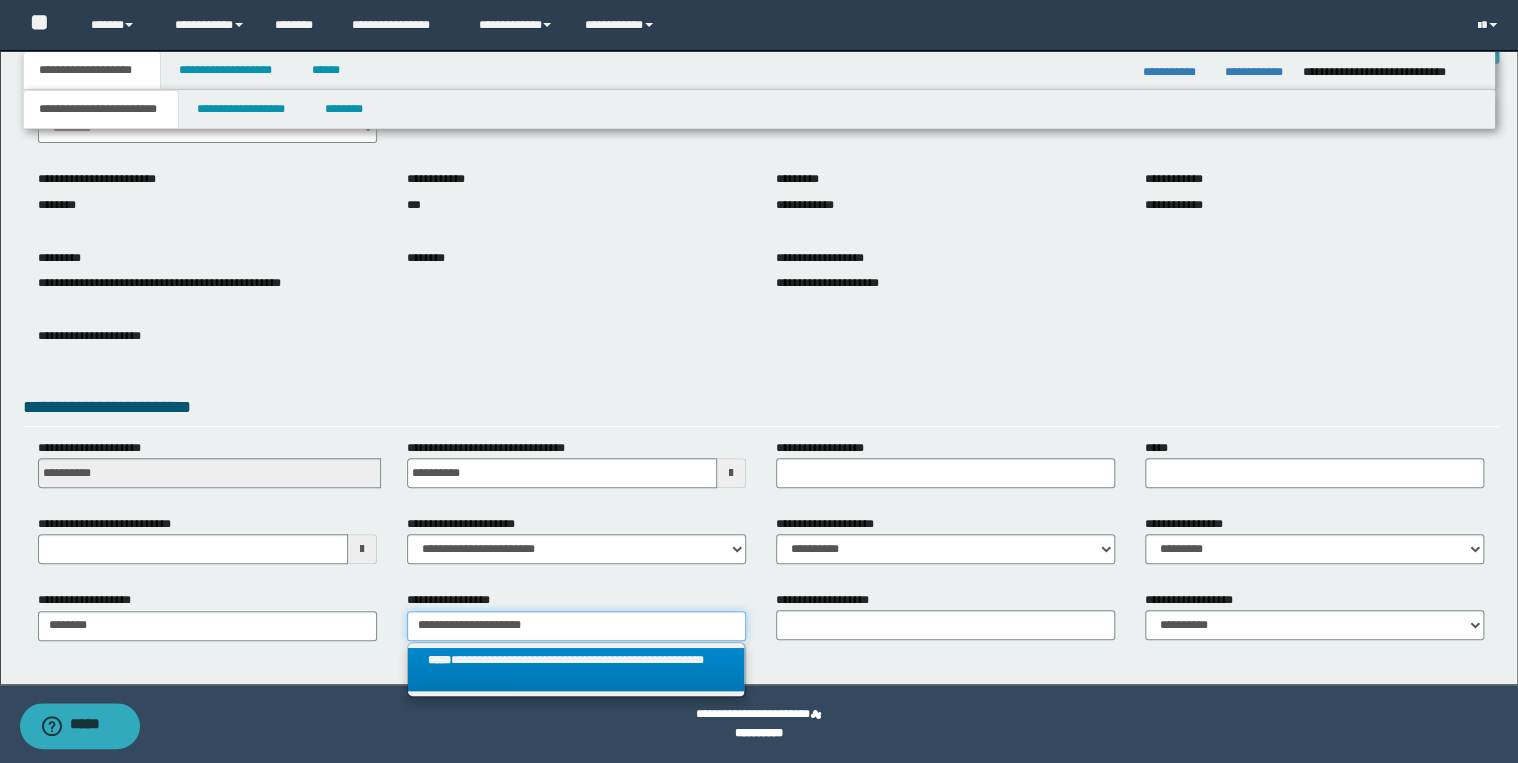 type 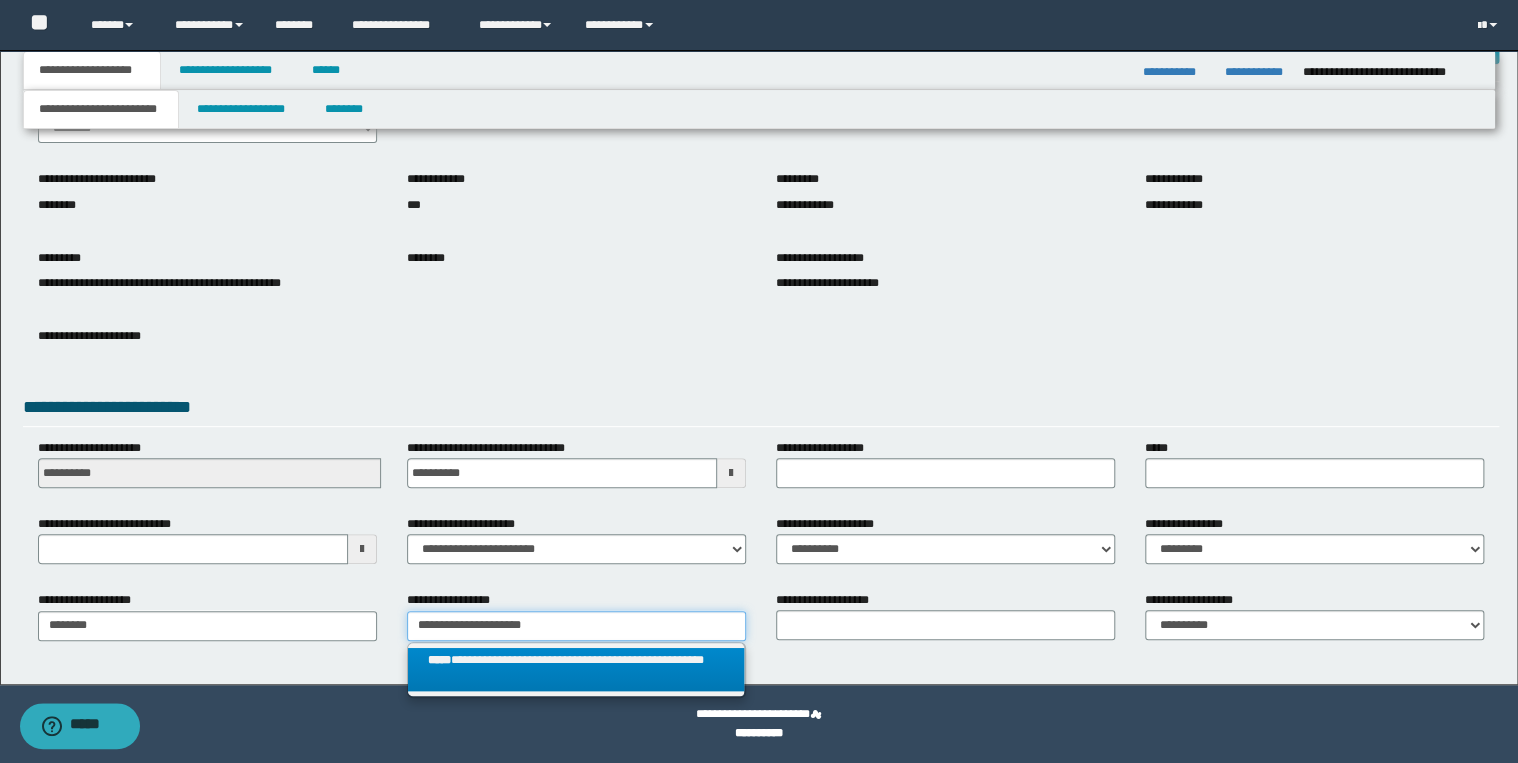 type on "**********" 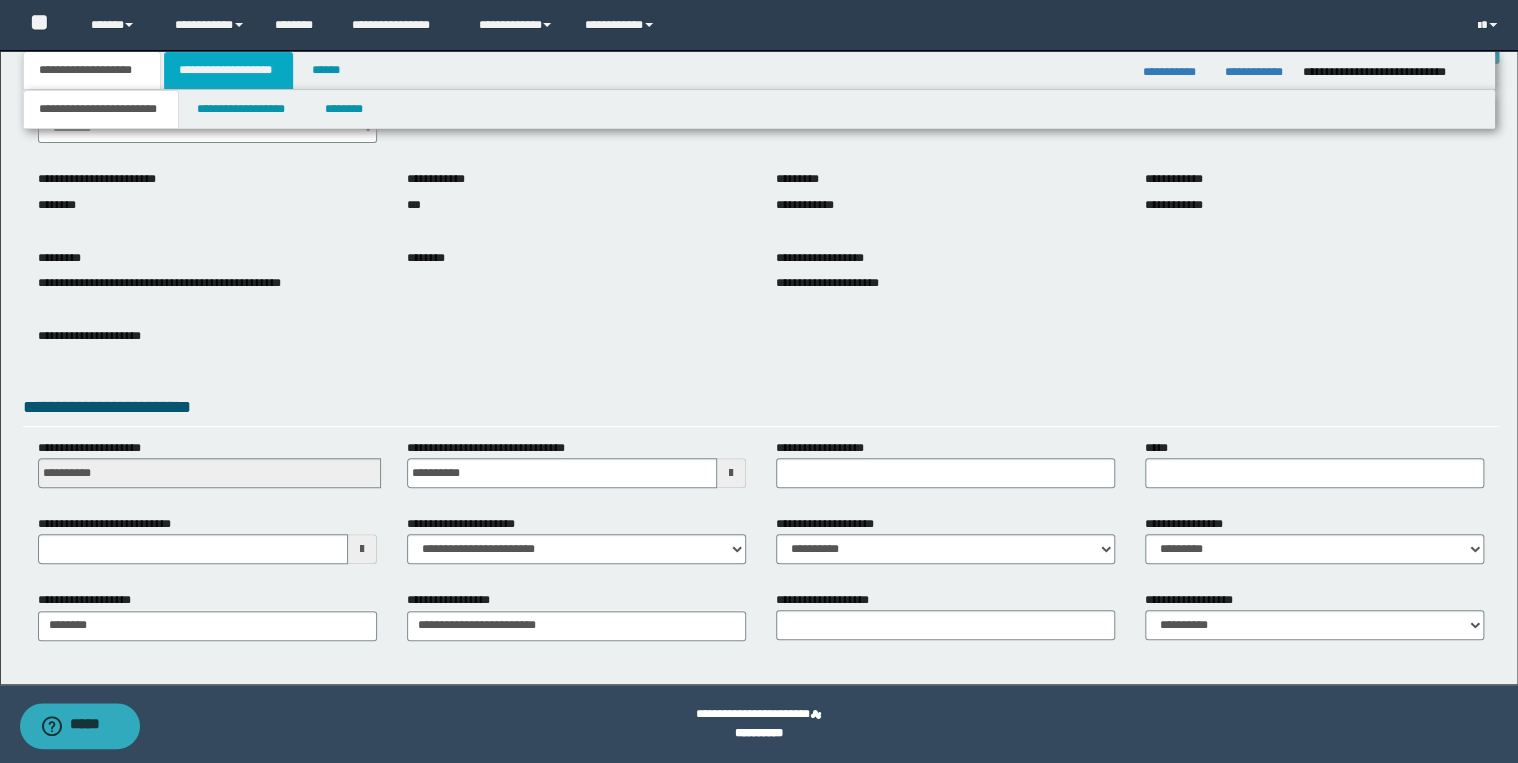 click on "**********" at bounding box center (228, 70) 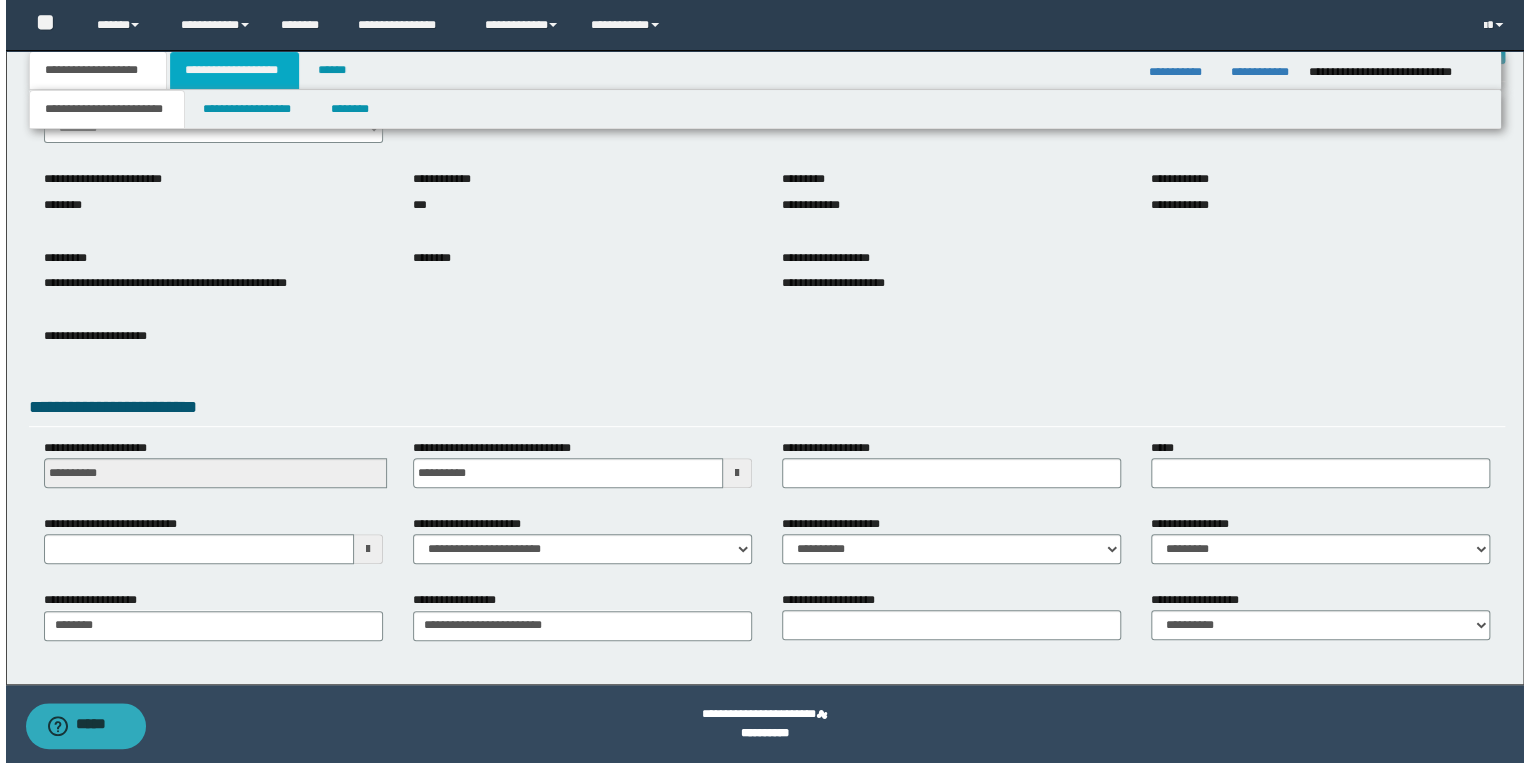 scroll, scrollTop: 0, scrollLeft: 0, axis: both 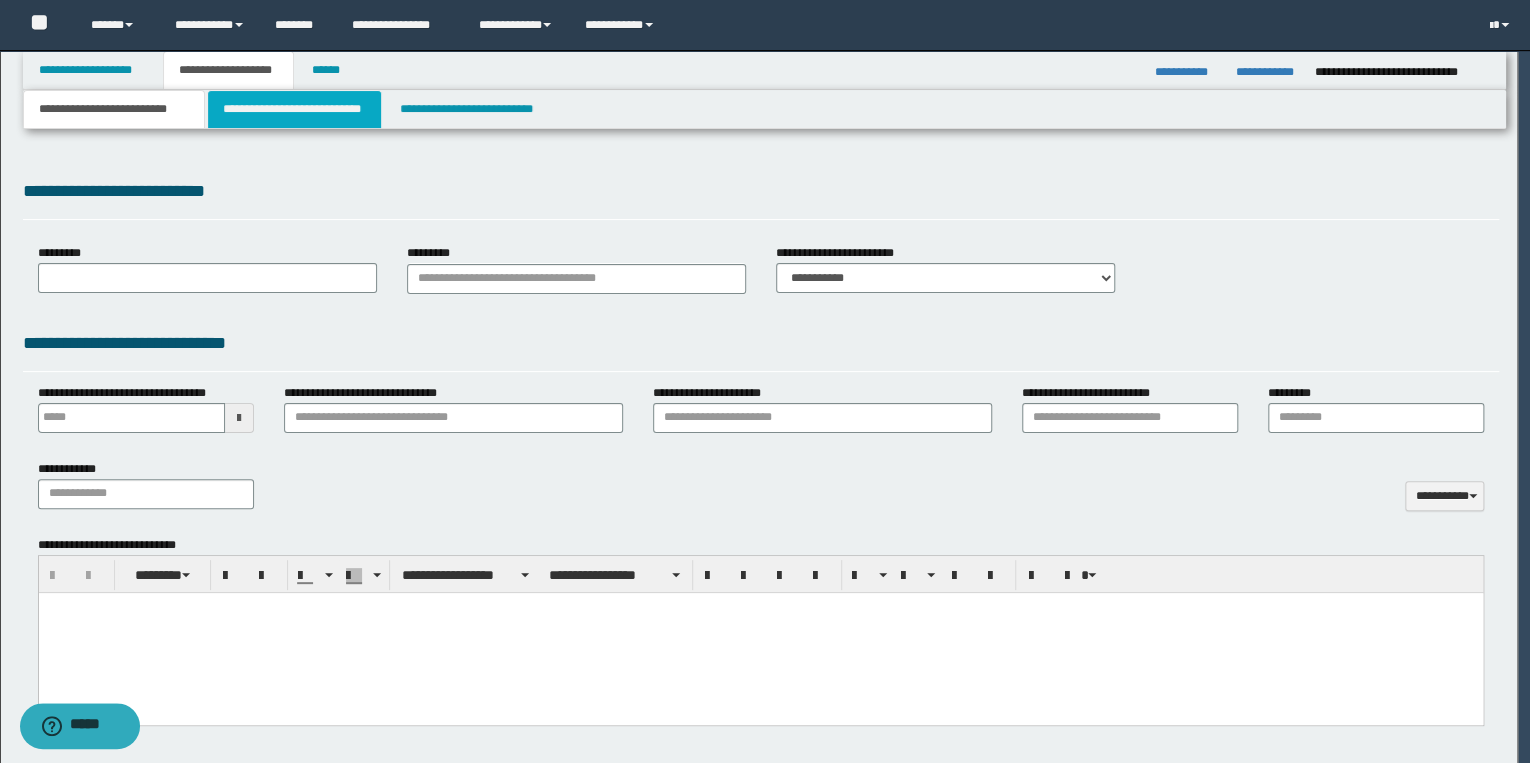 select on "*" 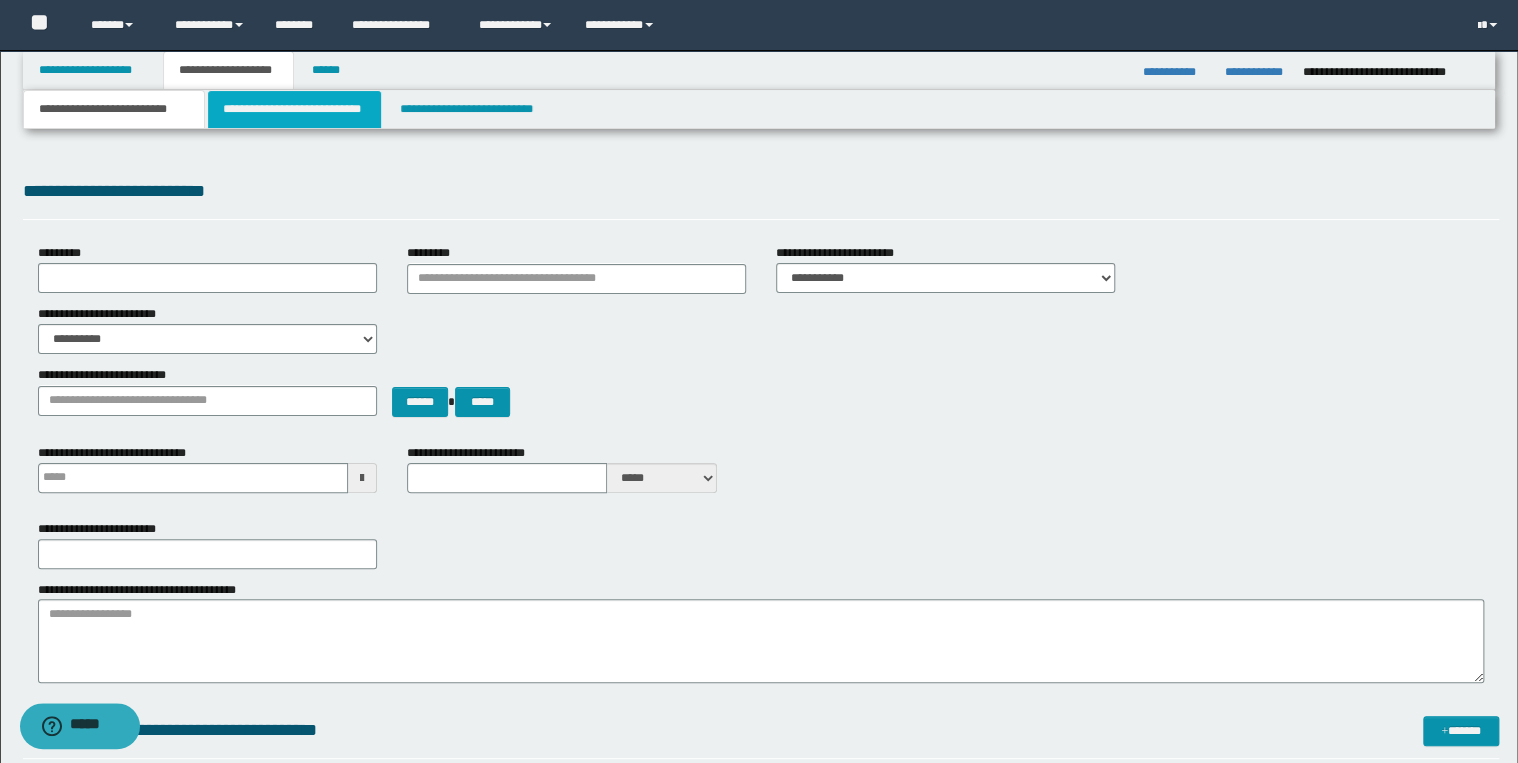 click on "**********" at bounding box center (294, 109) 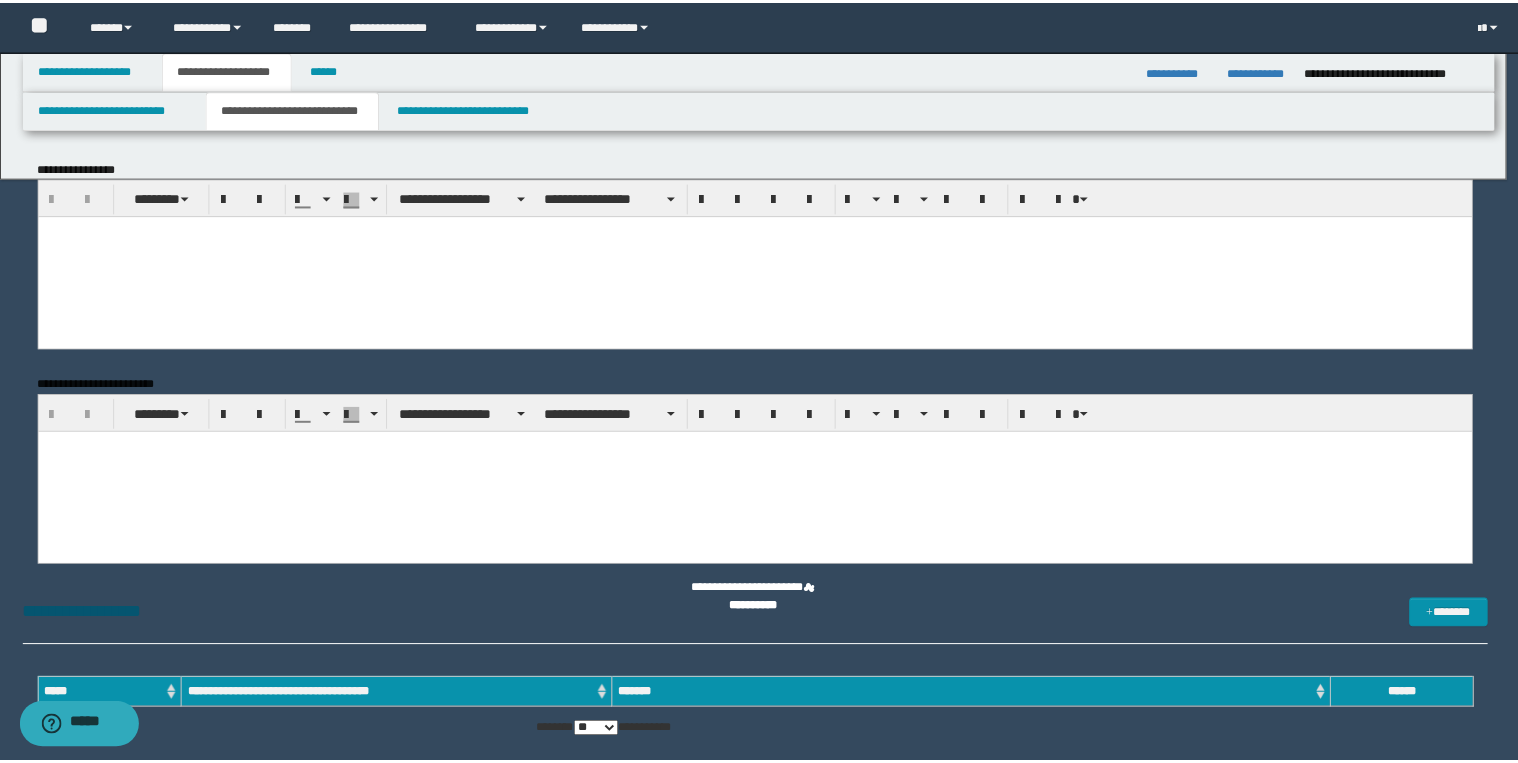 scroll, scrollTop: 0, scrollLeft: 0, axis: both 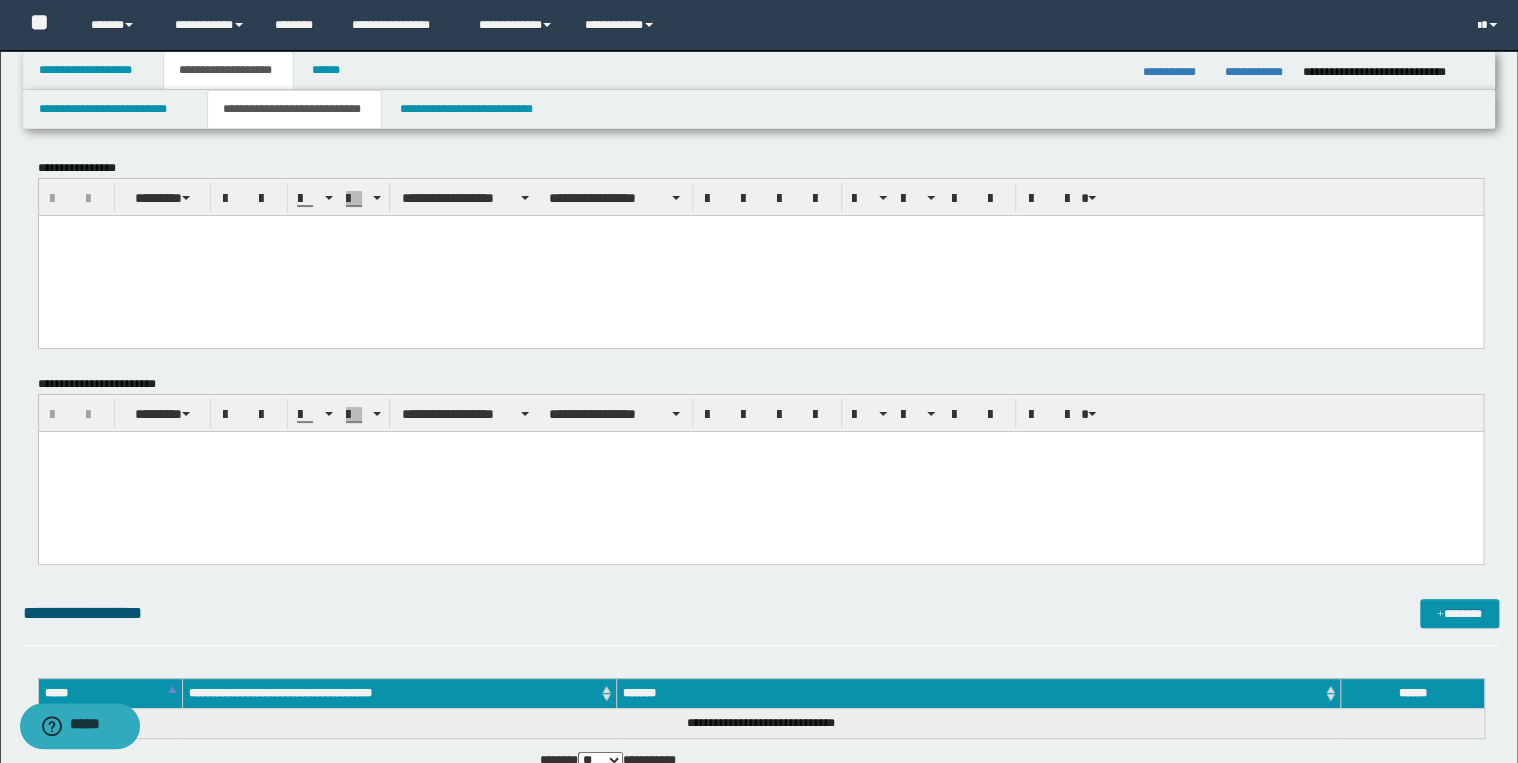 click at bounding box center (760, 255) 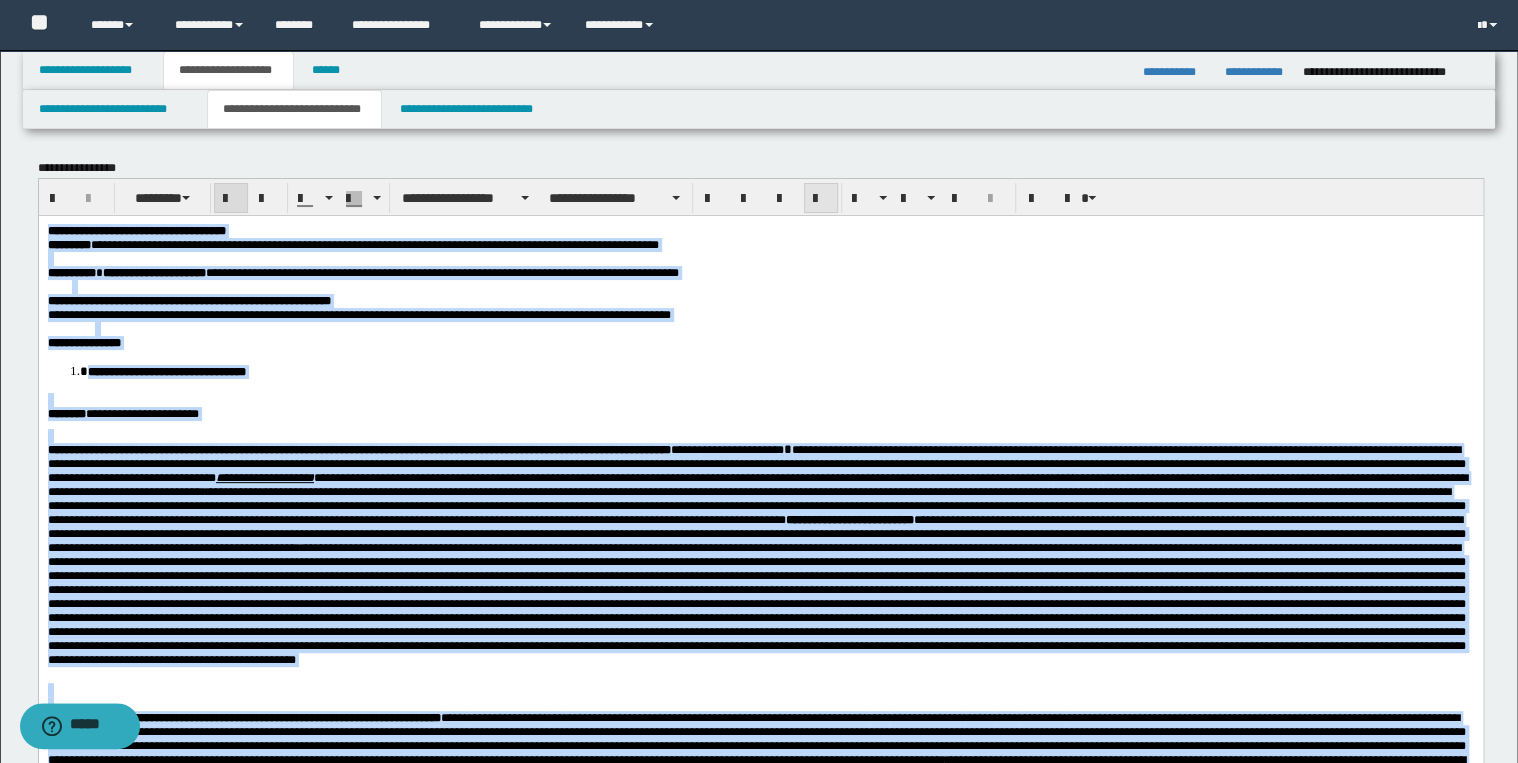 click at bounding box center (821, 199) 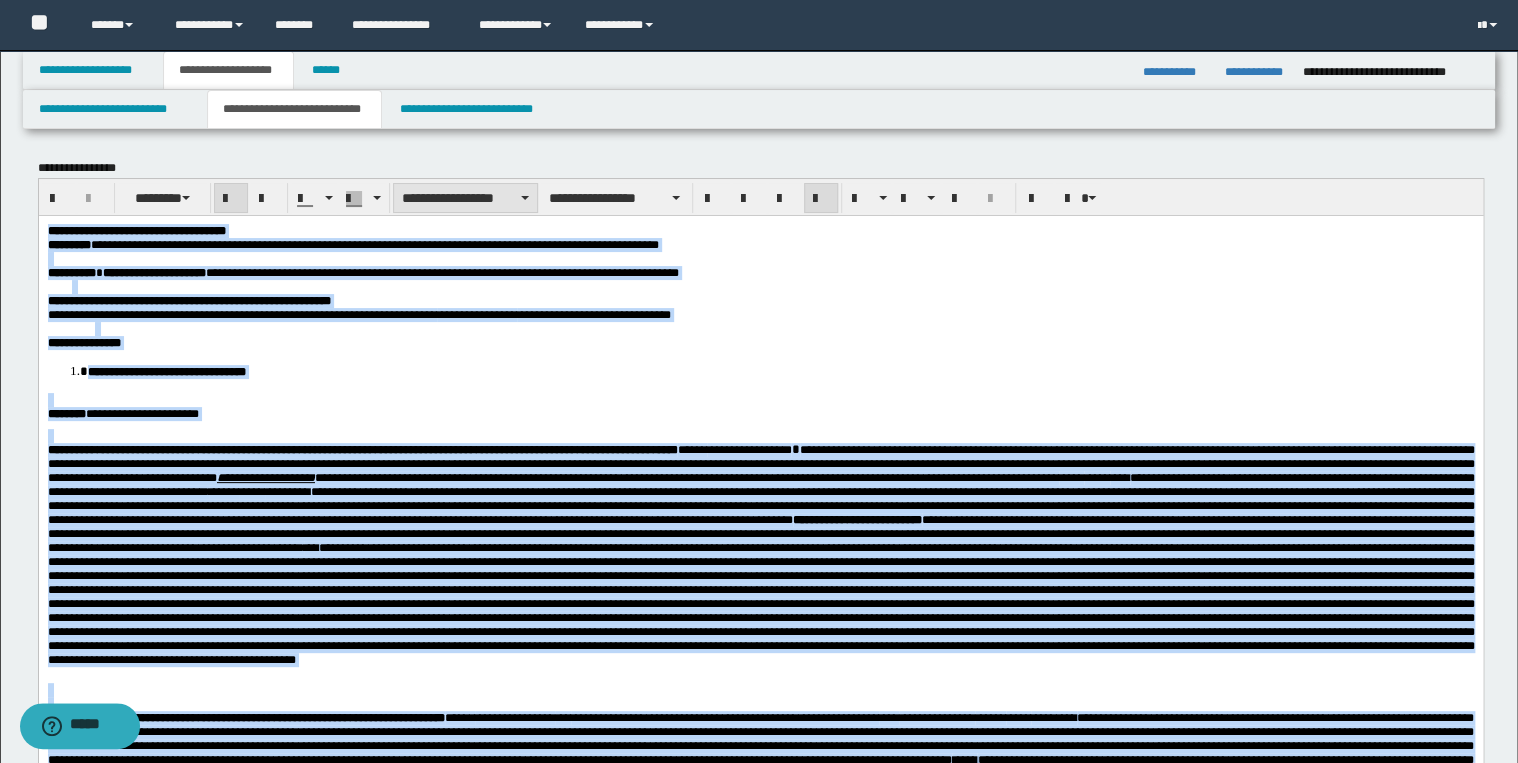 click on "**********" at bounding box center [465, 198] 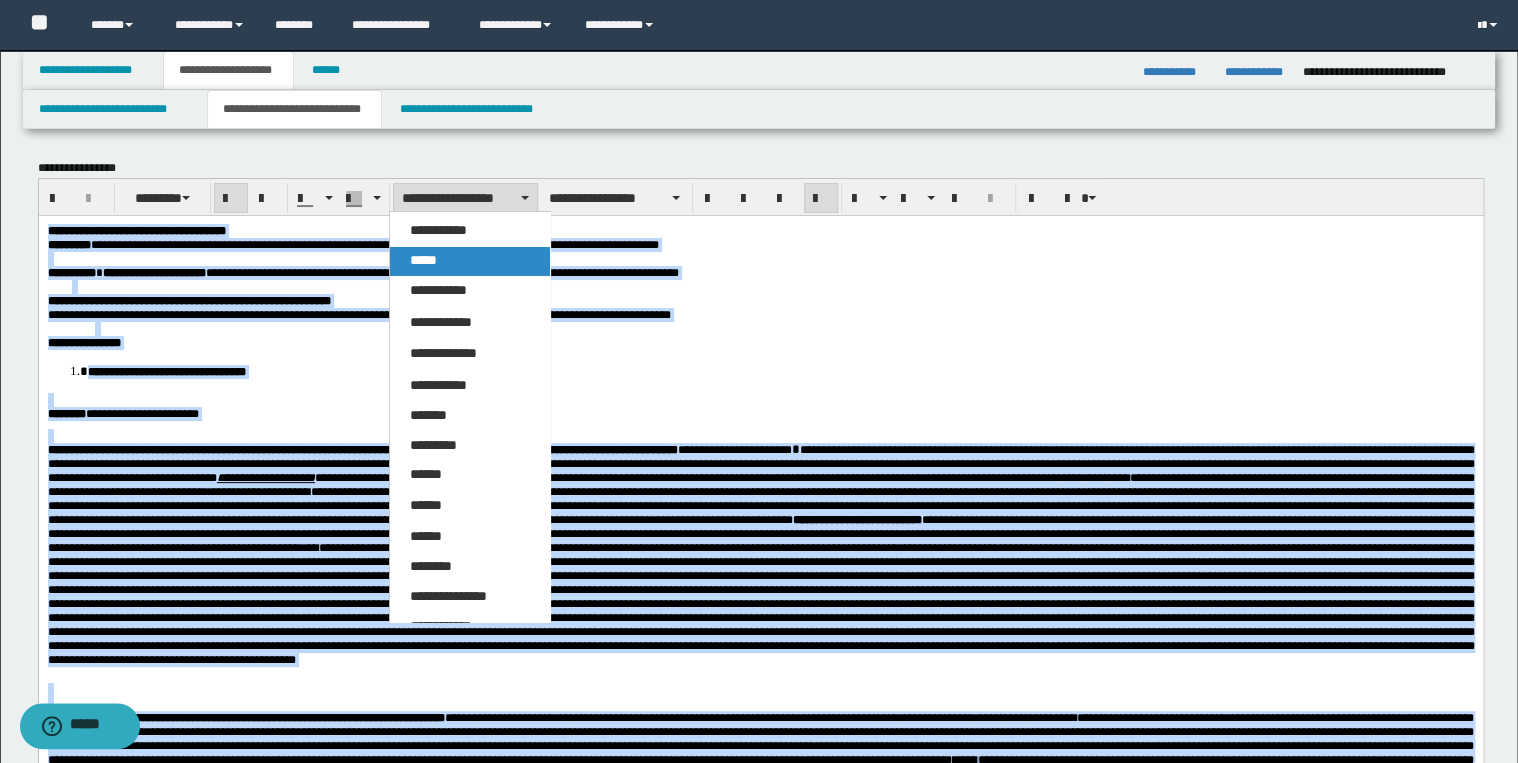 click on "*****" at bounding box center (470, 261) 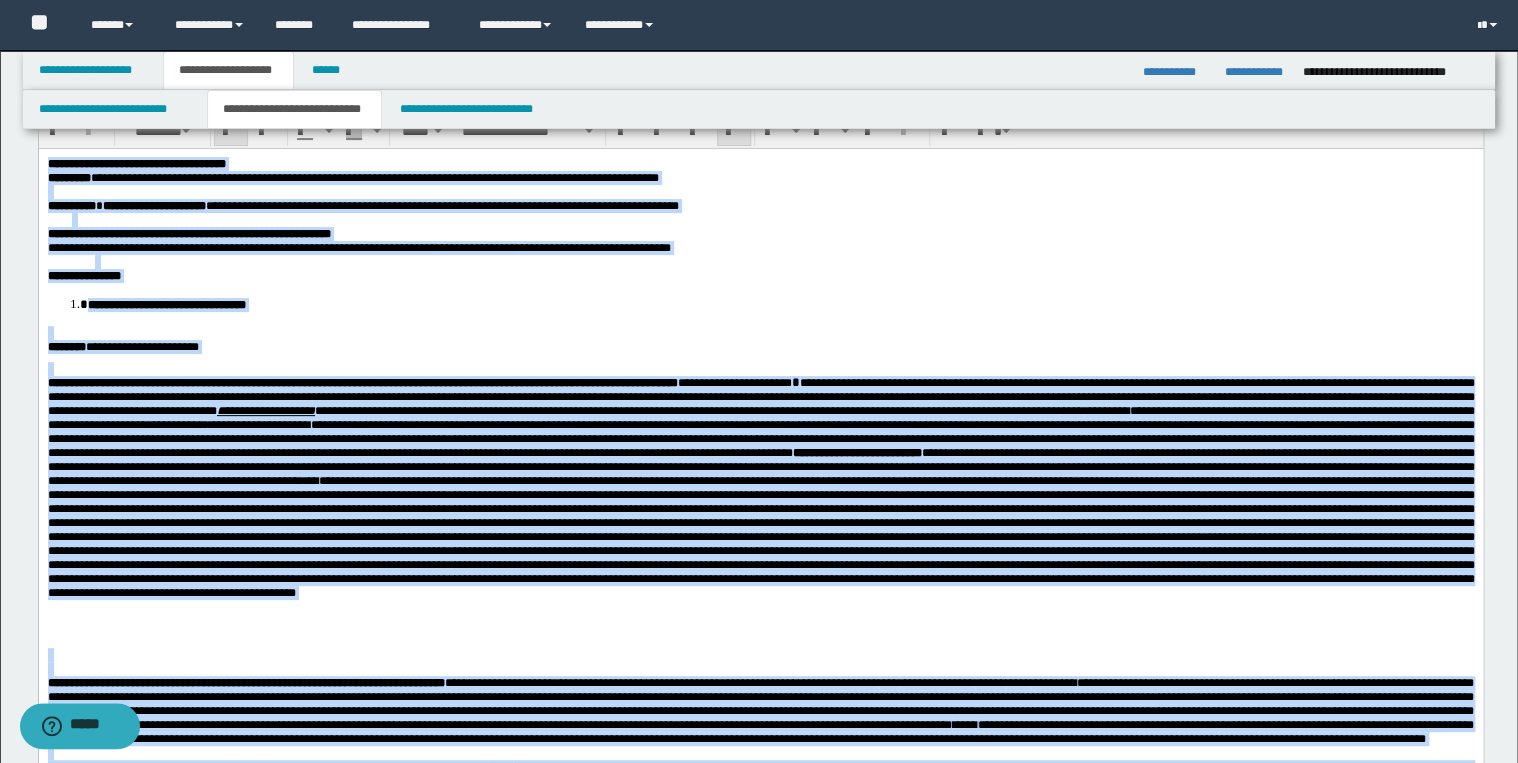 scroll, scrollTop: 0, scrollLeft: 0, axis: both 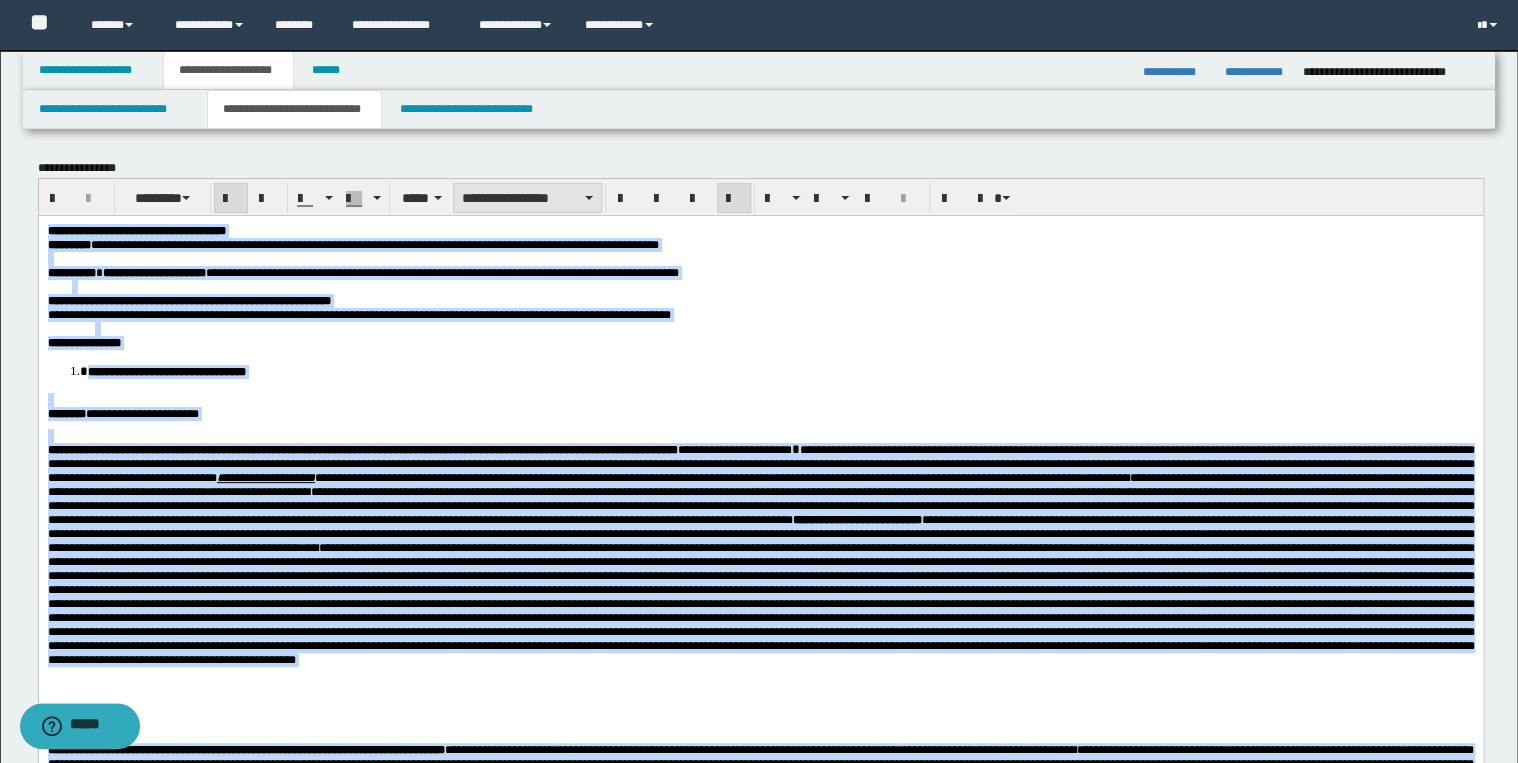 click on "**********" at bounding box center [527, 198] 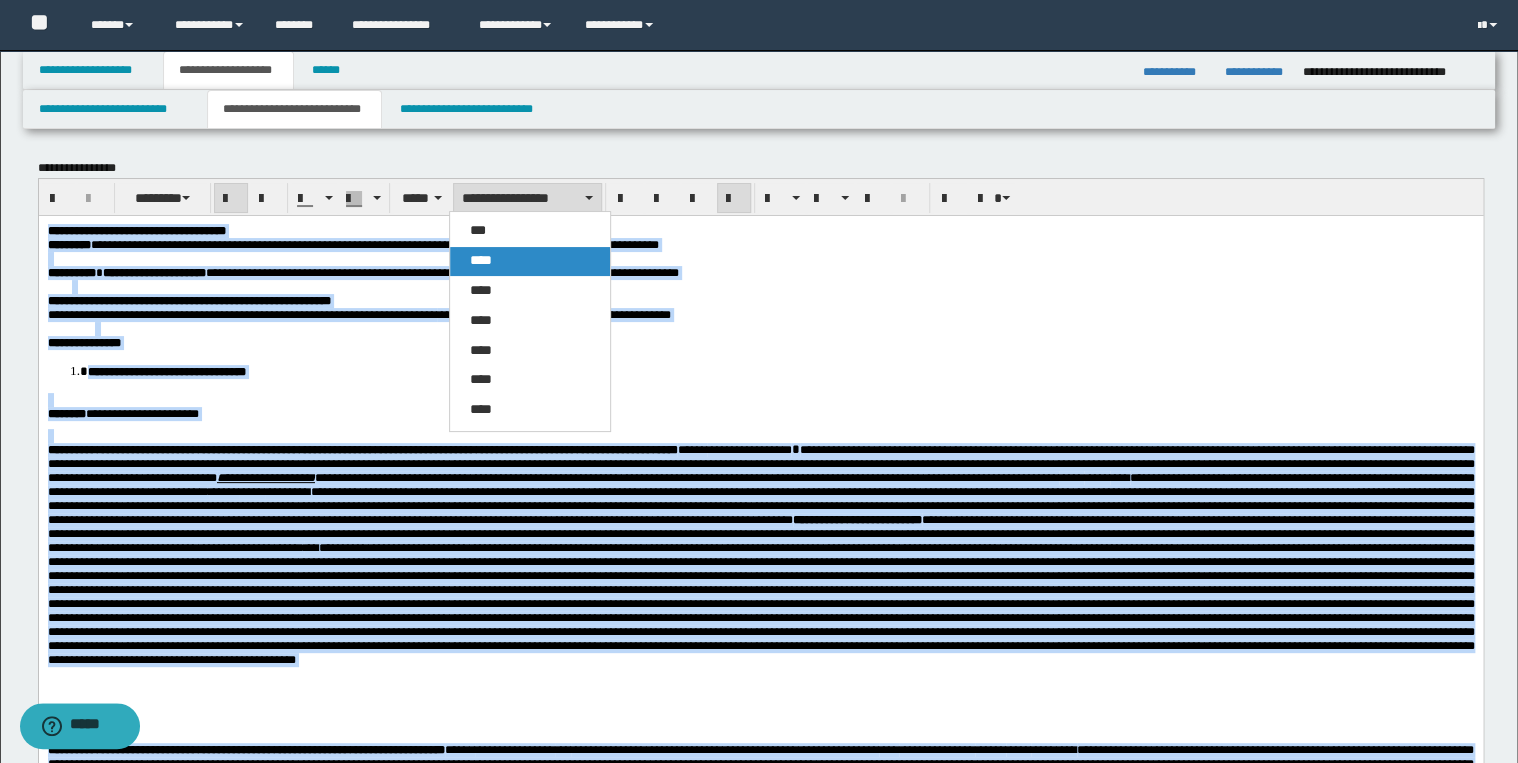 click on "****" at bounding box center [530, 261] 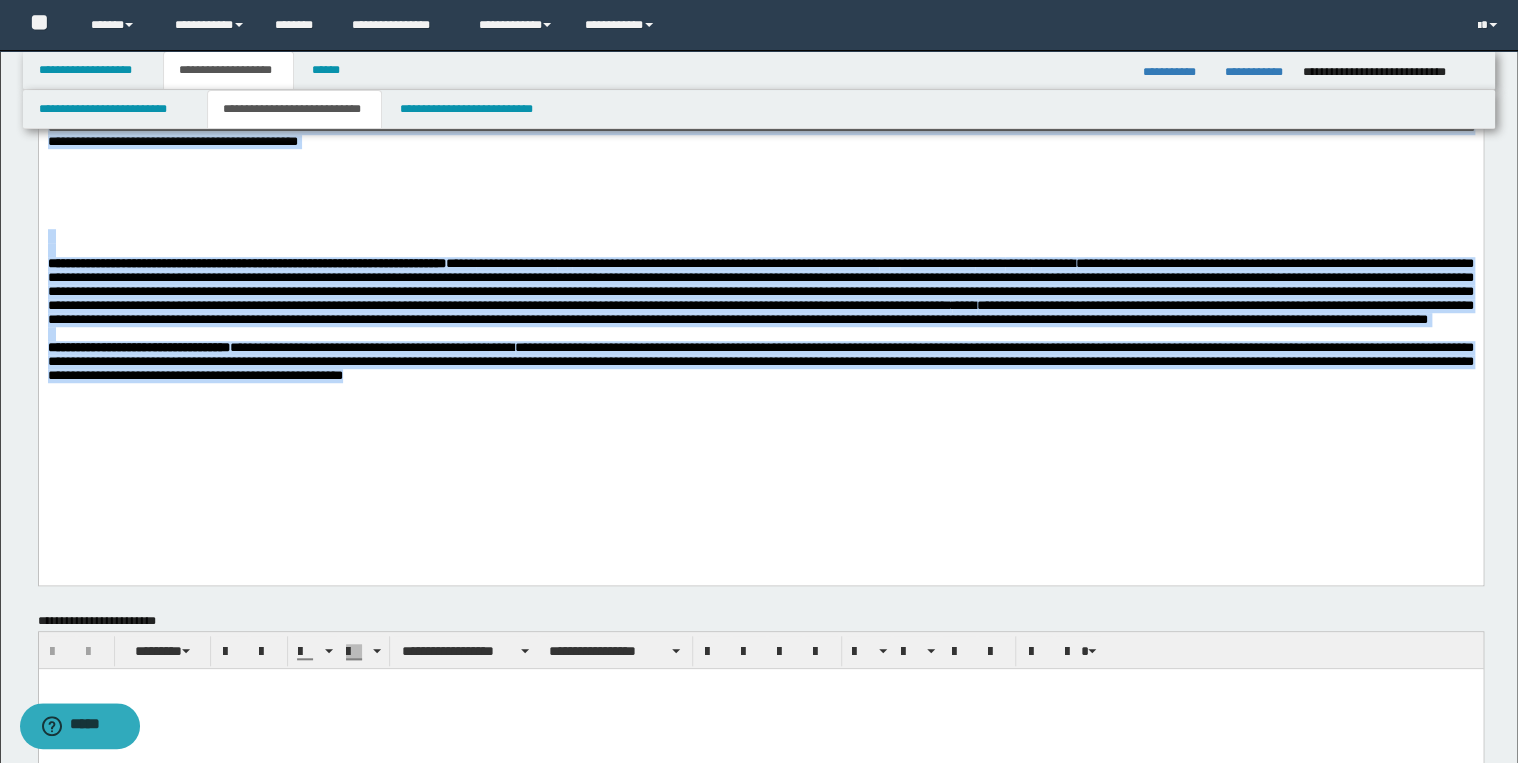 scroll, scrollTop: 480, scrollLeft: 0, axis: vertical 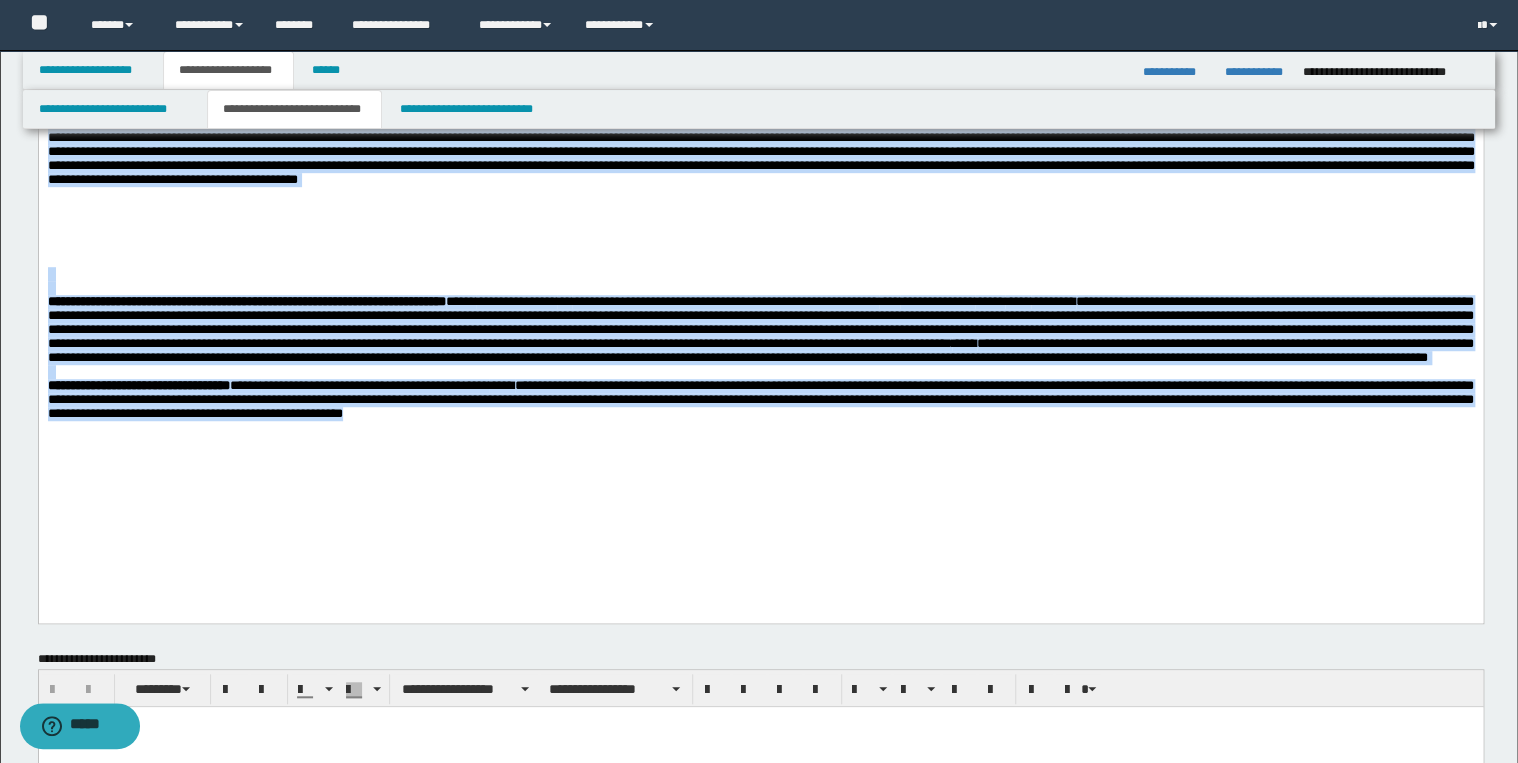 click at bounding box center (760, 288) 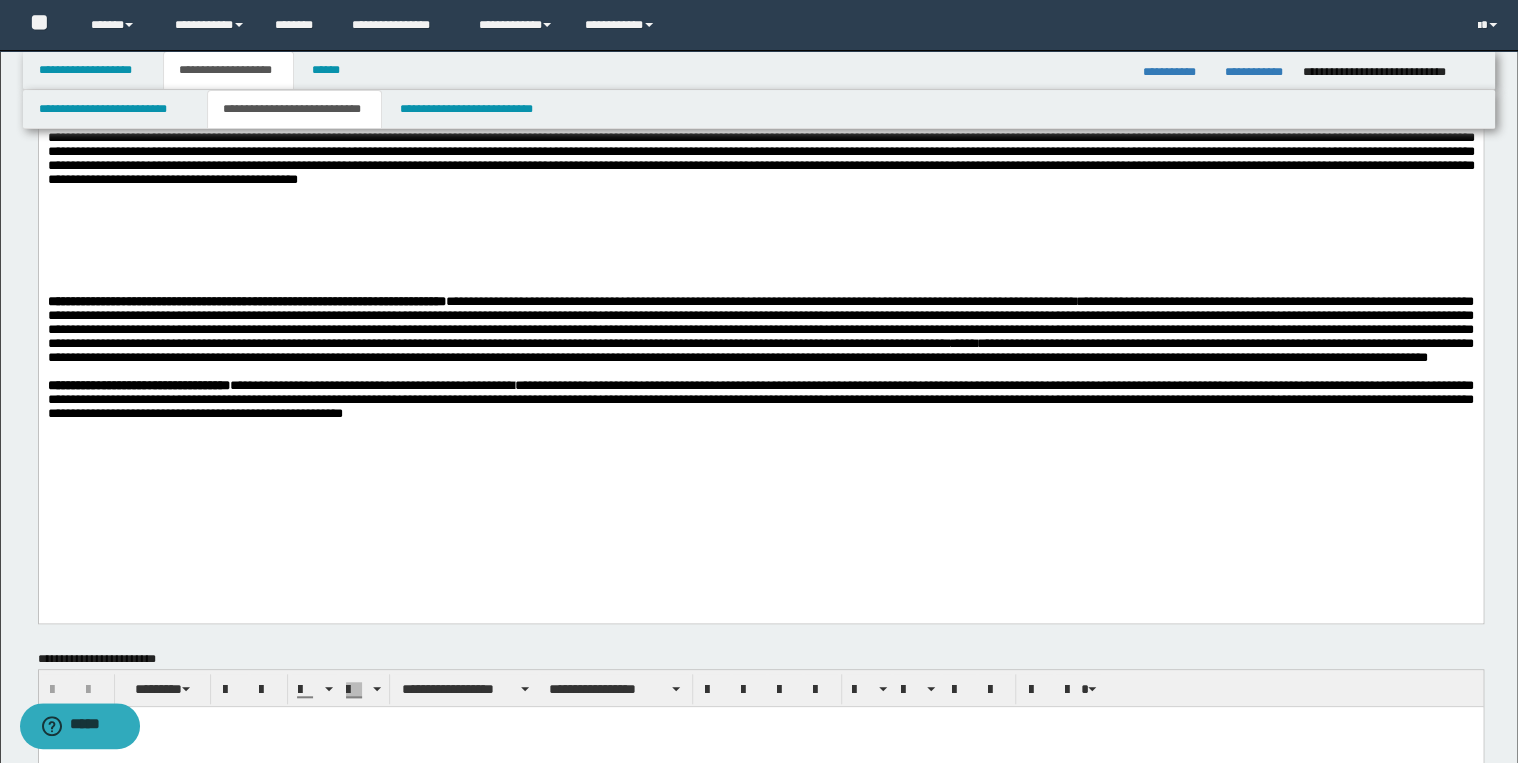 click at bounding box center [760, 274] 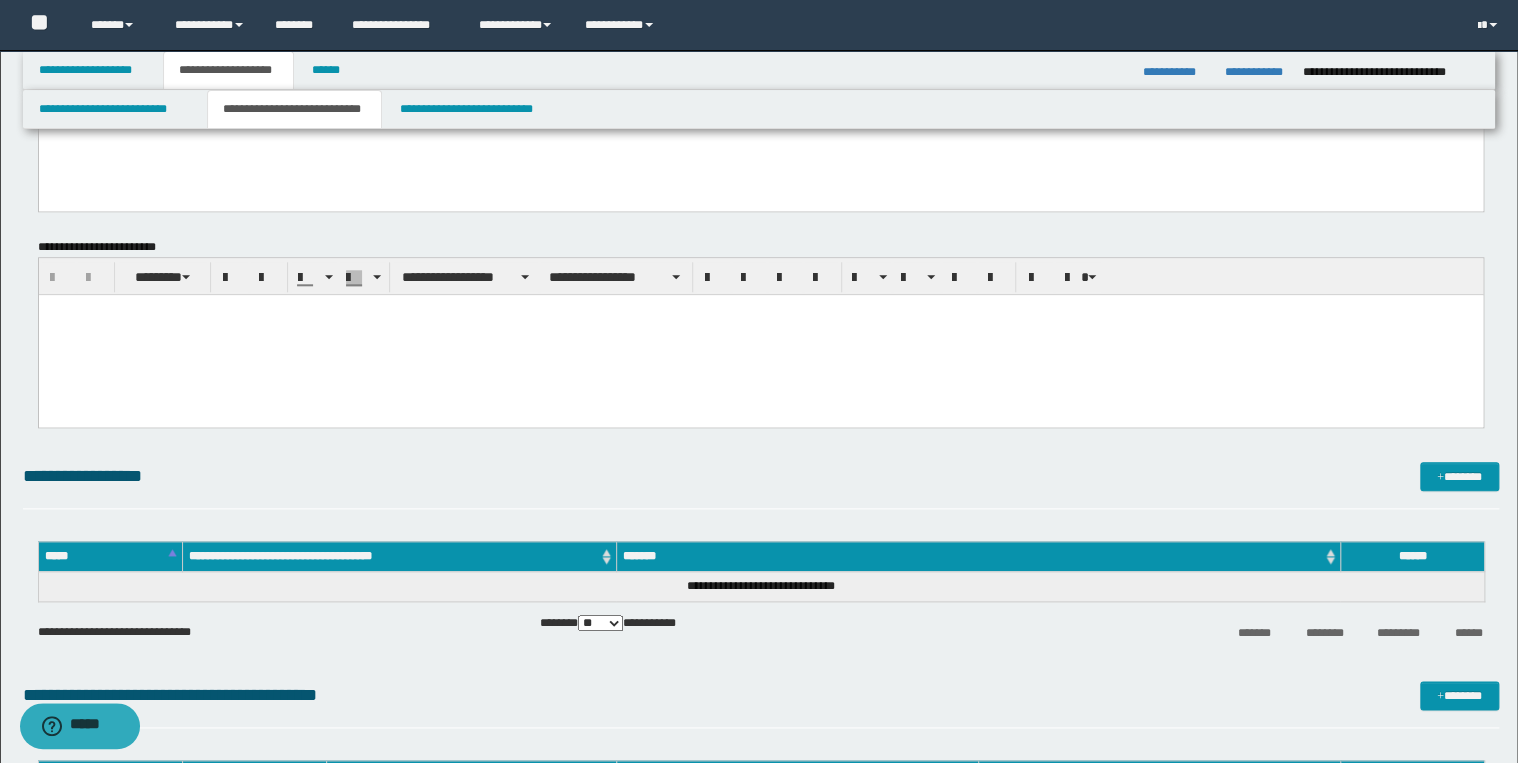 scroll, scrollTop: 880, scrollLeft: 0, axis: vertical 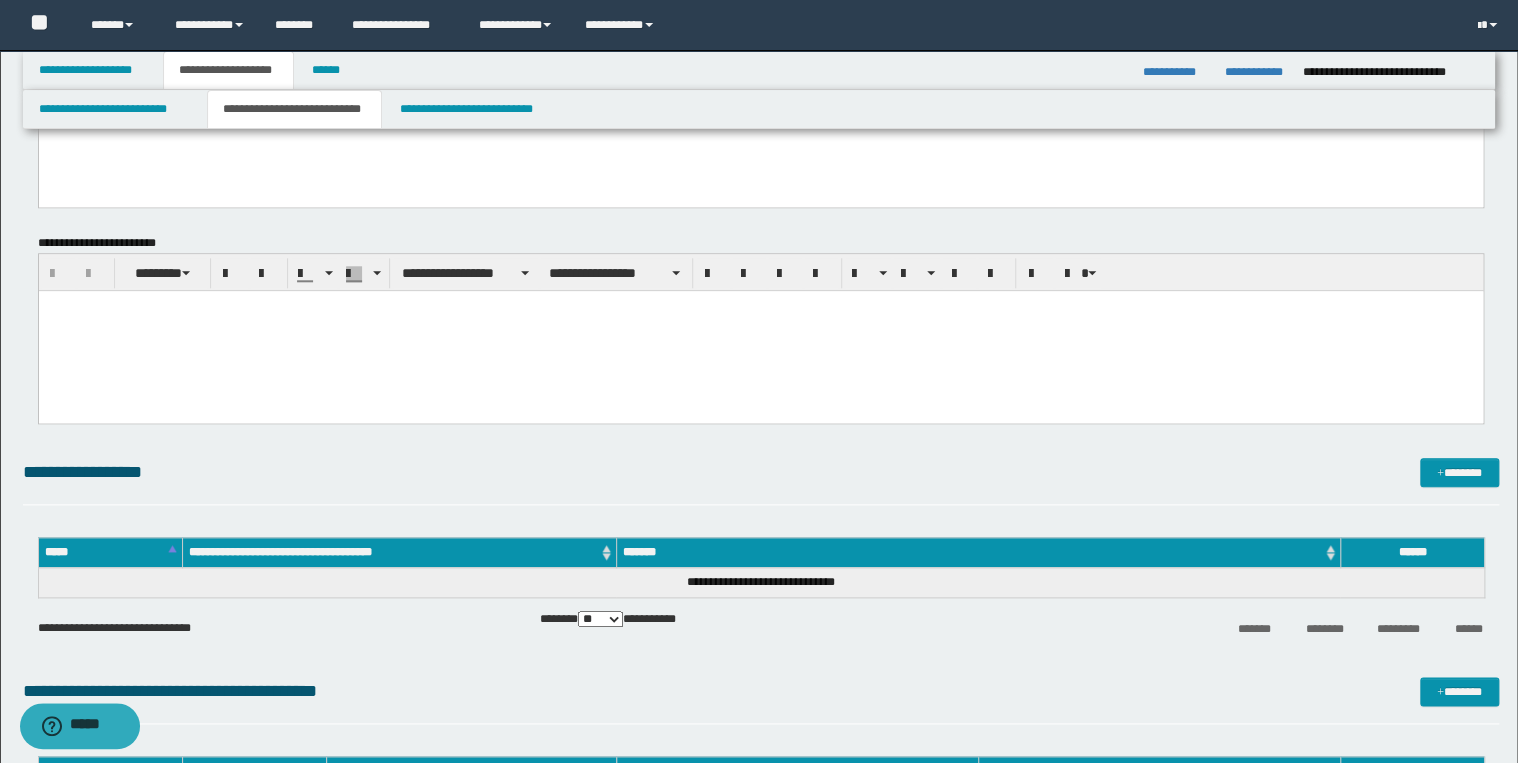 click at bounding box center (760, 330) 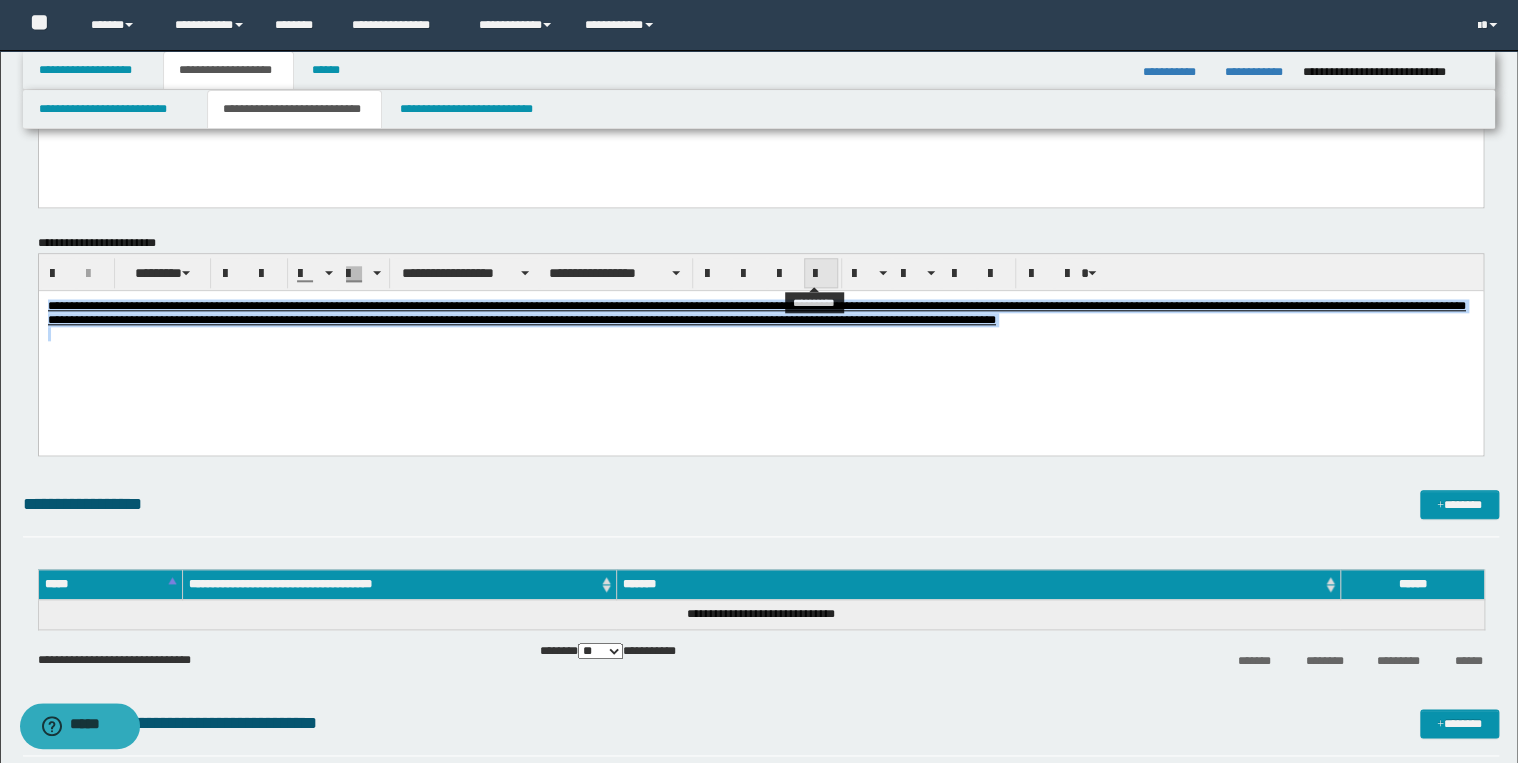 click at bounding box center [821, 273] 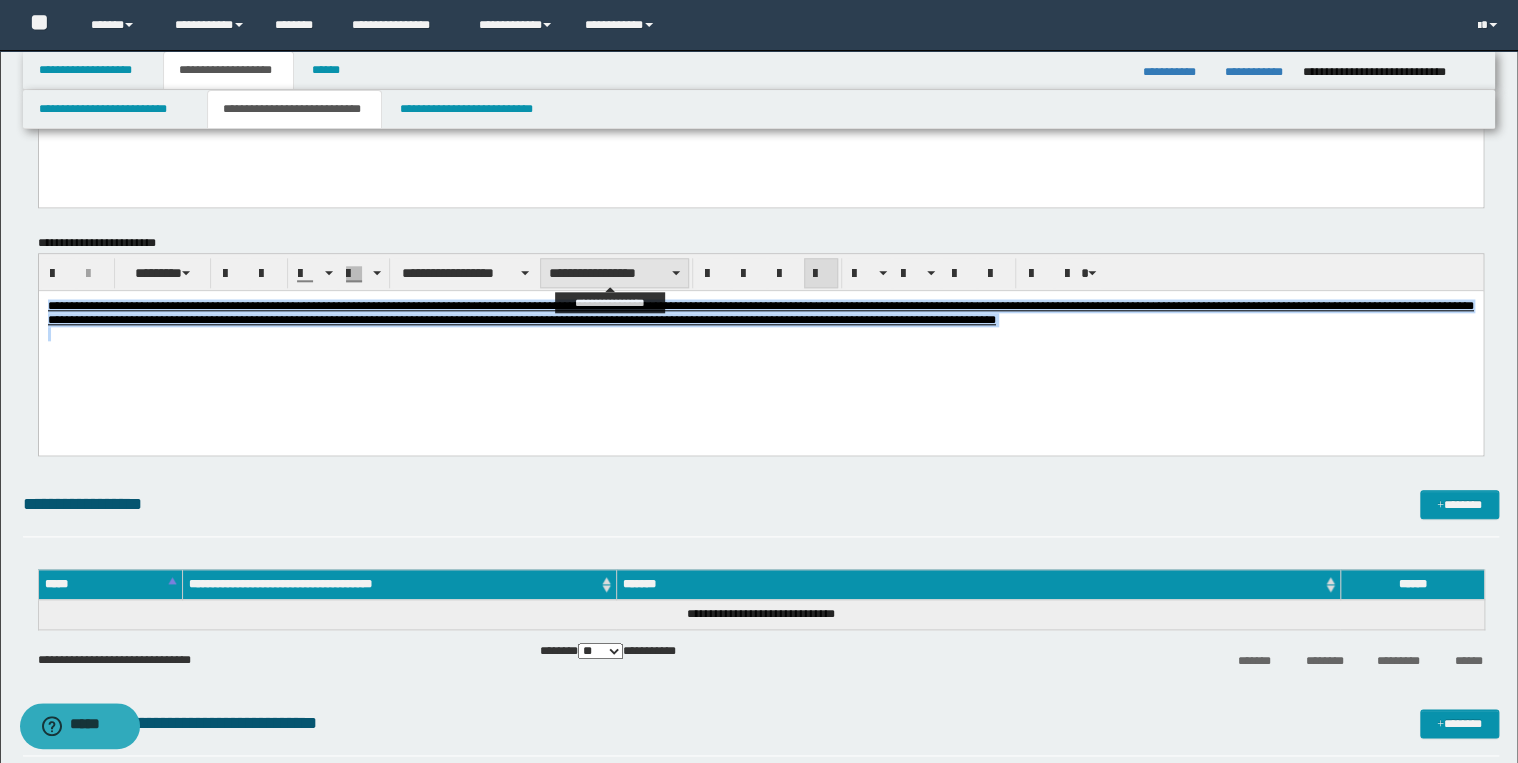 click on "**********" at bounding box center [614, 273] 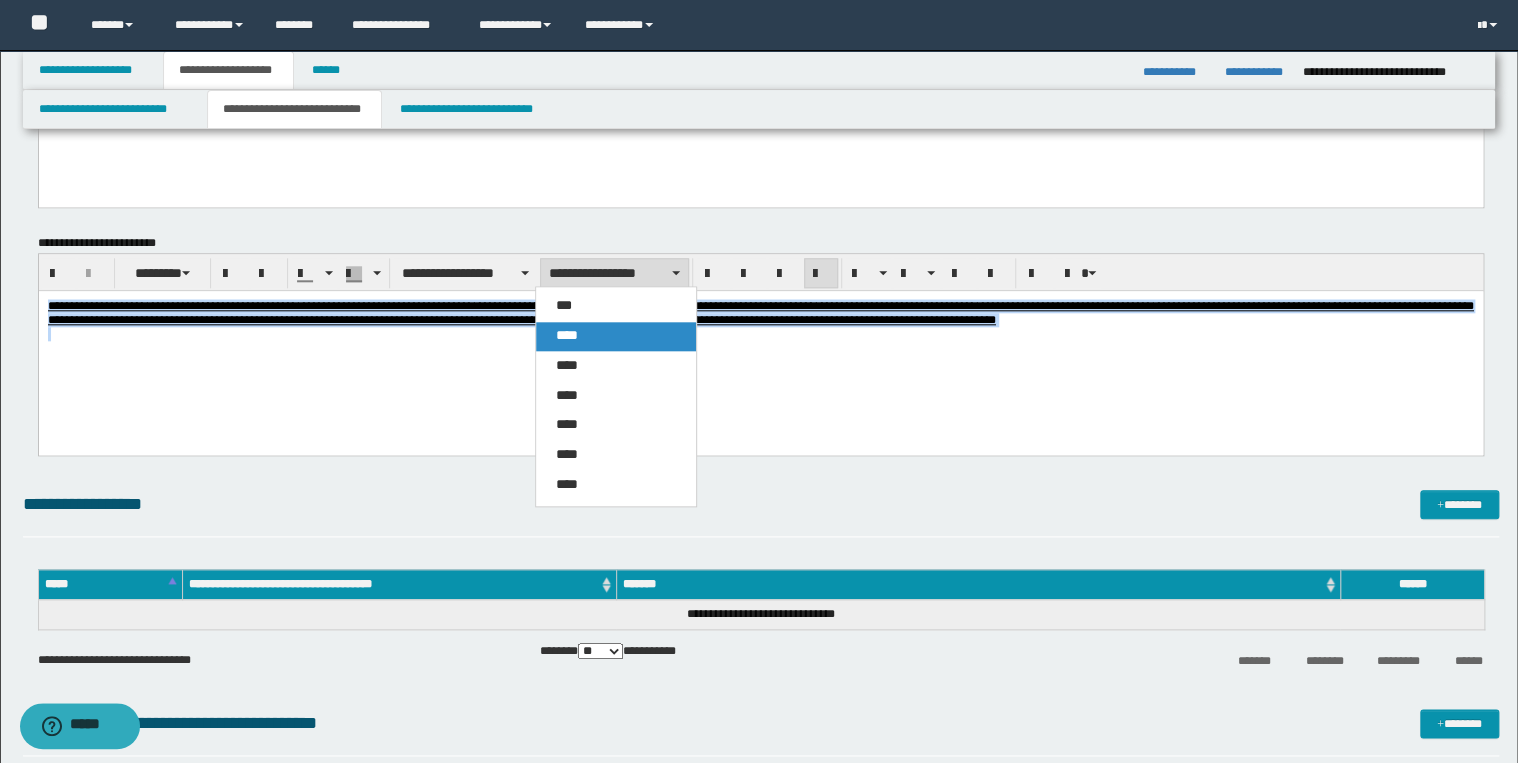 click on "****" at bounding box center (616, 336) 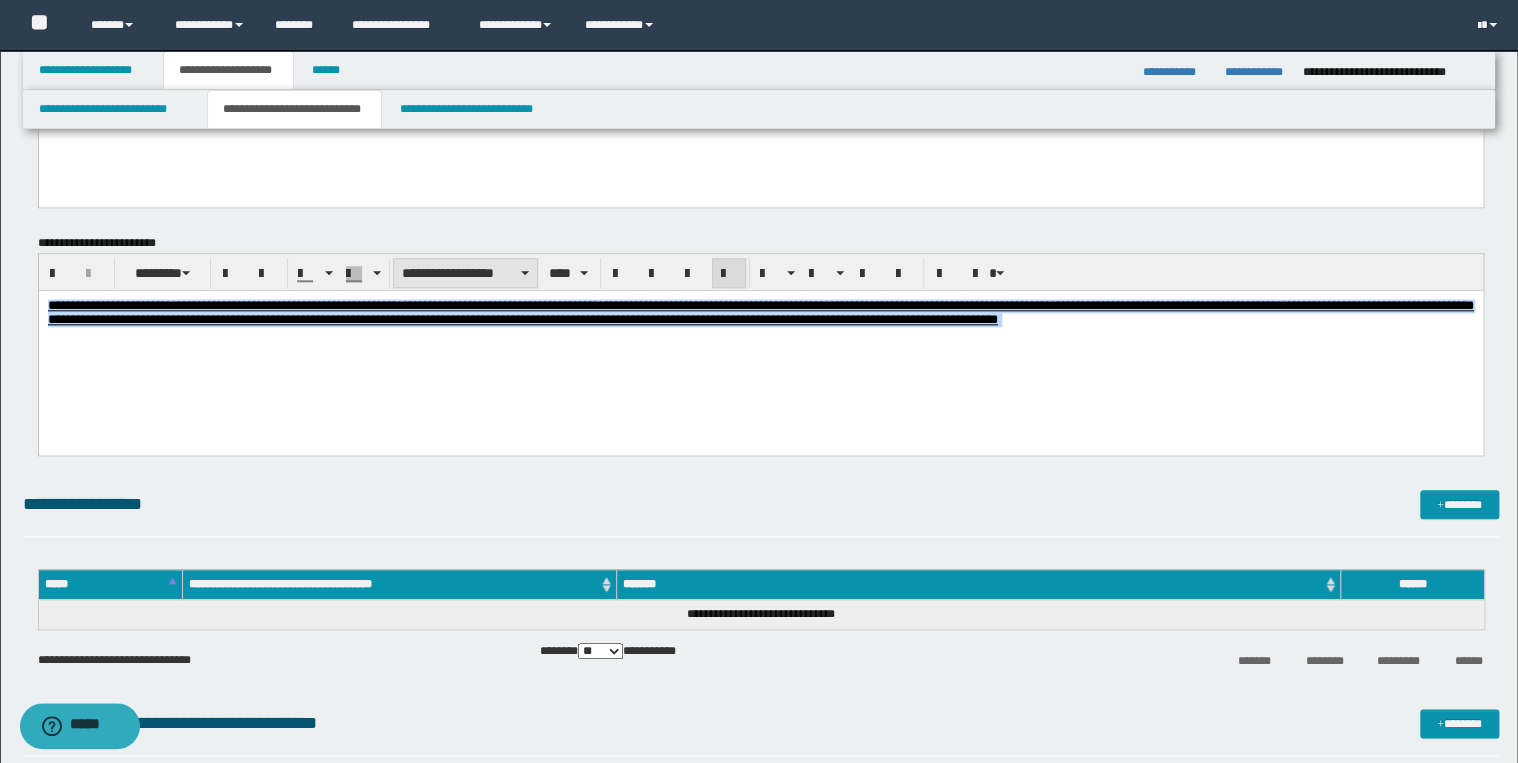 click on "**********" at bounding box center (465, 273) 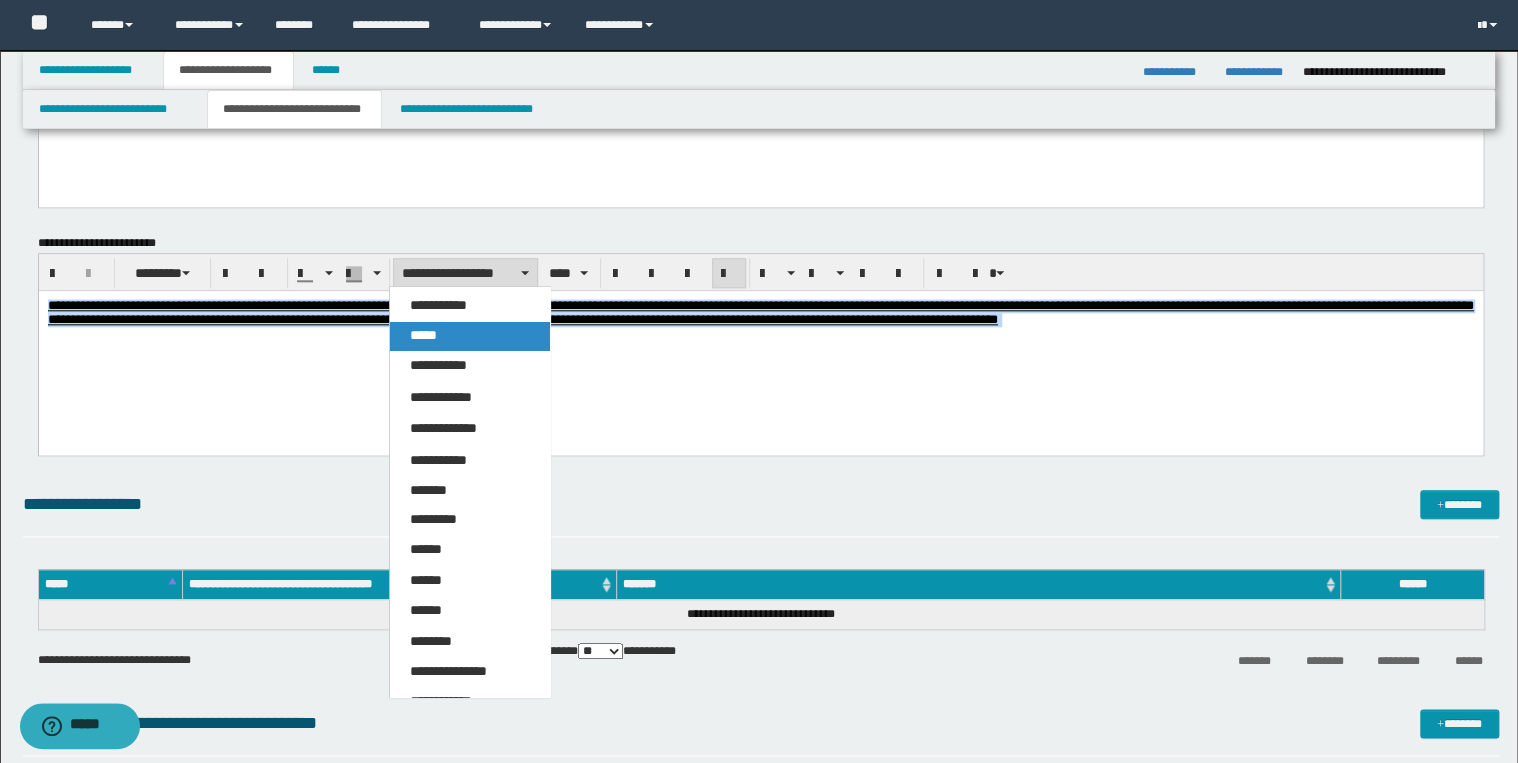 drag, startPoint x: 450, startPoint y: 331, endPoint x: 412, endPoint y: 42, distance: 291.48755 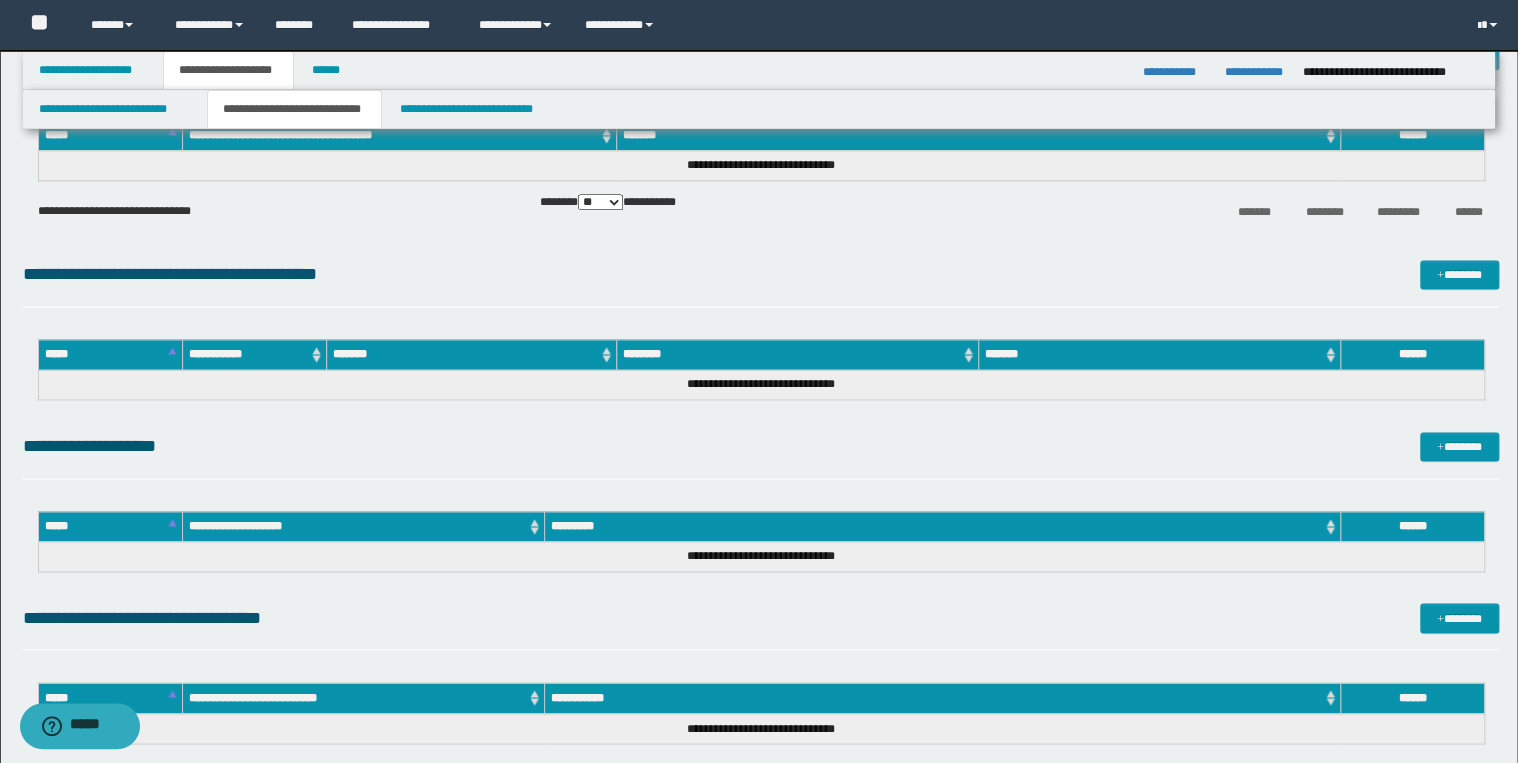 scroll, scrollTop: 1440, scrollLeft: 0, axis: vertical 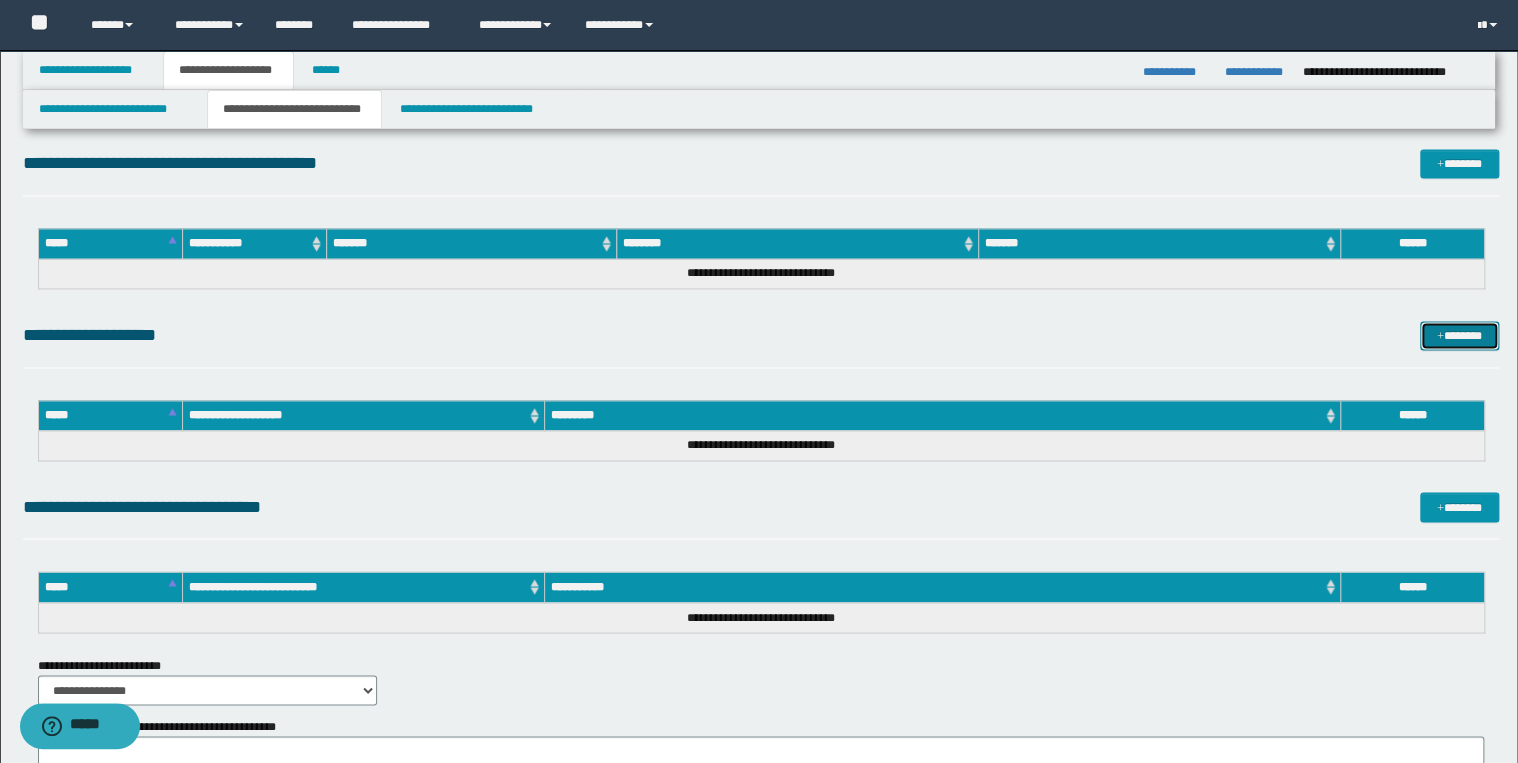 click on "*******" at bounding box center [1459, 336] 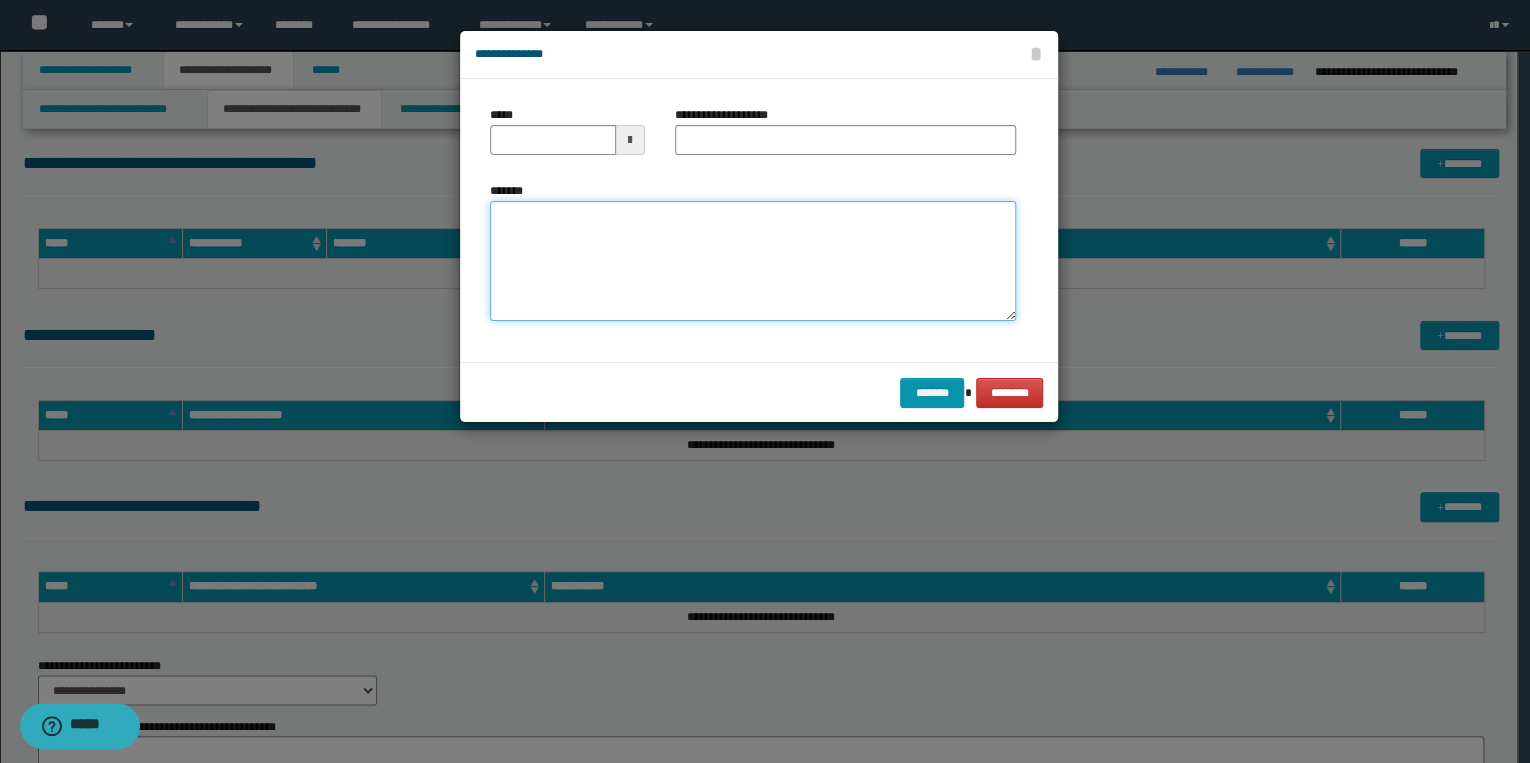 click on "*******" at bounding box center (753, 261) 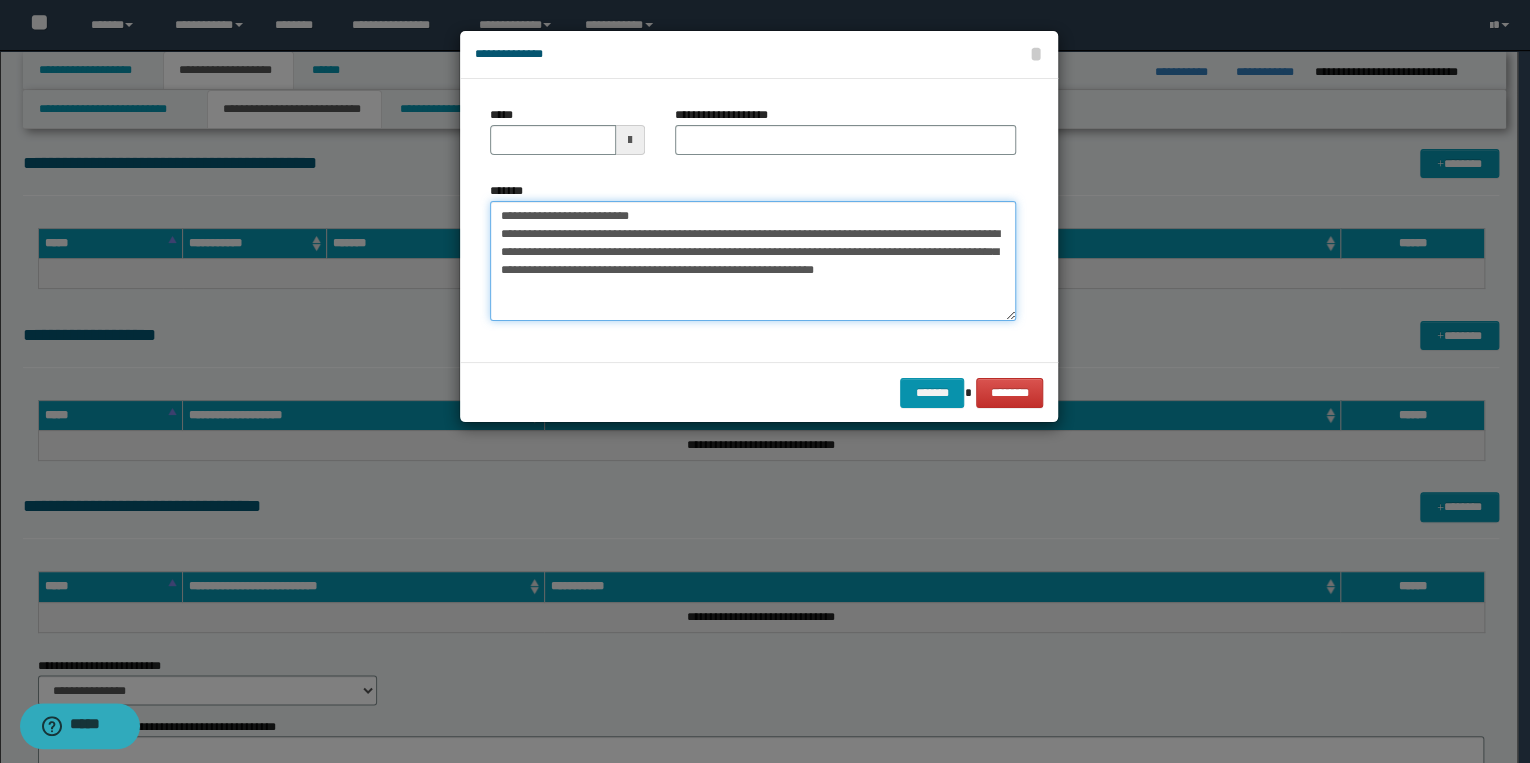drag, startPoint x: 560, startPoint y: 218, endPoint x: 490, endPoint y: 212, distance: 70.256676 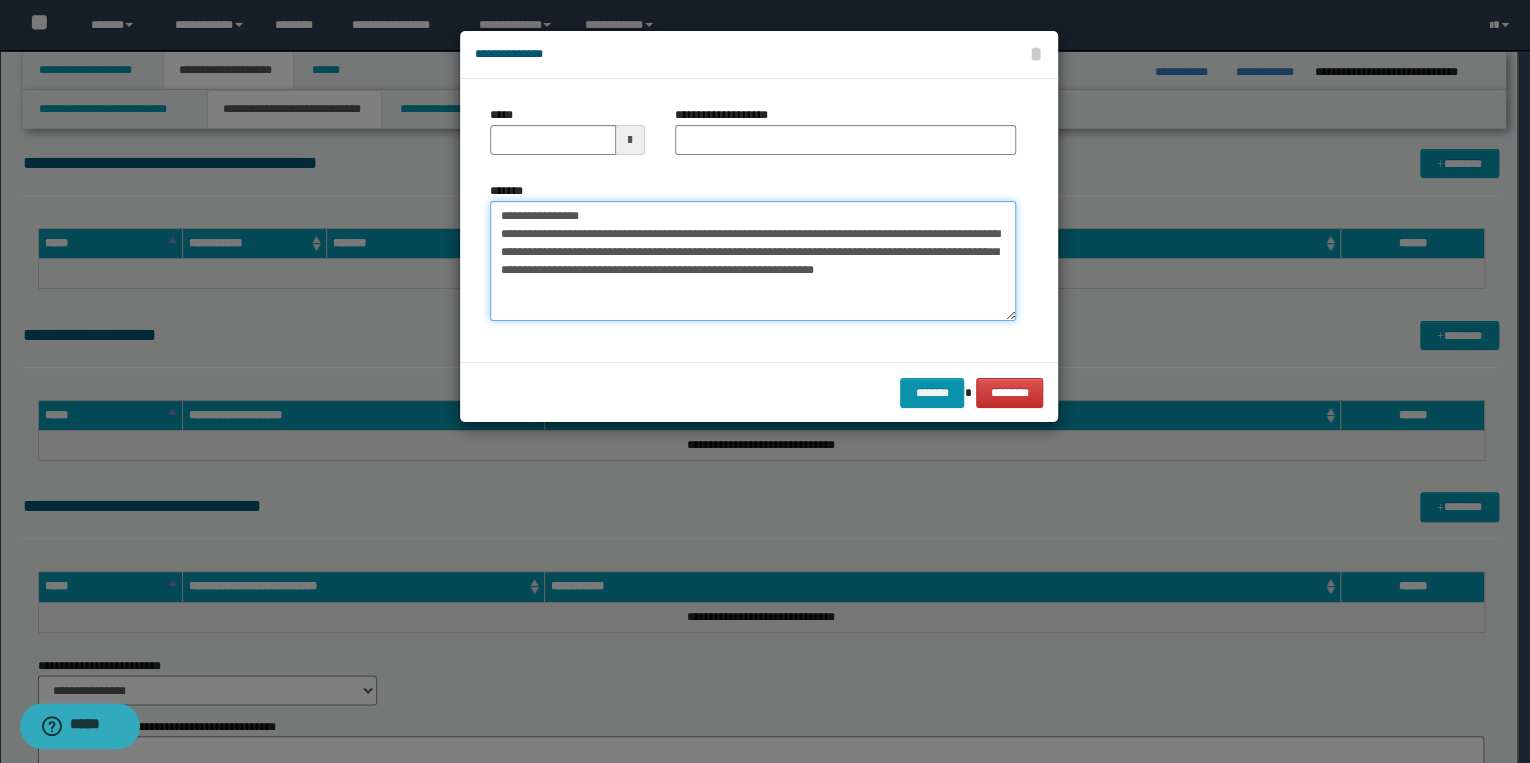 type 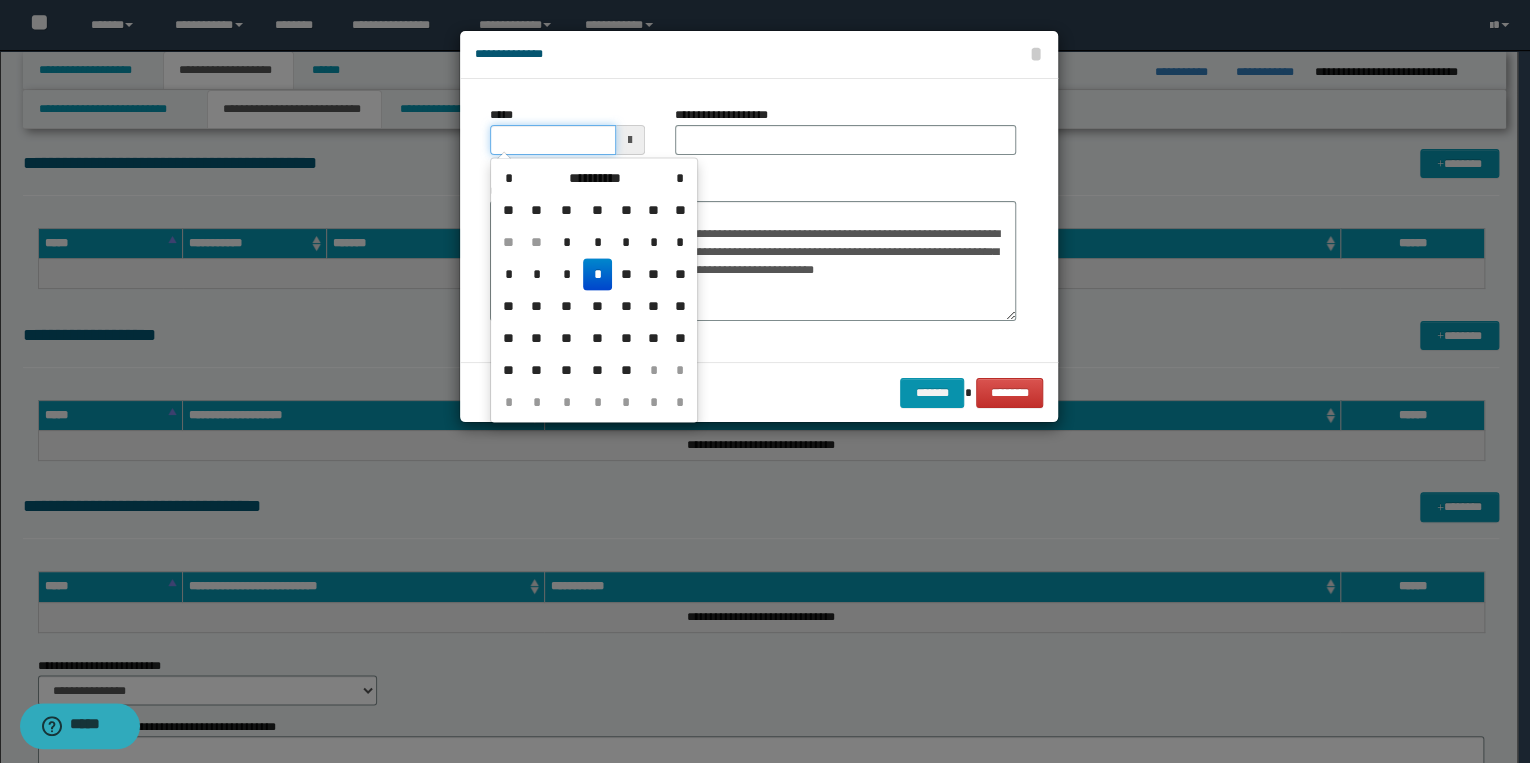 click on "*****" at bounding box center [553, 140] 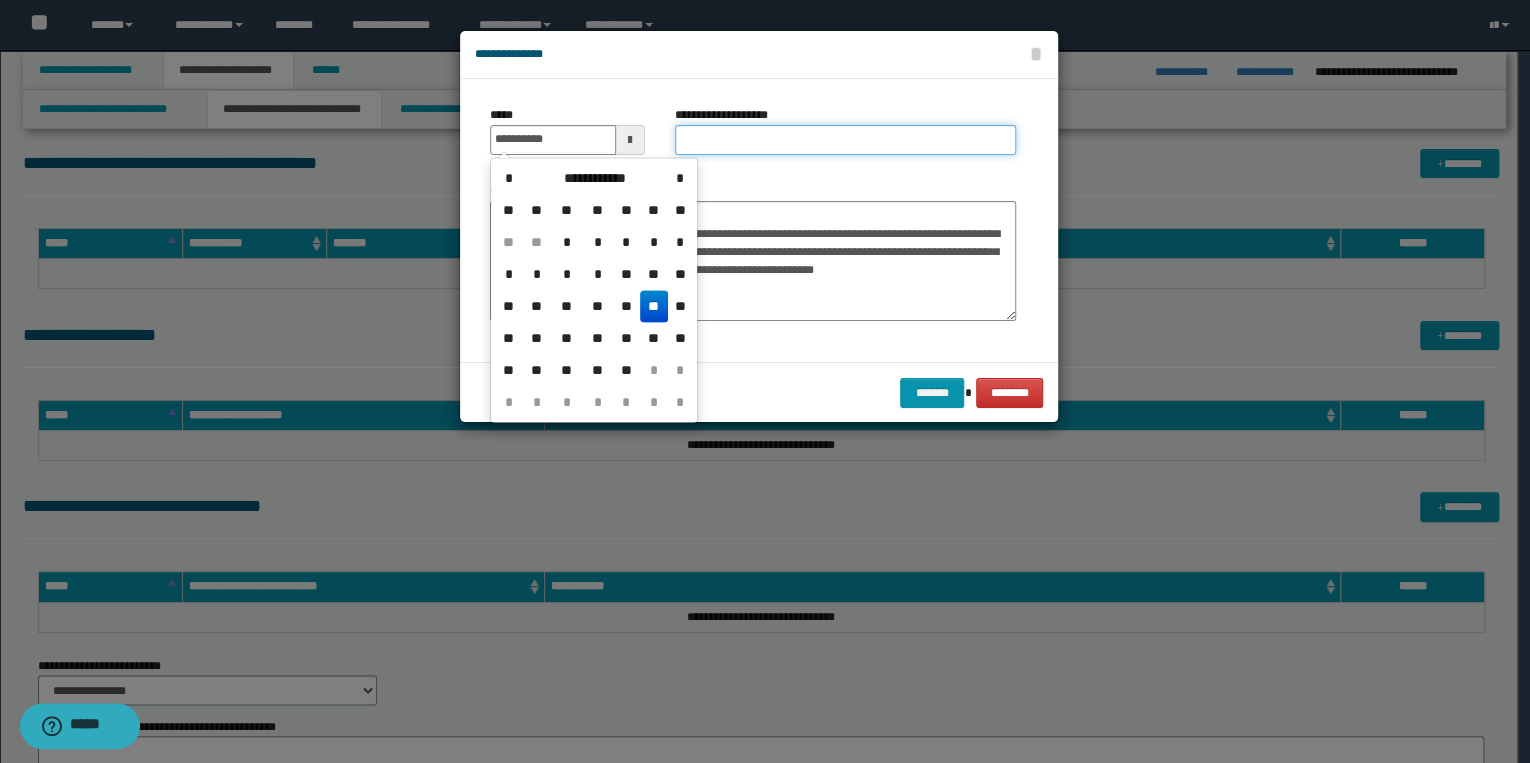 type on "**********" 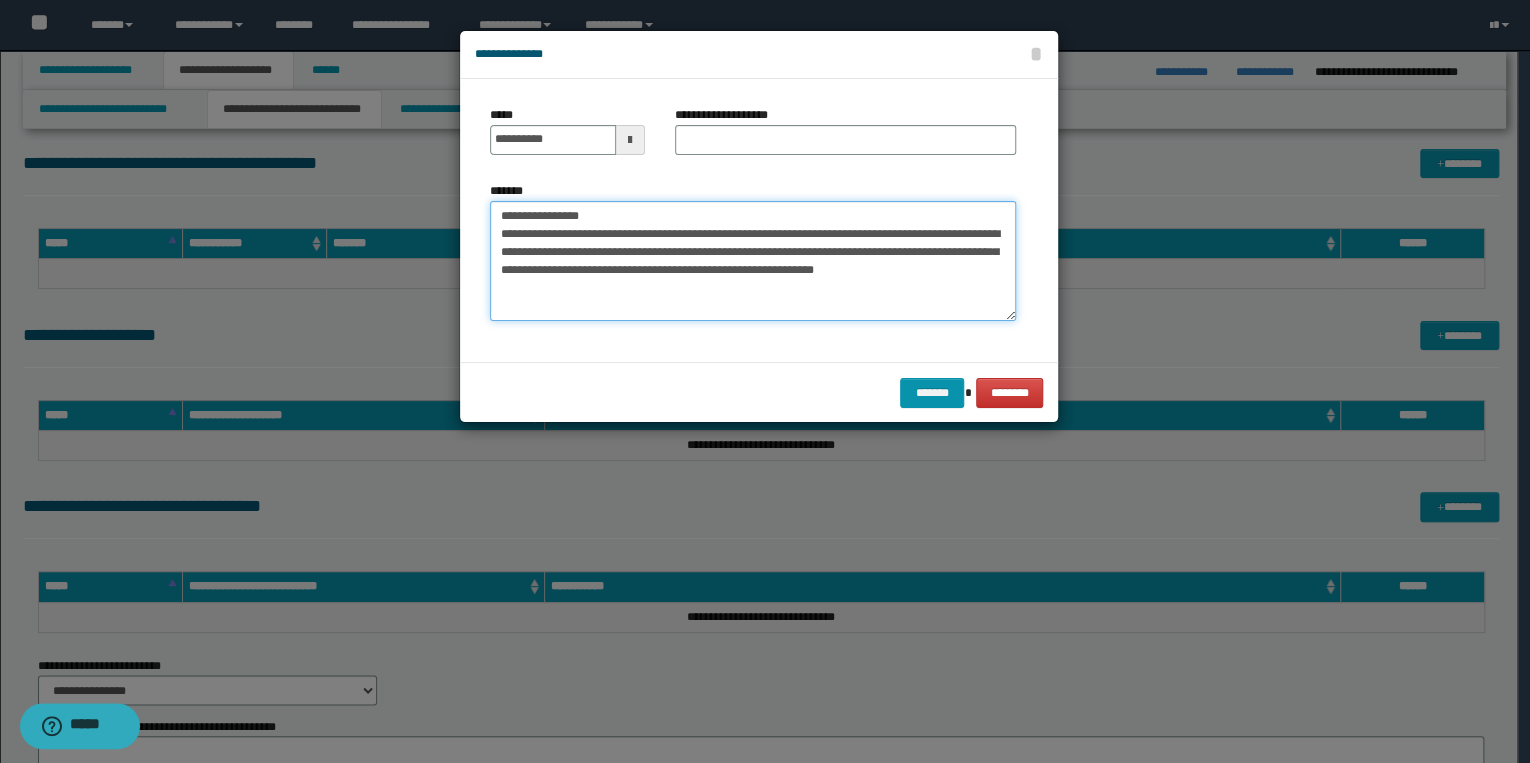drag, startPoint x: 496, startPoint y: 216, endPoint x: 612, endPoint y: 216, distance: 116 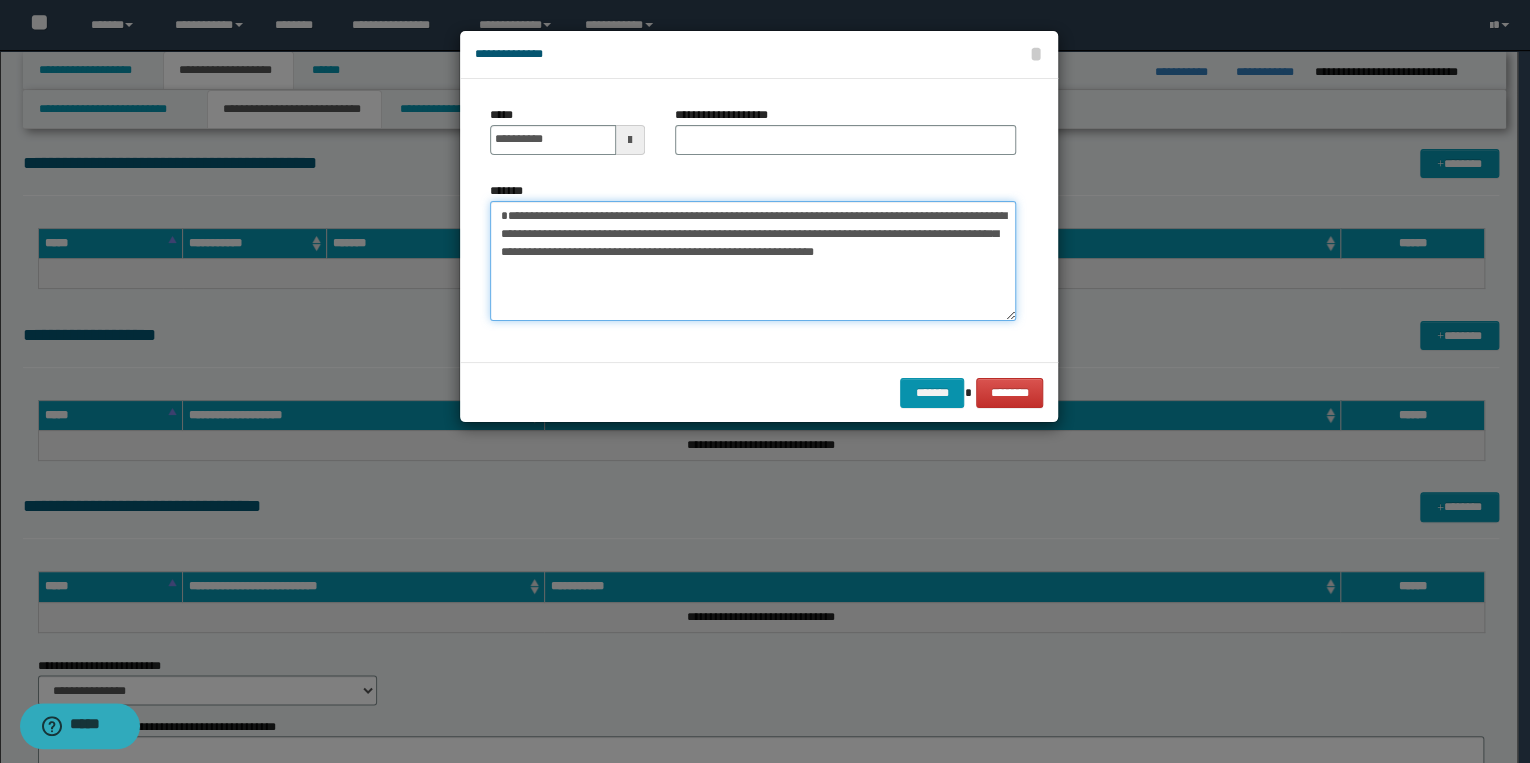 type on "**********" 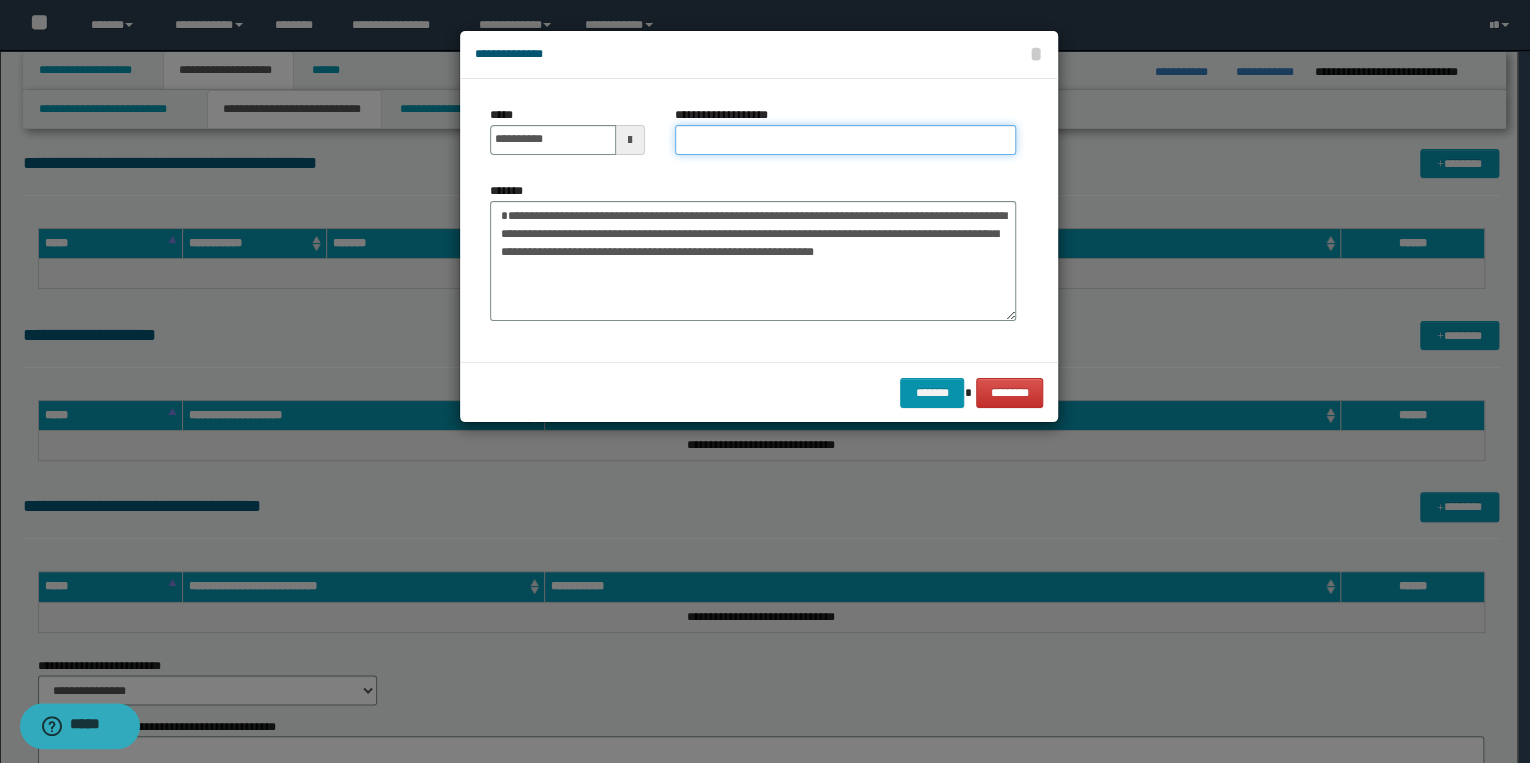 click on "**********" at bounding box center (845, 140) 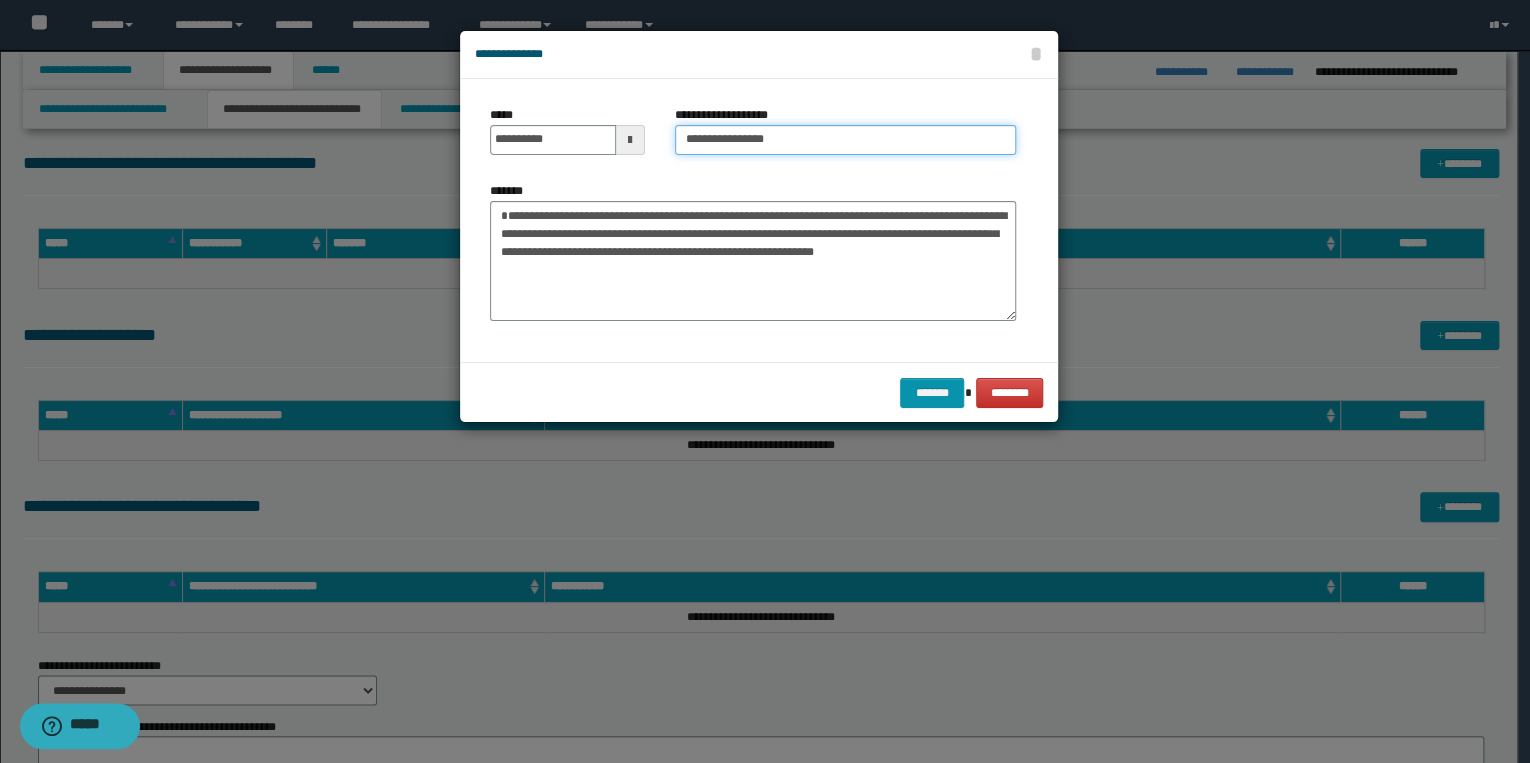 click on "**********" at bounding box center (845, 140) 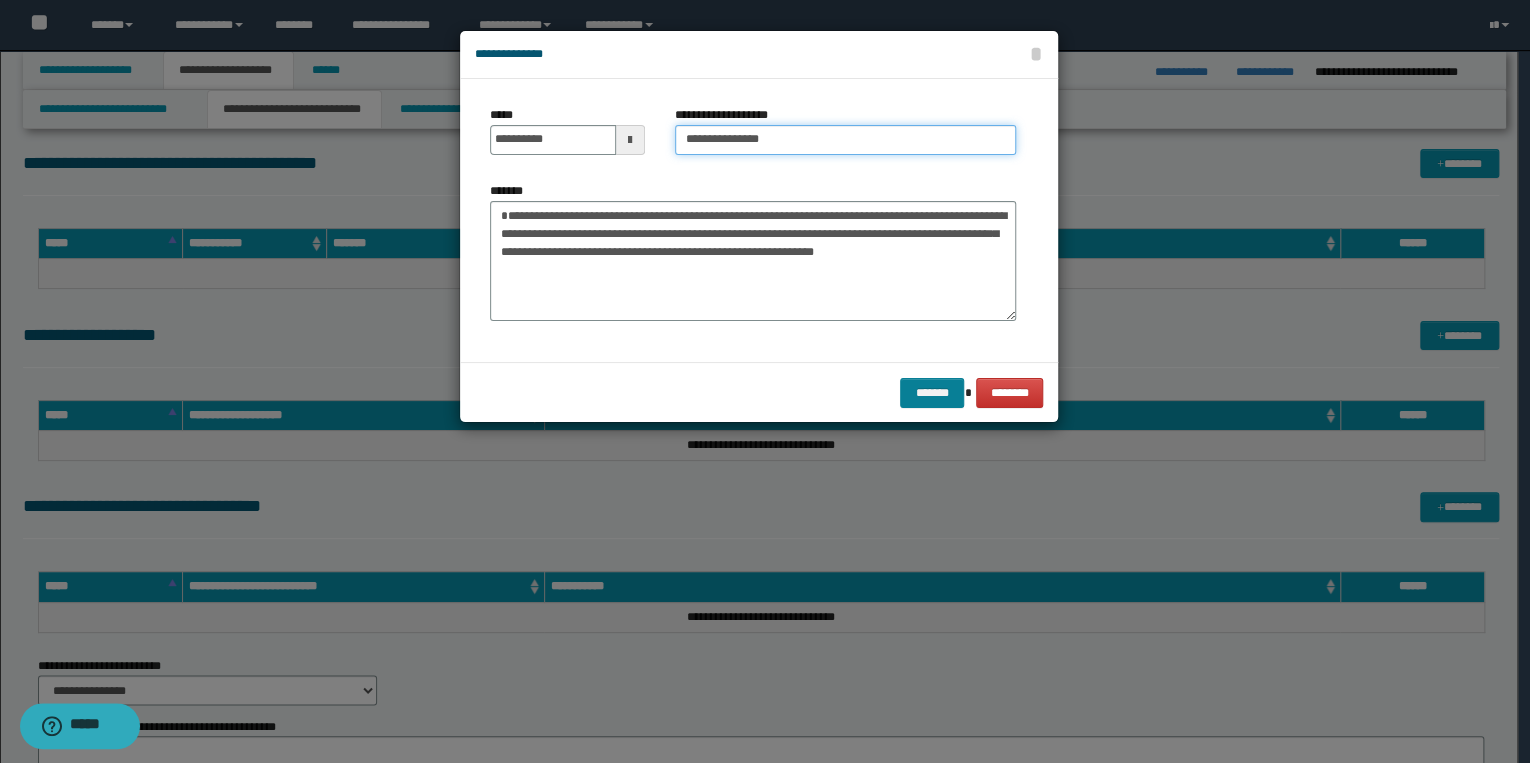 type on "**********" 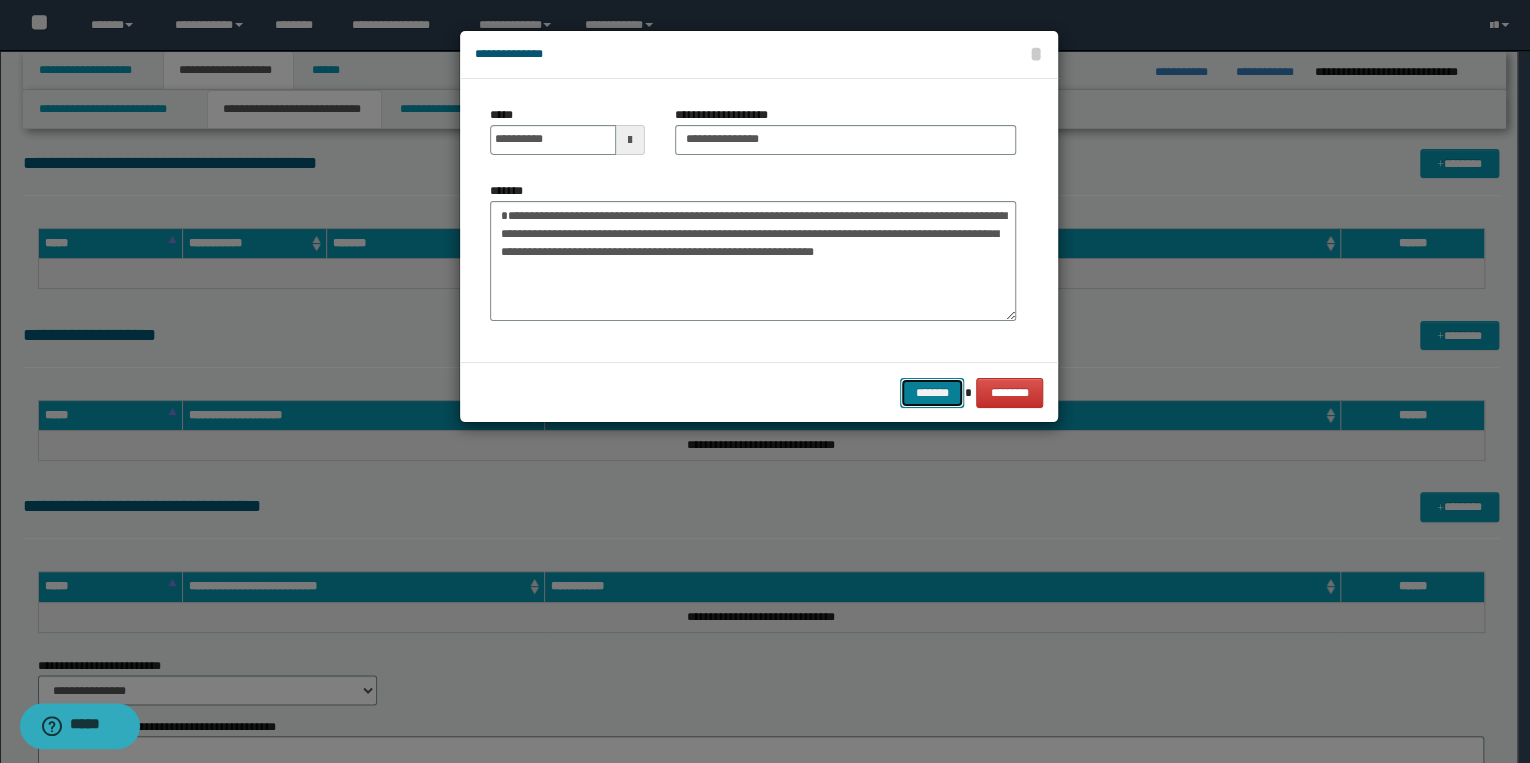 click on "*******" at bounding box center [932, 393] 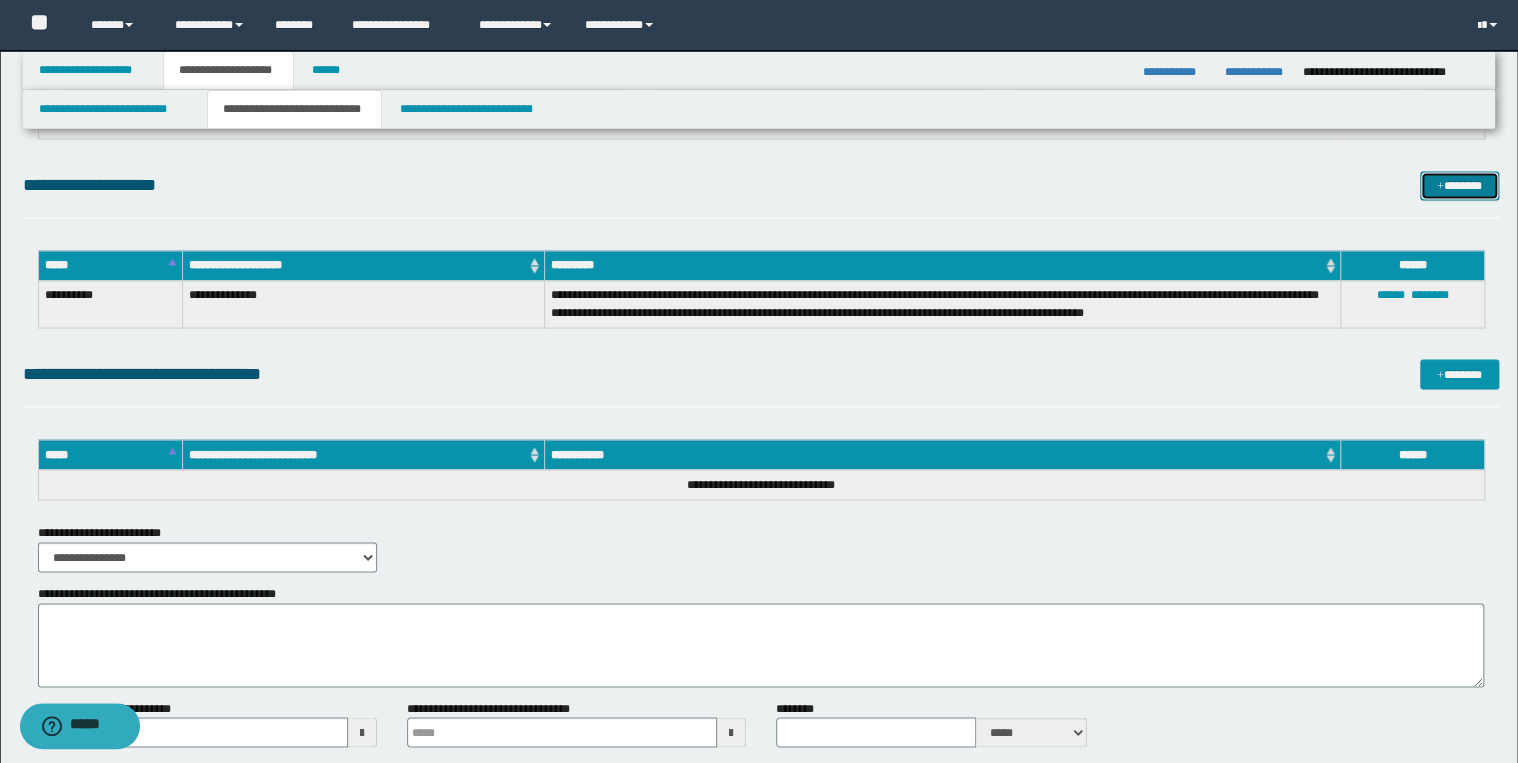 scroll, scrollTop: 1600, scrollLeft: 0, axis: vertical 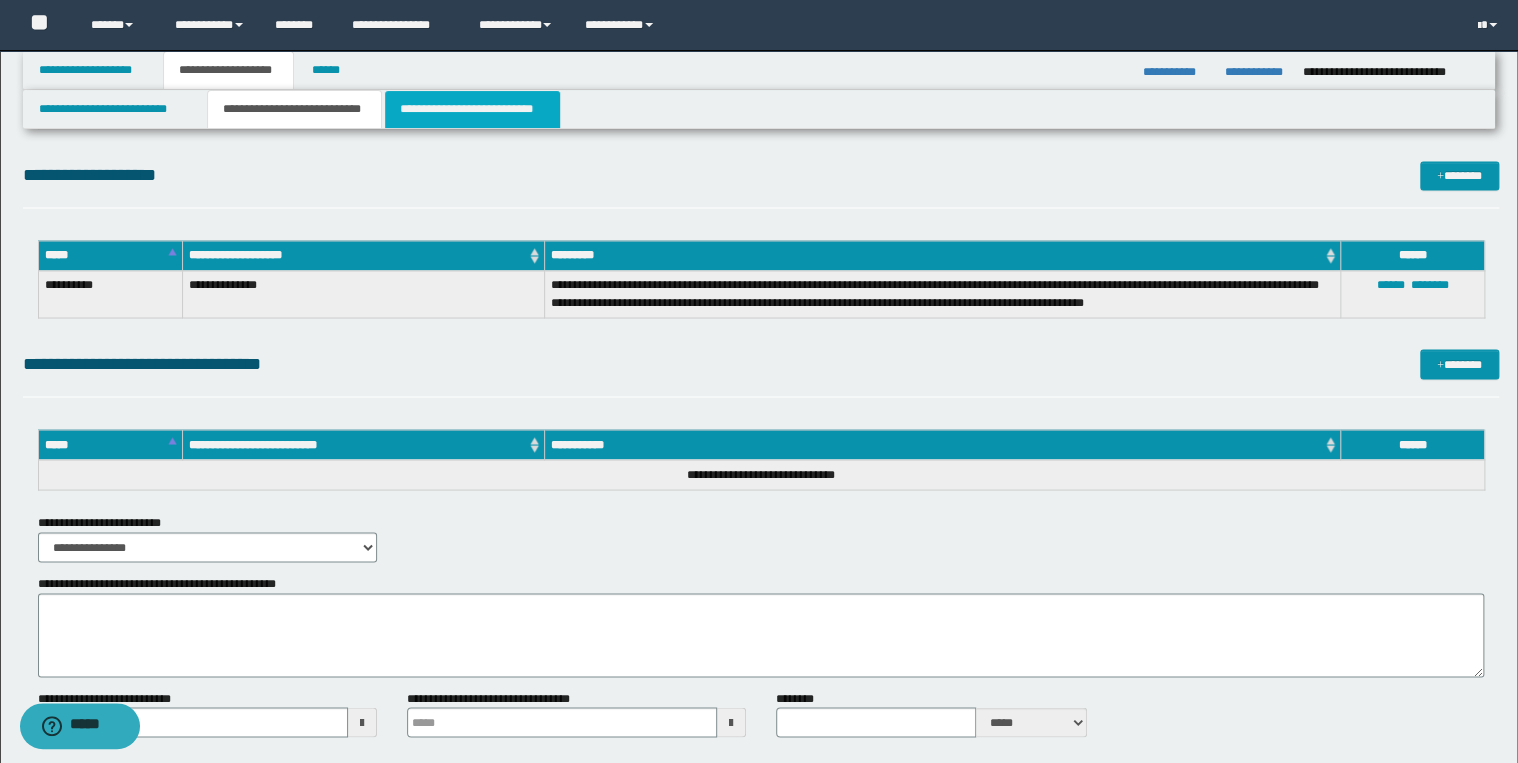 click on "**********" at bounding box center [472, 109] 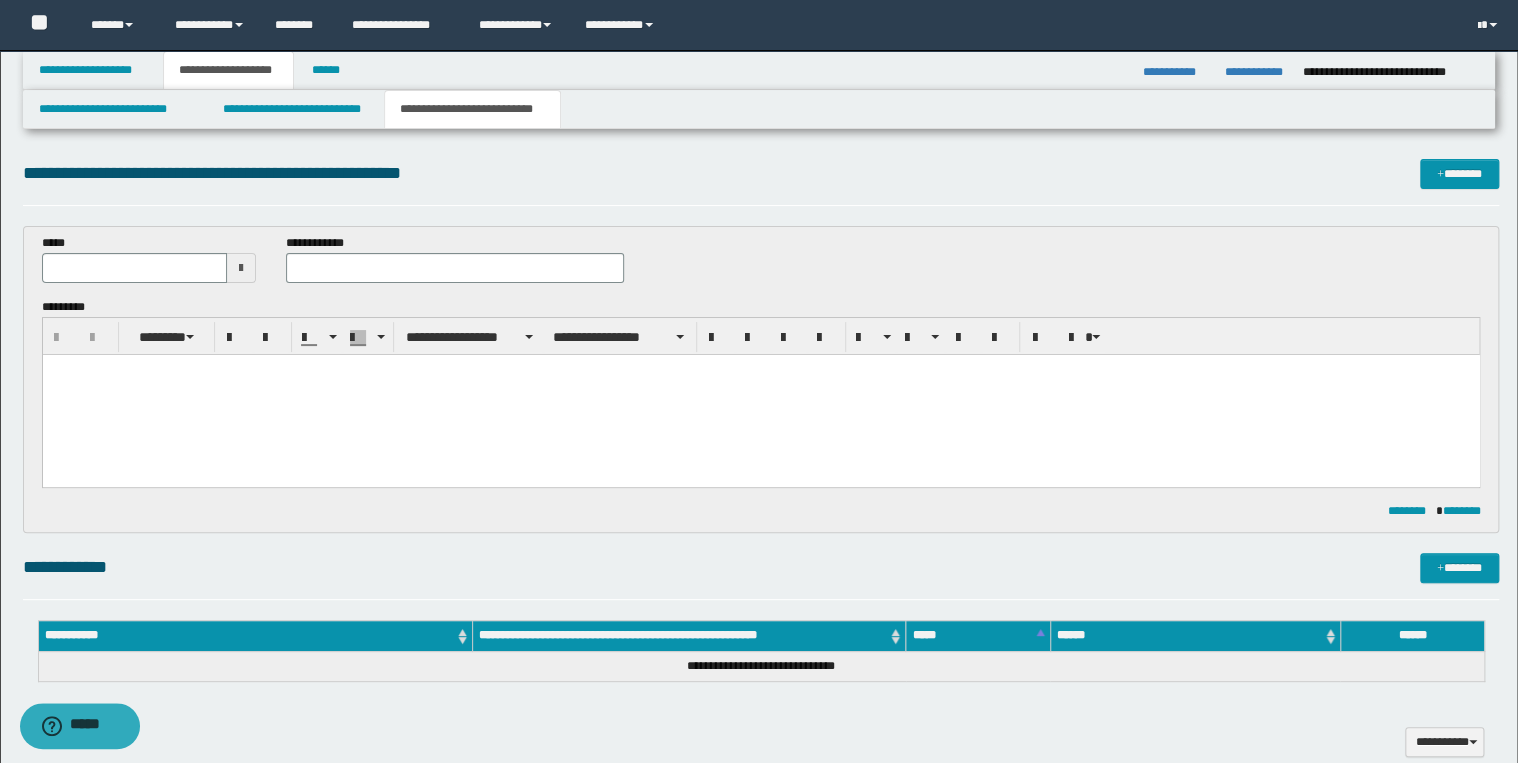 scroll, scrollTop: 0, scrollLeft: 0, axis: both 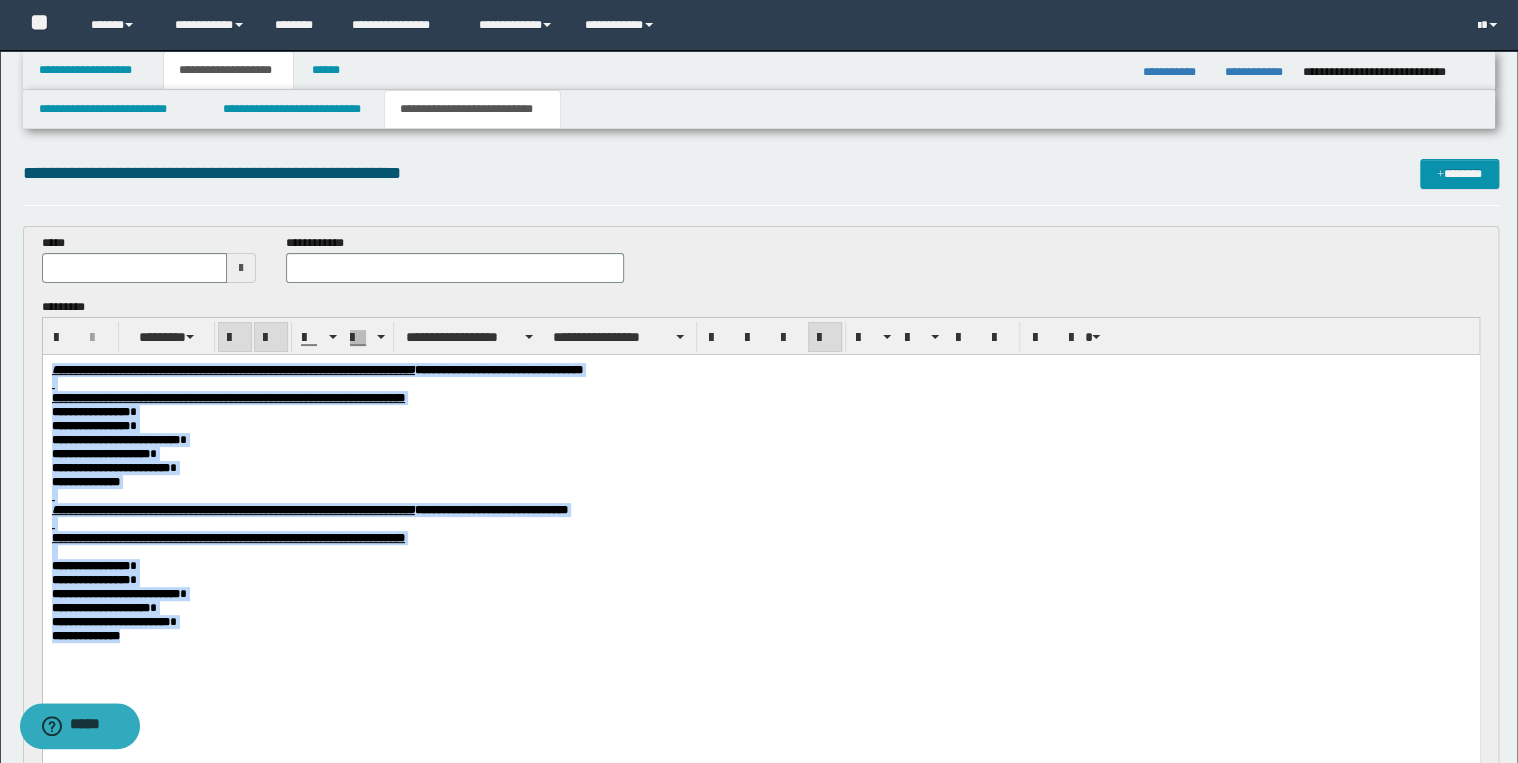 click at bounding box center (825, 338) 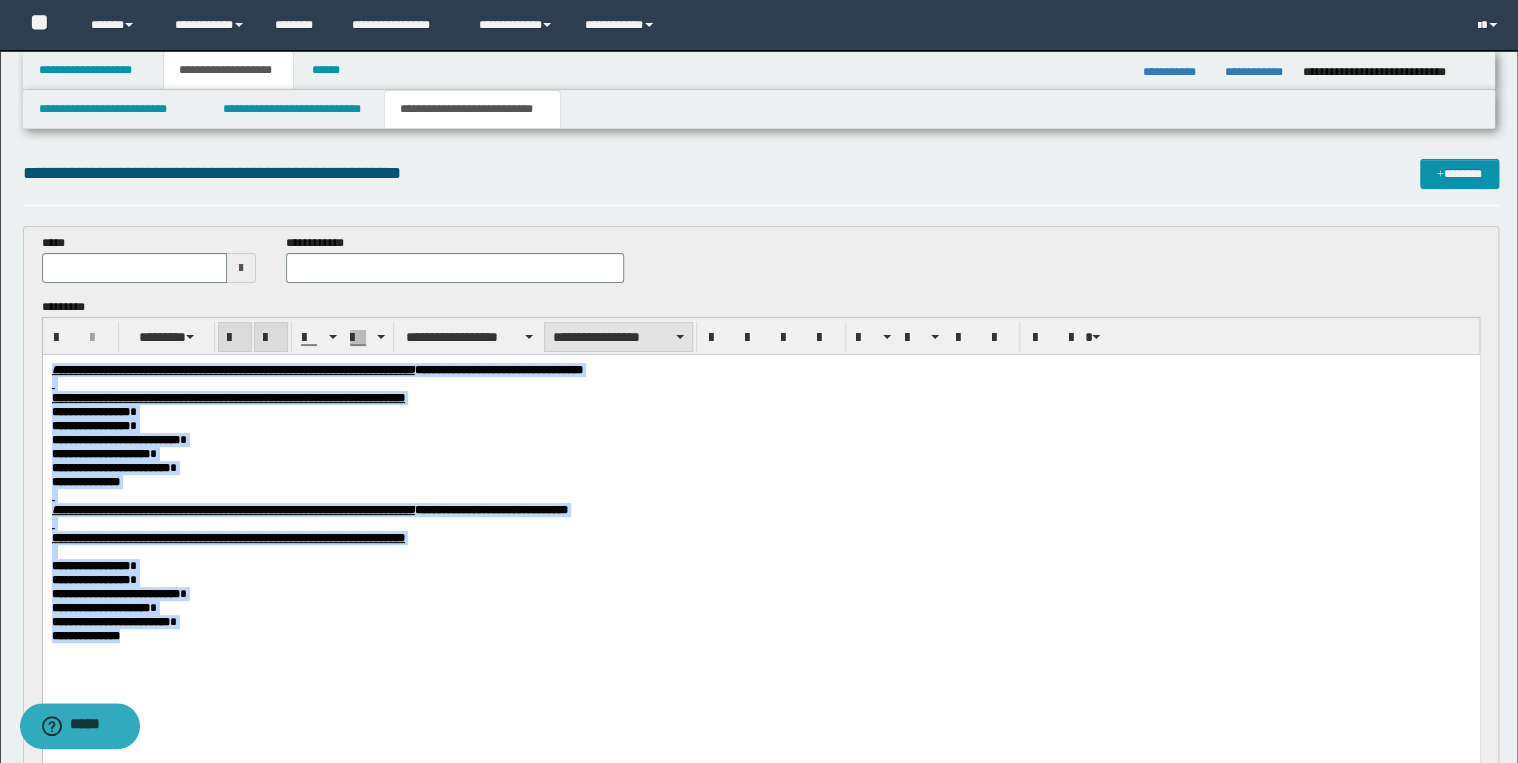 click on "**********" at bounding box center (618, 337) 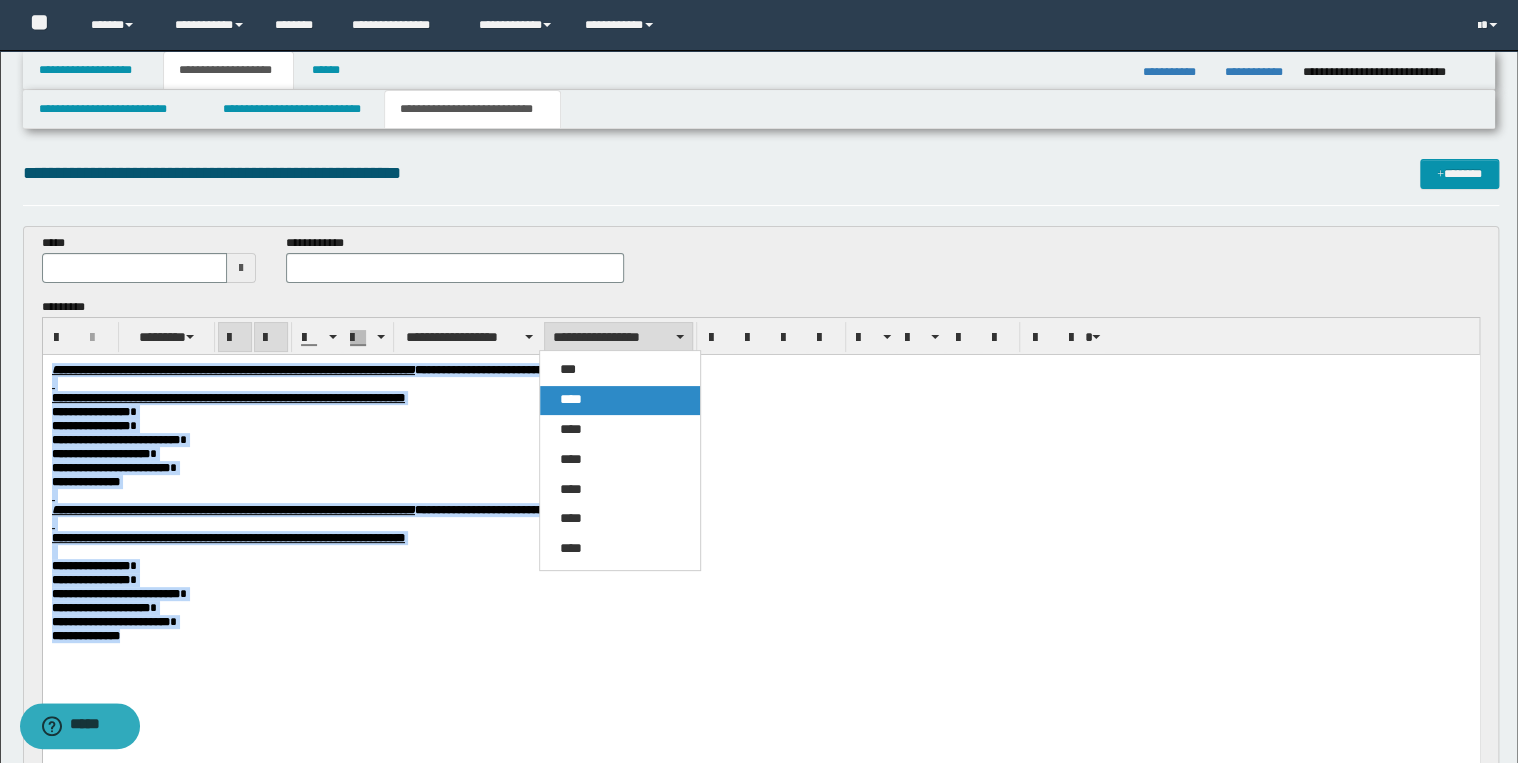click on "****" at bounding box center [620, 400] 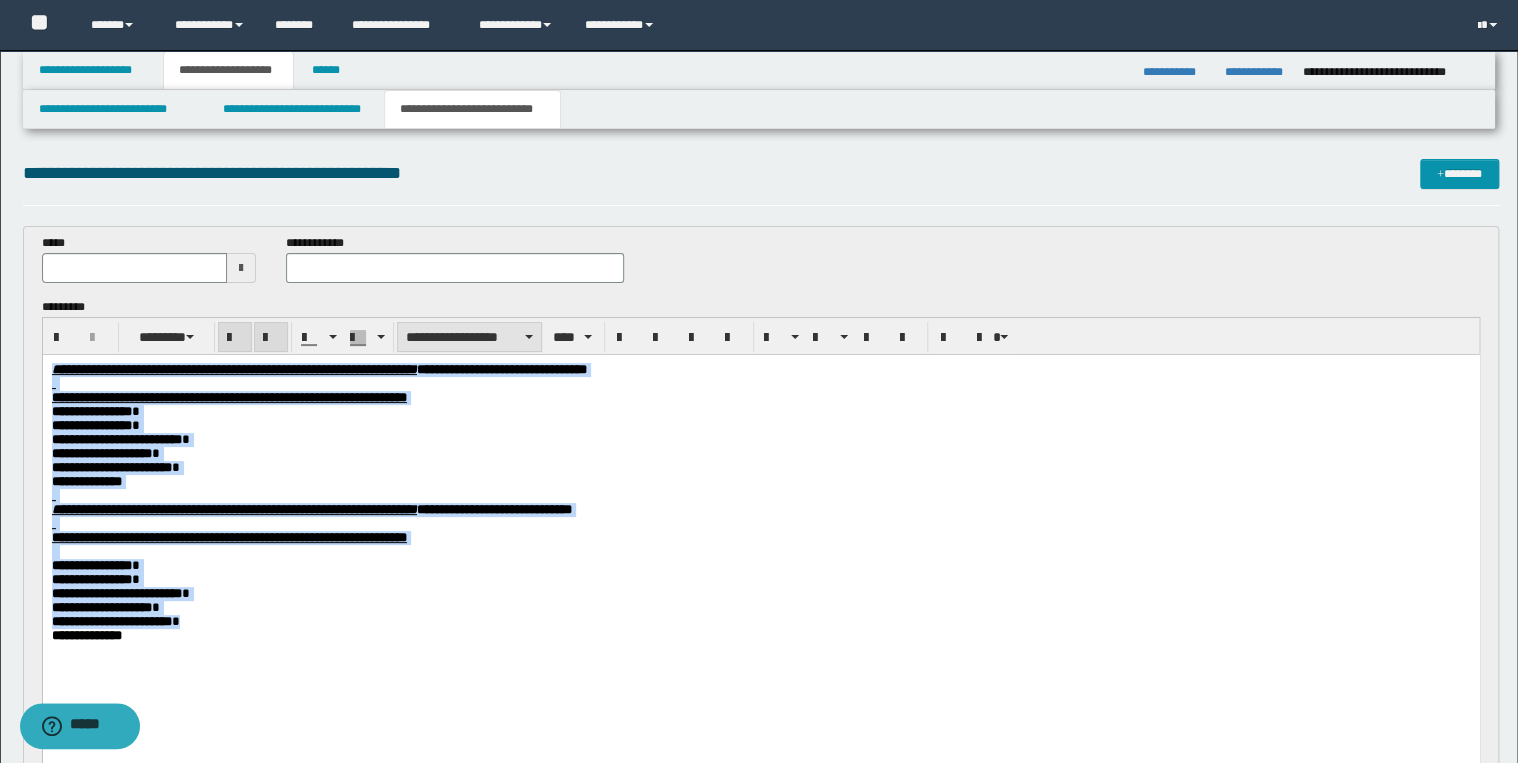 click on "**********" at bounding box center (469, 337) 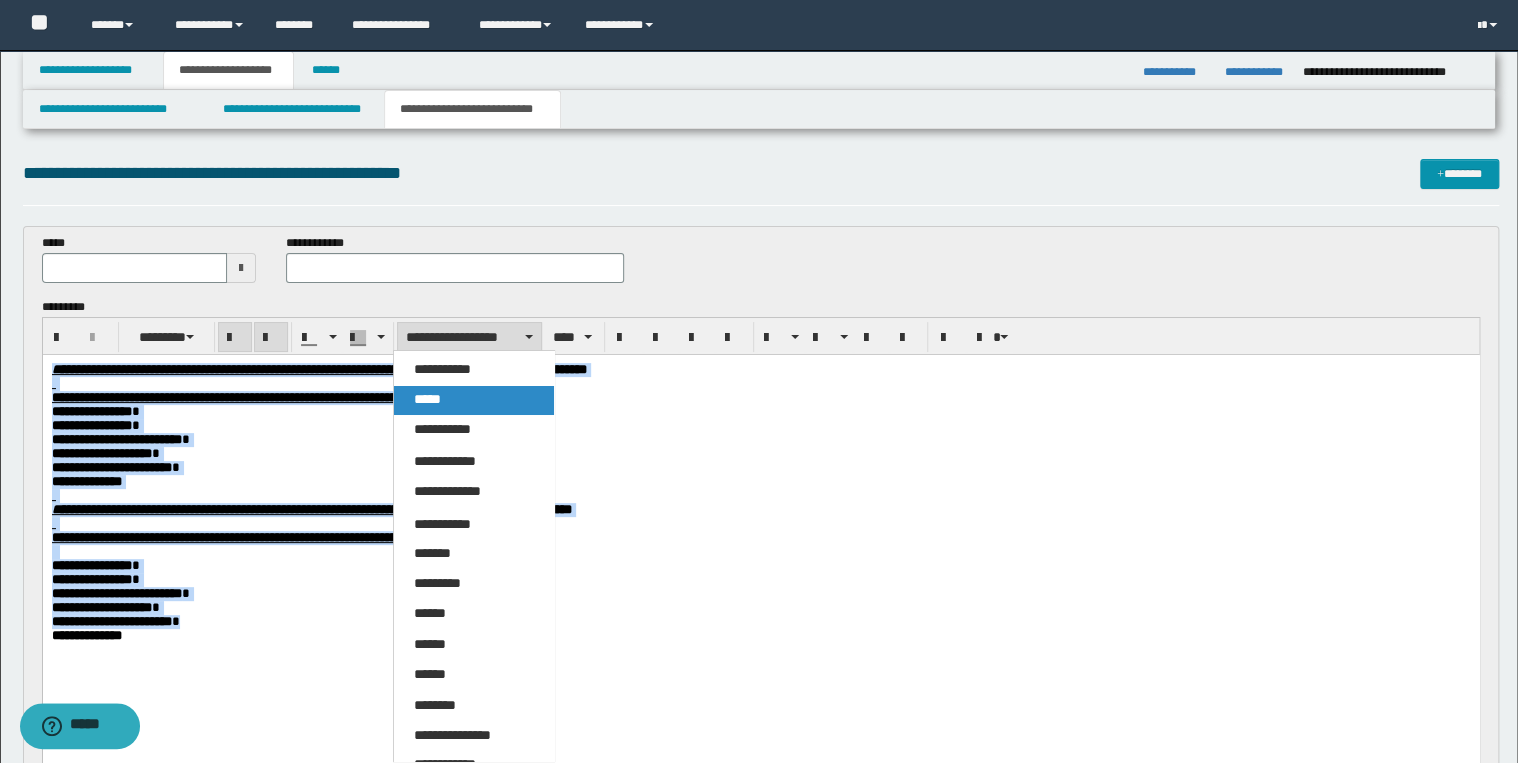 click on "*****" at bounding box center [474, 400] 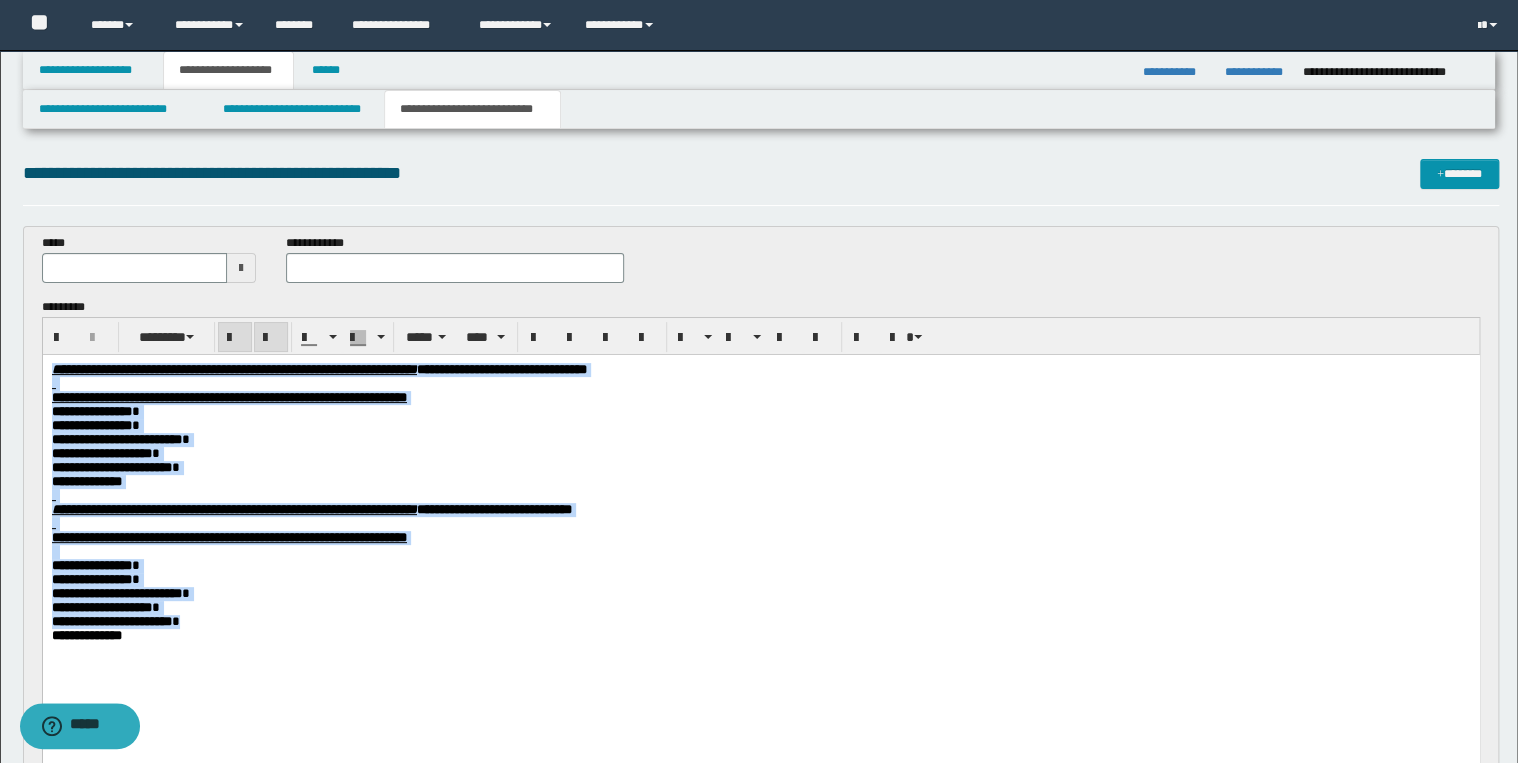click on "**********" at bounding box center [760, 426] 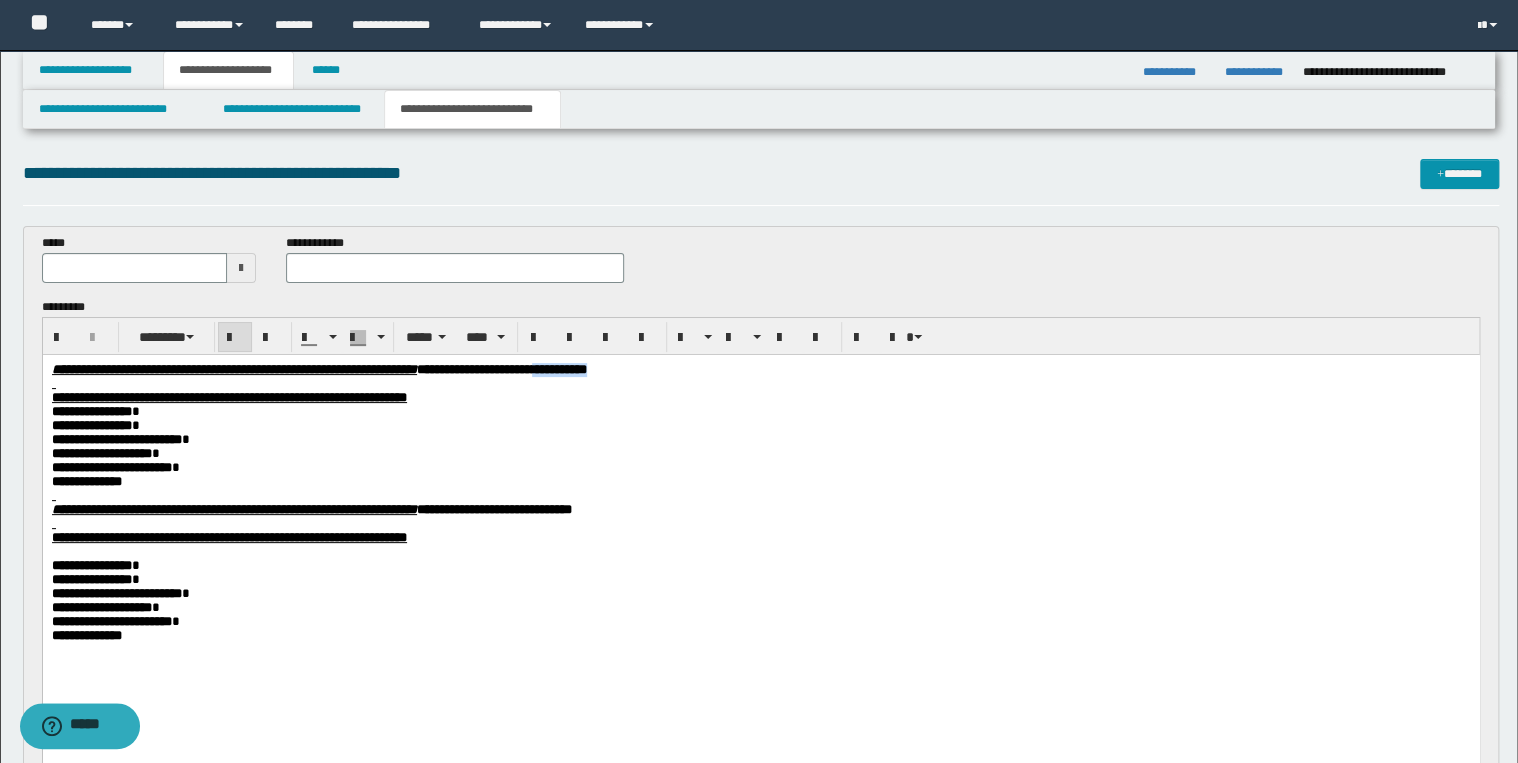 drag, startPoint x: 762, startPoint y: 370, endPoint x: 846, endPoint y: 371, distance: 84.00595 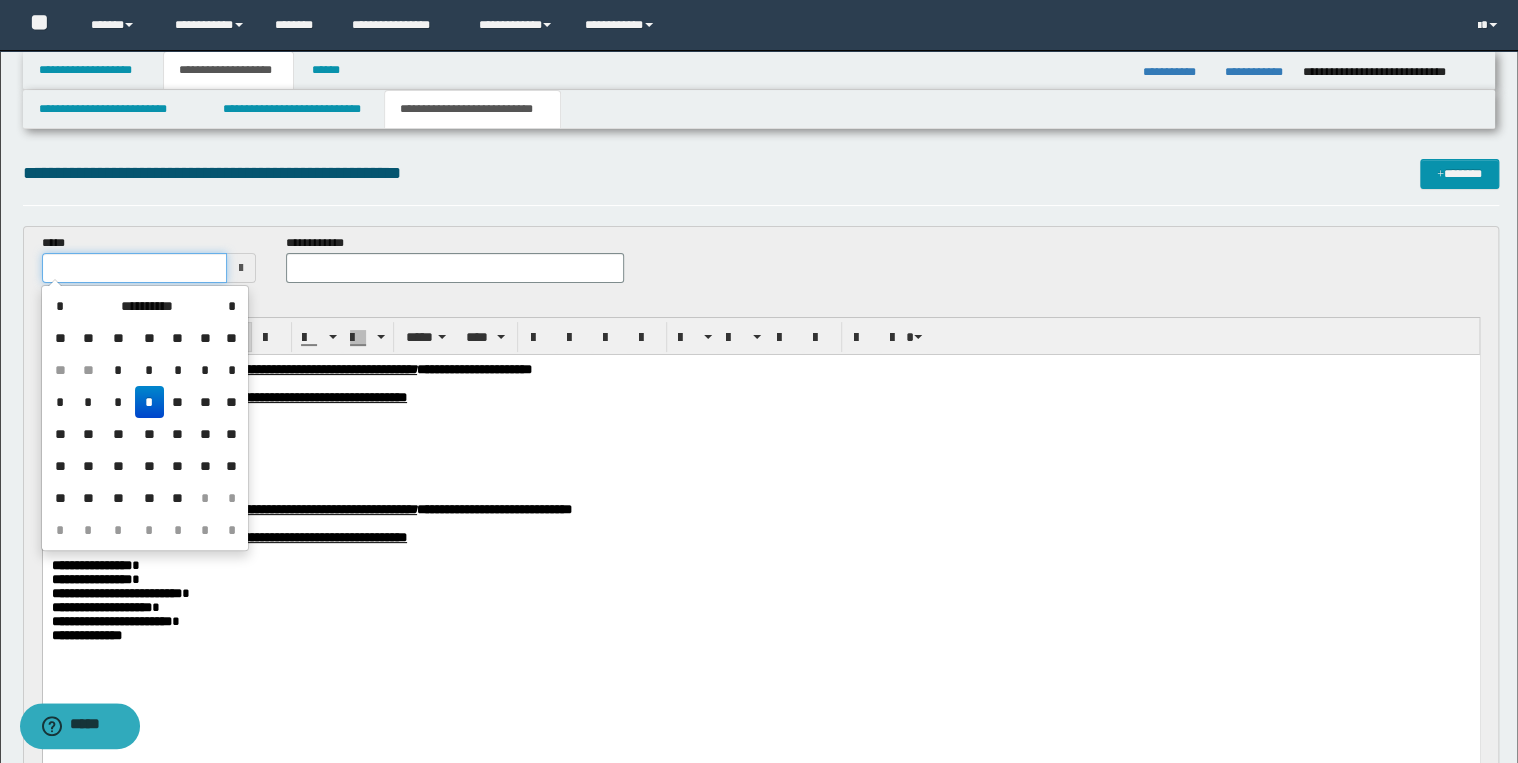 click at bounding box center [135, 268] 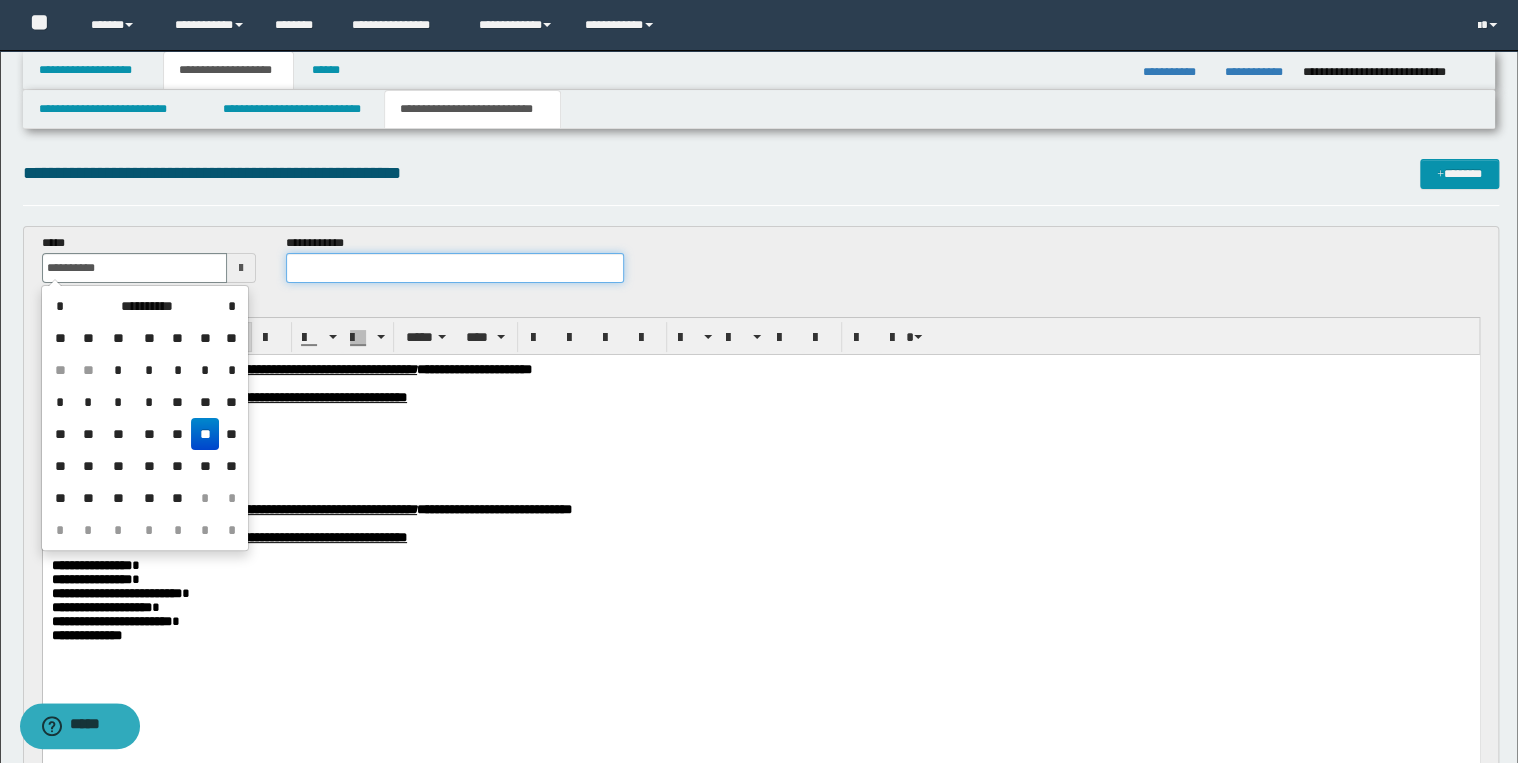type on "**********" 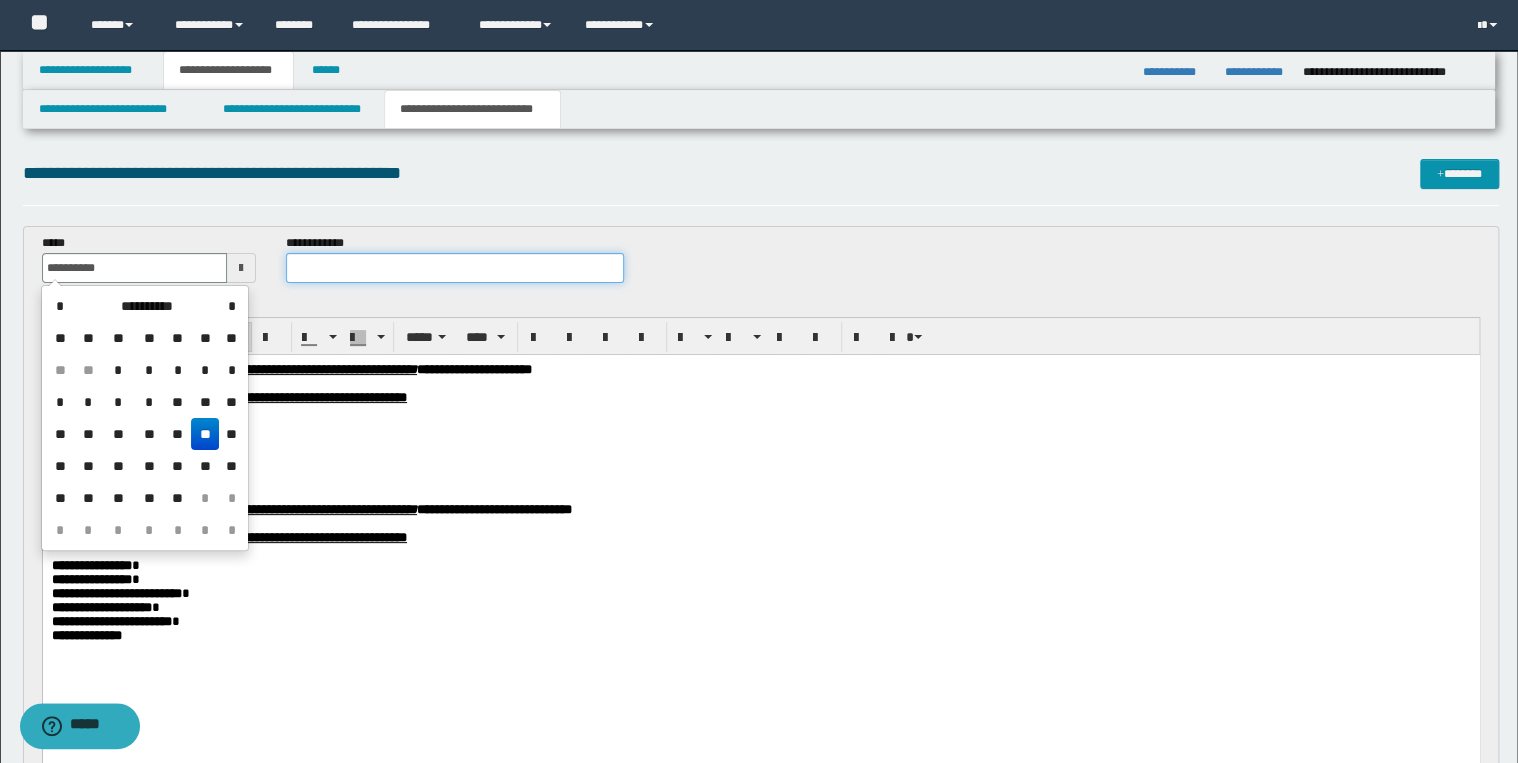click at bounding box center (454, 268) 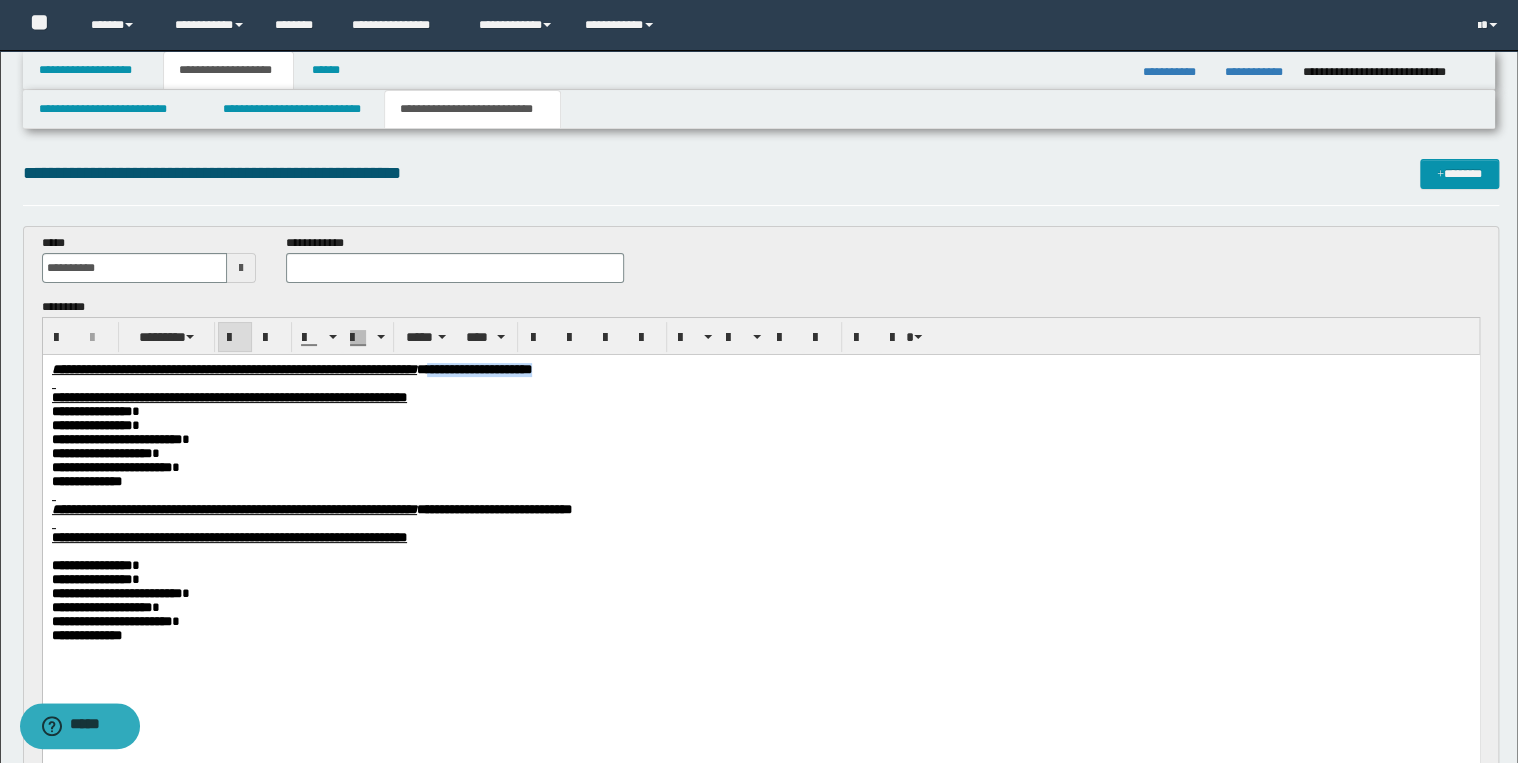 drag, startPoint x: 628, startPoint y: 370, endPoint x: 771, endPoint y: 374, distance: 143.05594 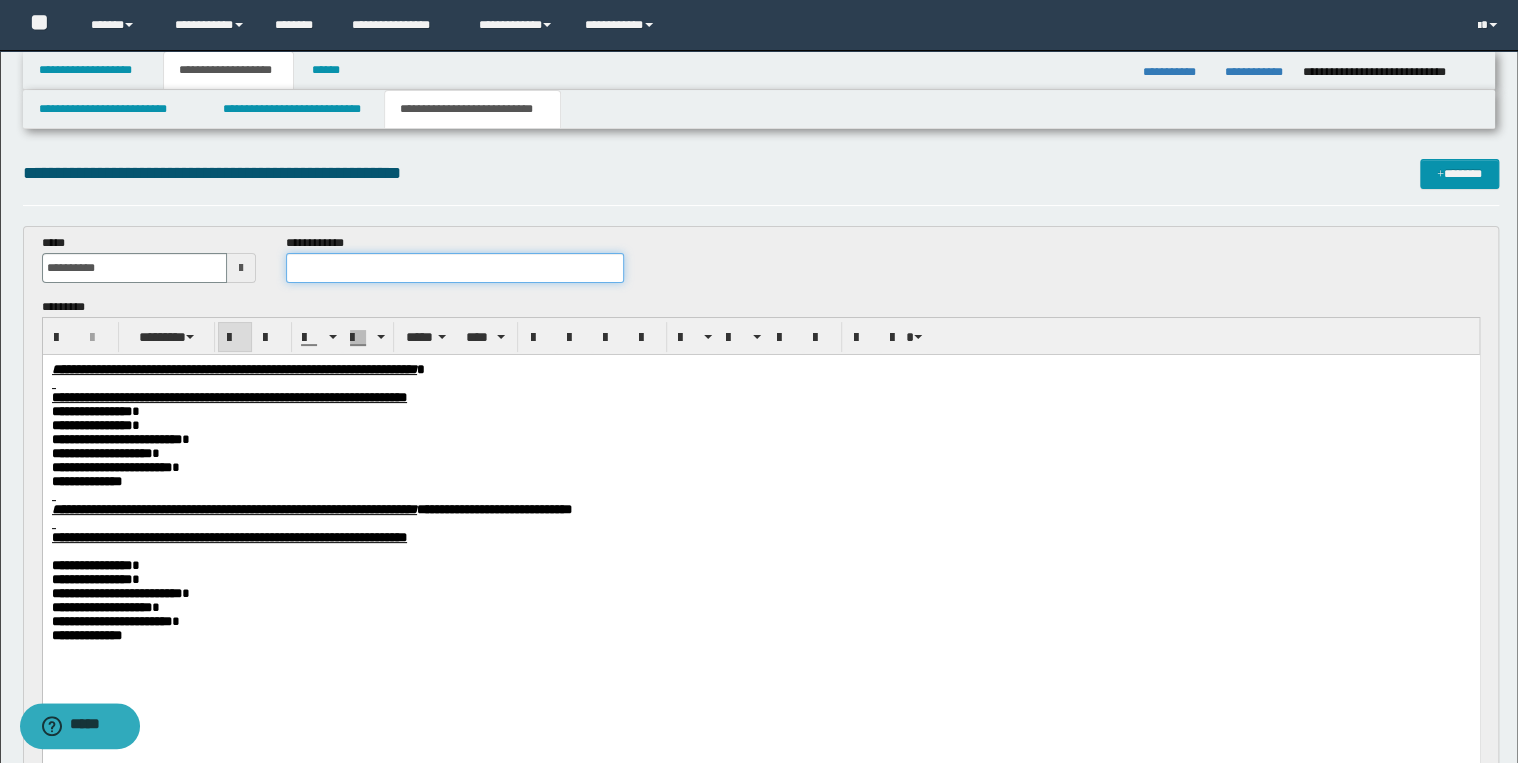 click at bounding box center (454, 268) 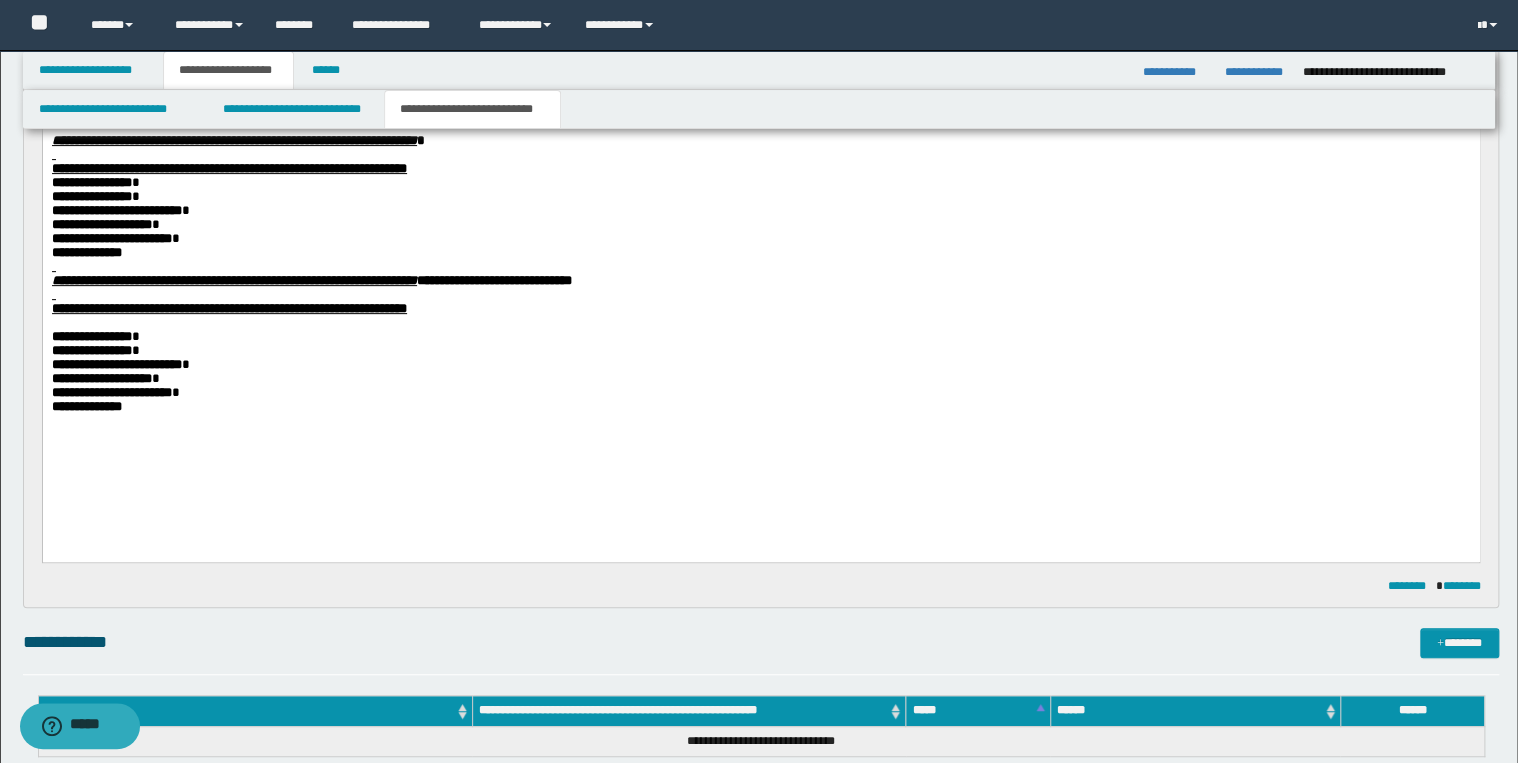 scroll, scrollTop: 240, scrollLeft: 0, axis: vertical 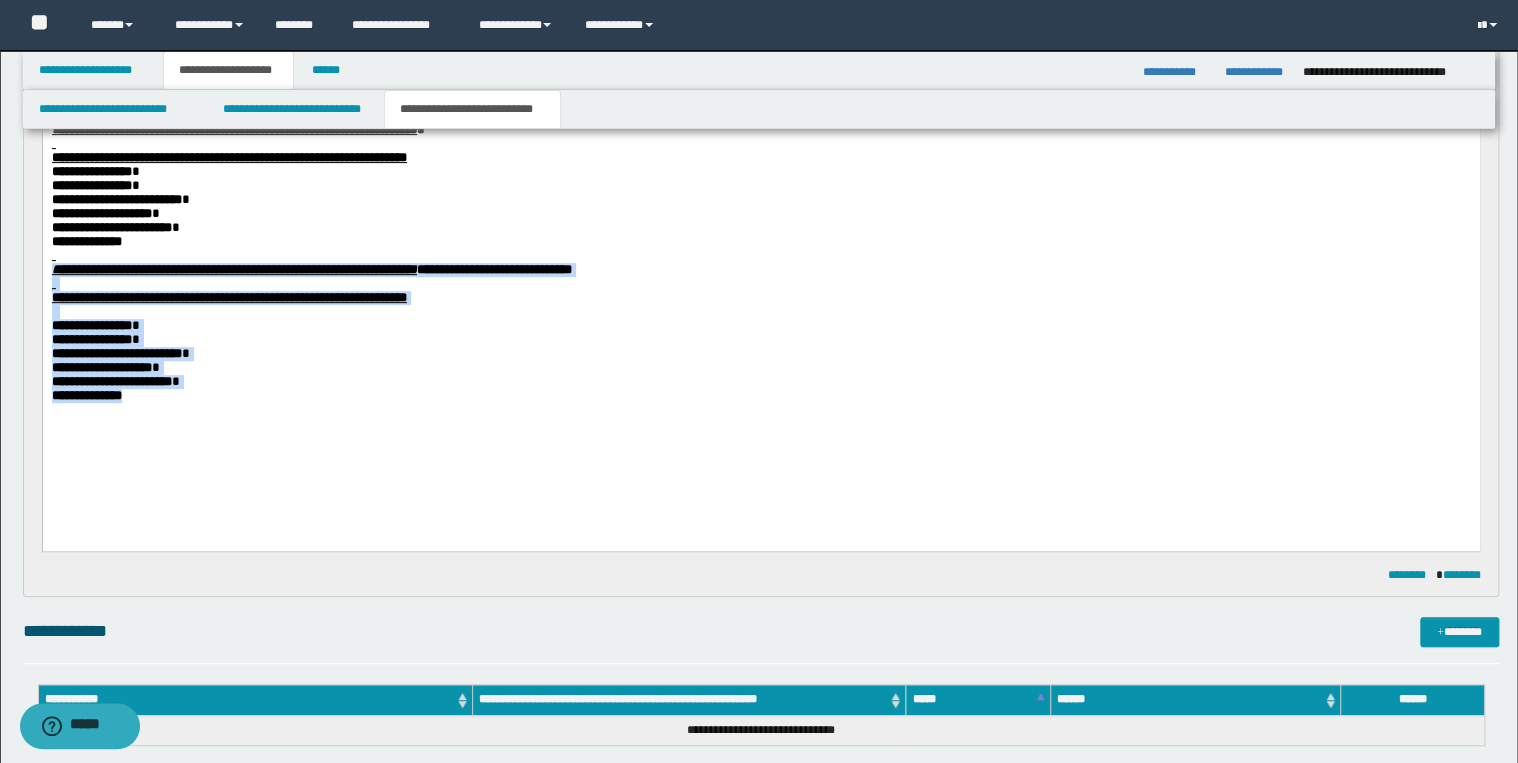 drag, startPoint x: 53, startPoint y: 281, endPoint x: 201, endPoint y: 461, distance: 233.03218 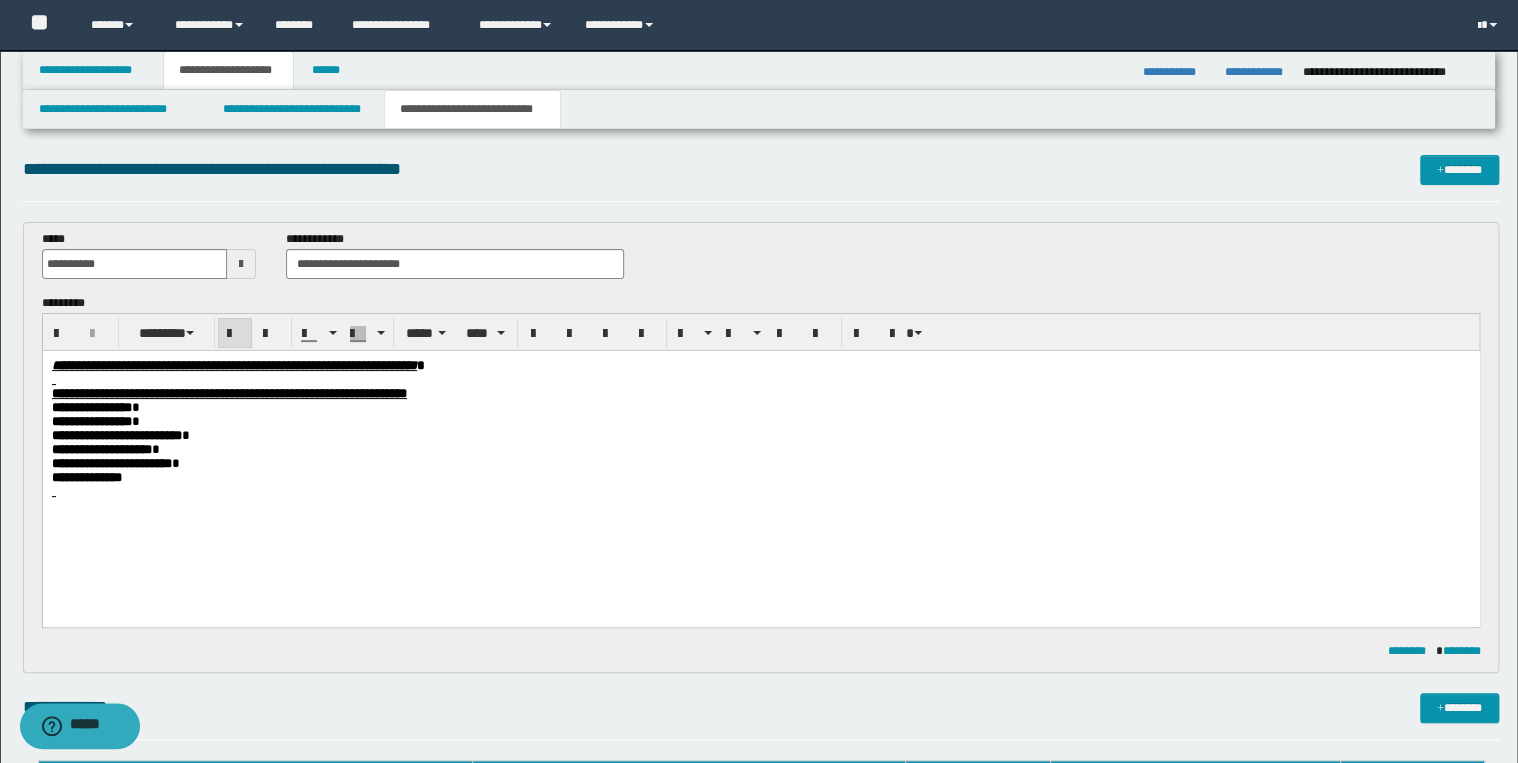 scroll, scrollTop: 0, scrollLeft: 0, axis: both 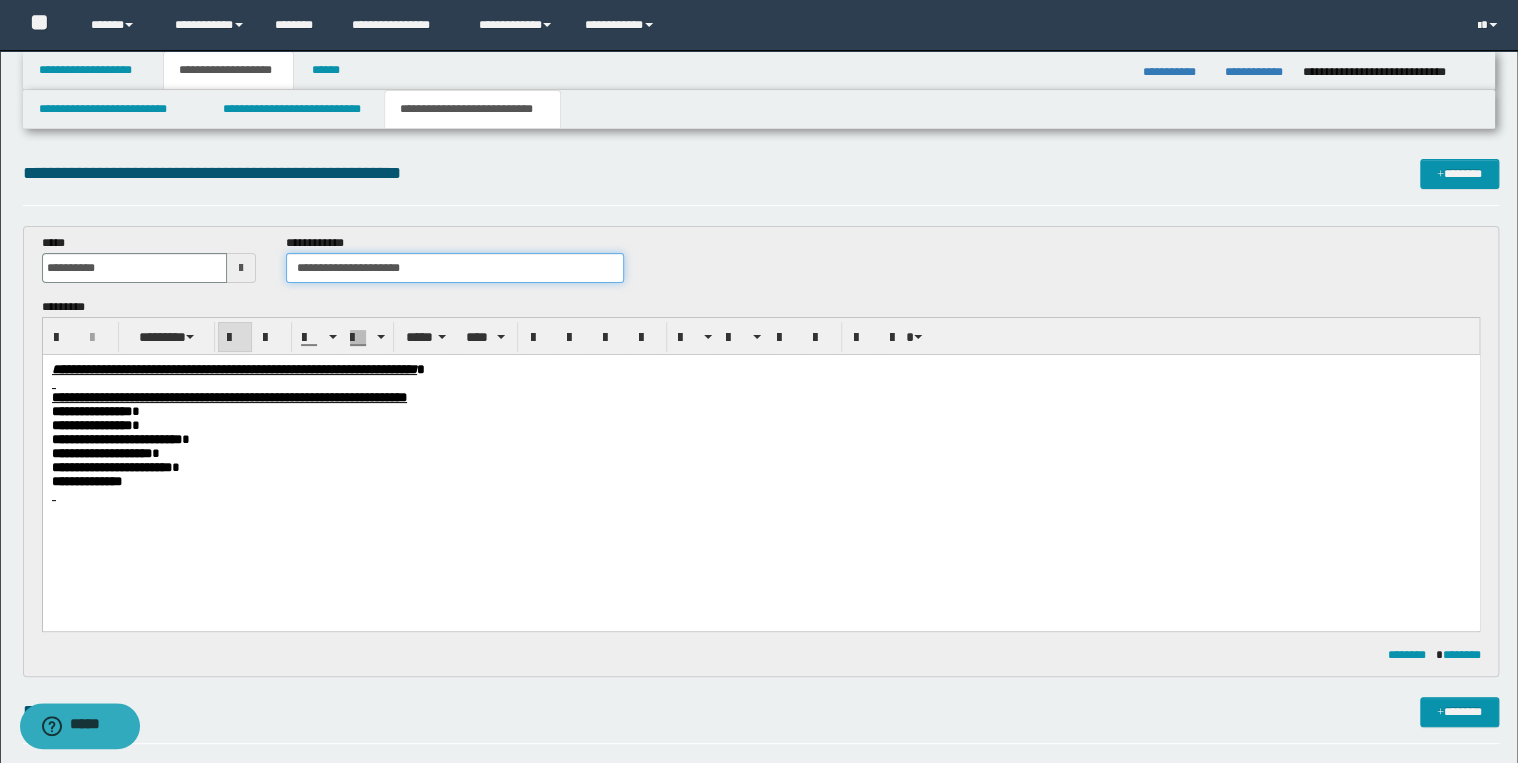 drag, startPoint x: 417, startPoint y: 272, endPoint x: 440, endPoint y: 269, distance: 23.194826 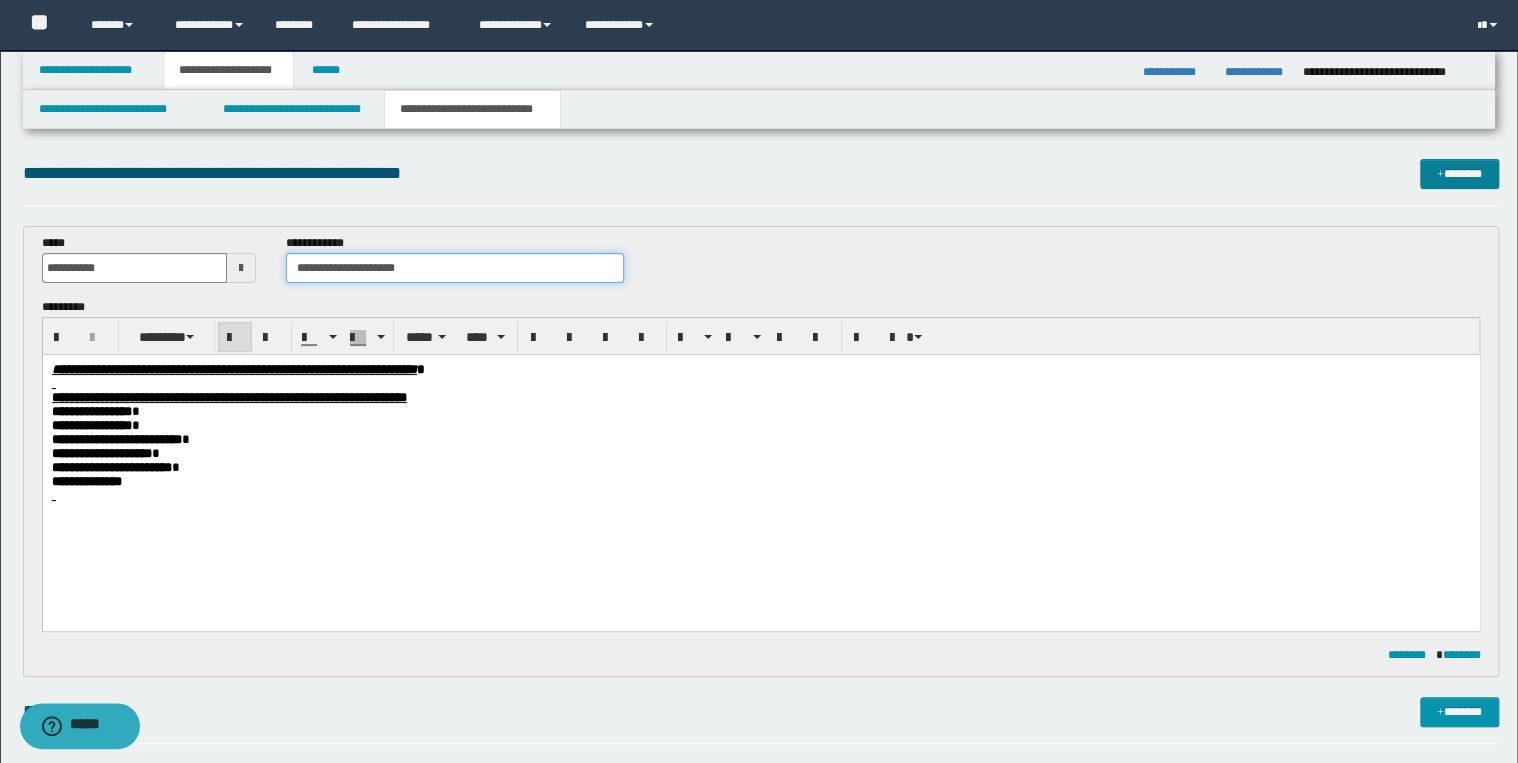 type on "**********" 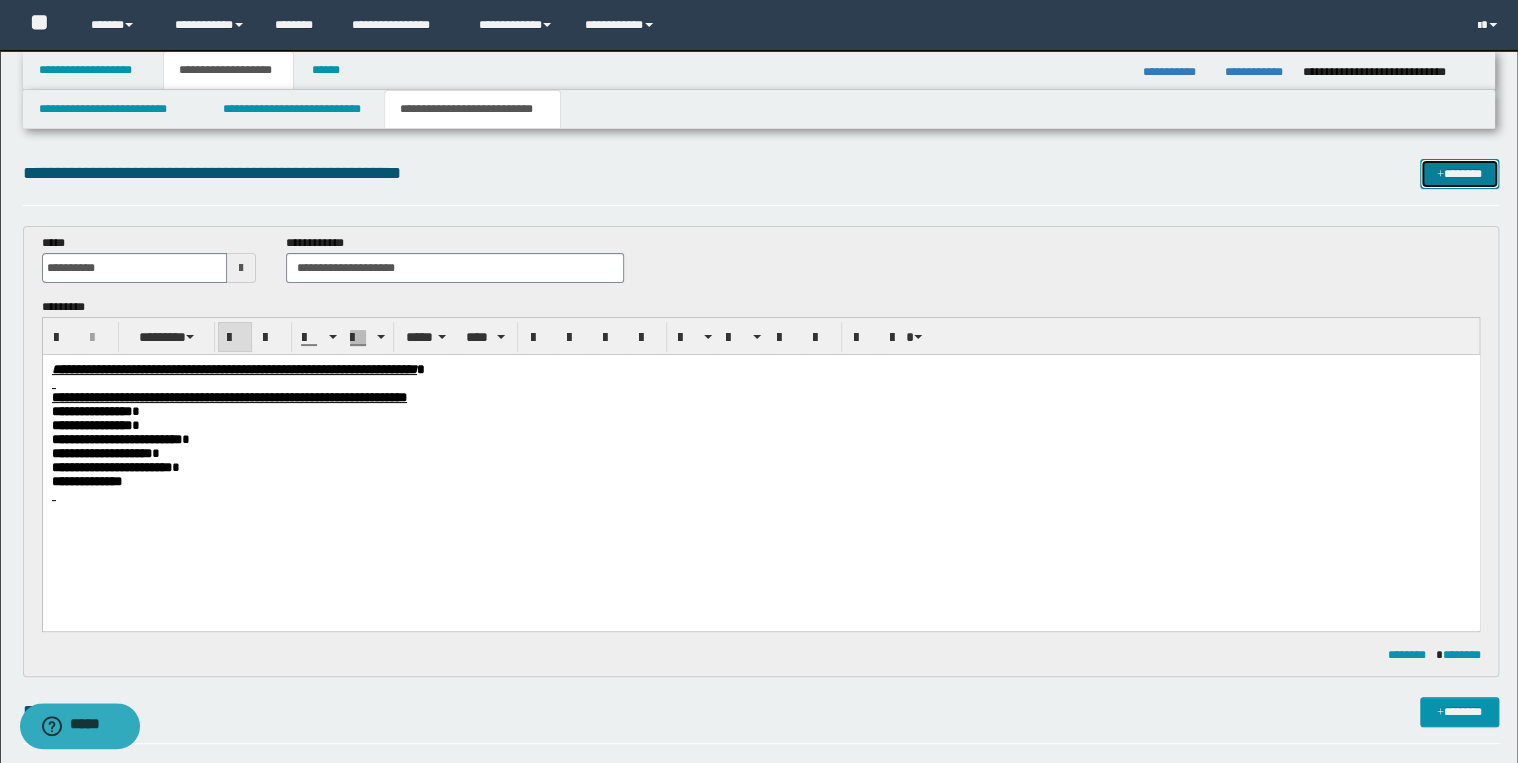 click on "*******" at bounding box center (1459, 174) 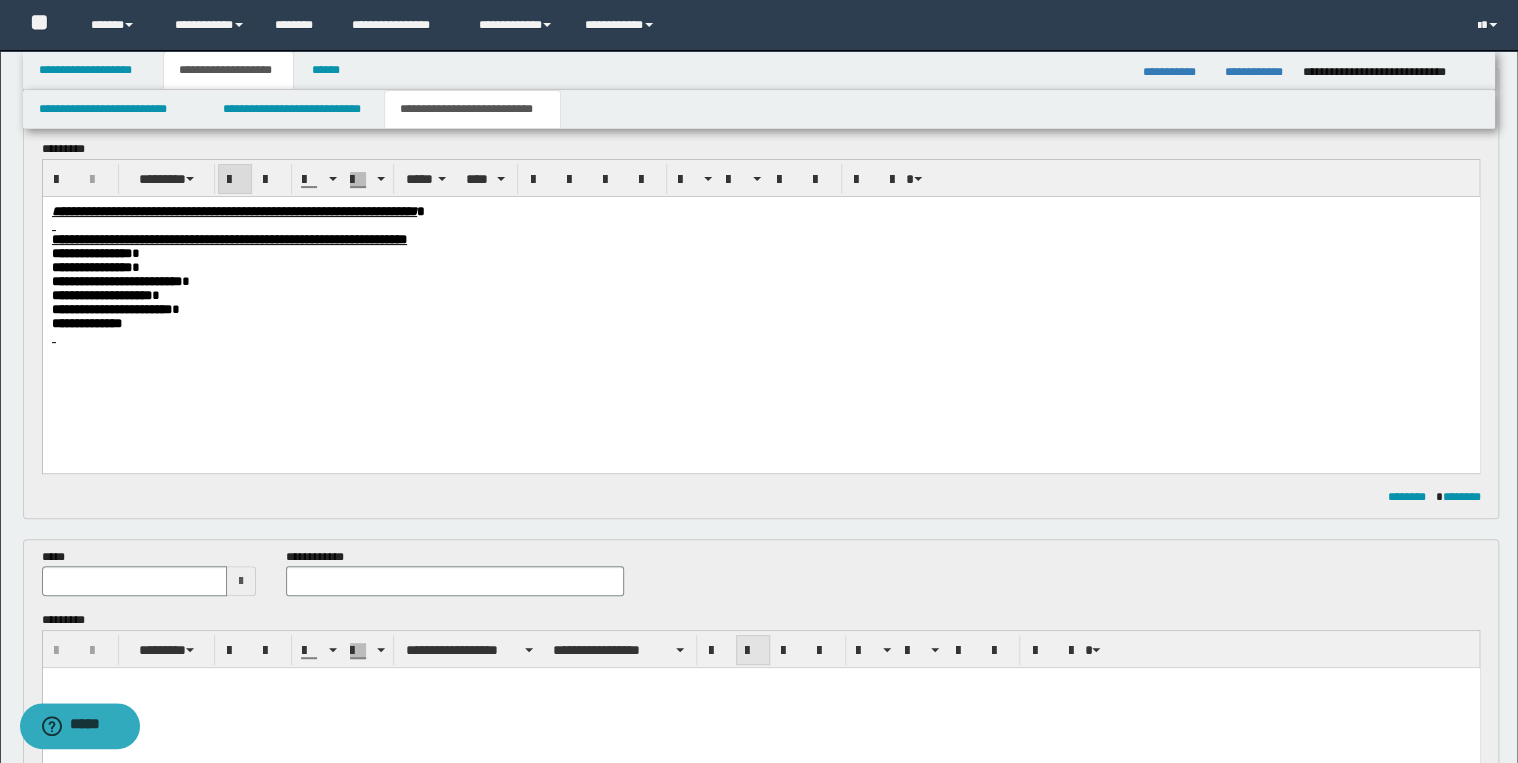 scroll, scrollTop: 400, scrollLeft: 0, axis: vertical 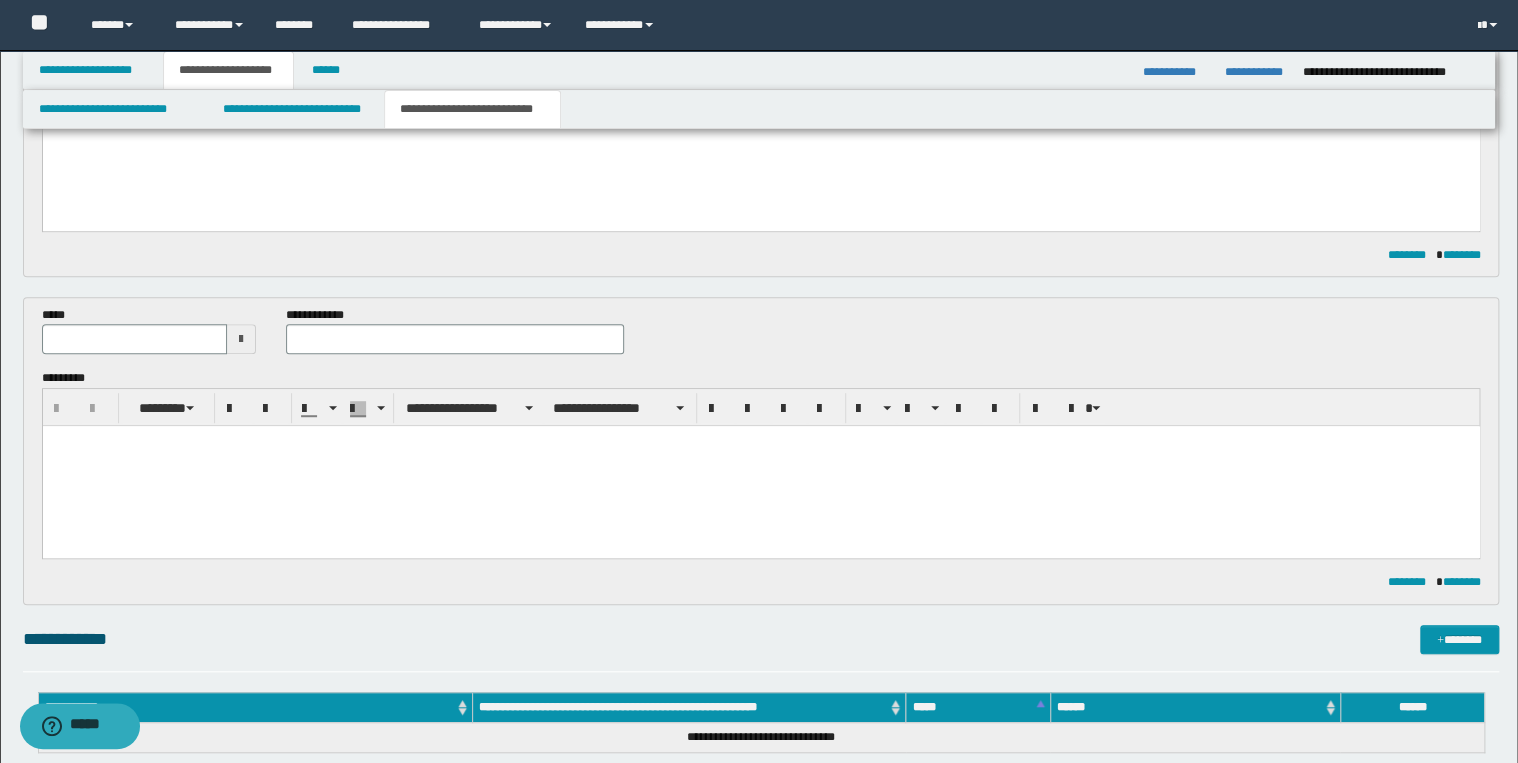 click at bounding box center (760, 466) 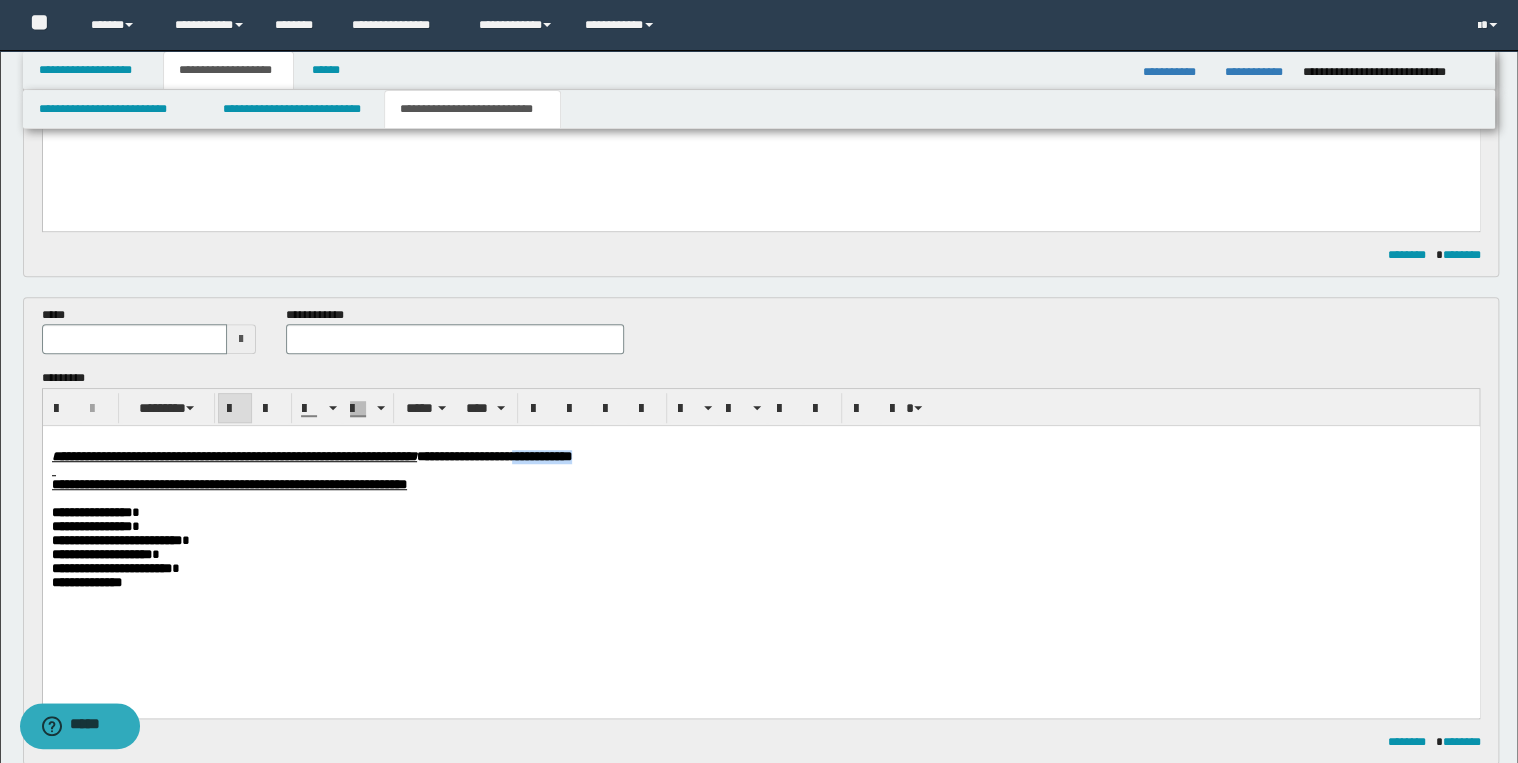 drag, startPoint x: 738, startPoint y: 458, endPoint x: 832, endPoint y: 457, distance: 94.00532 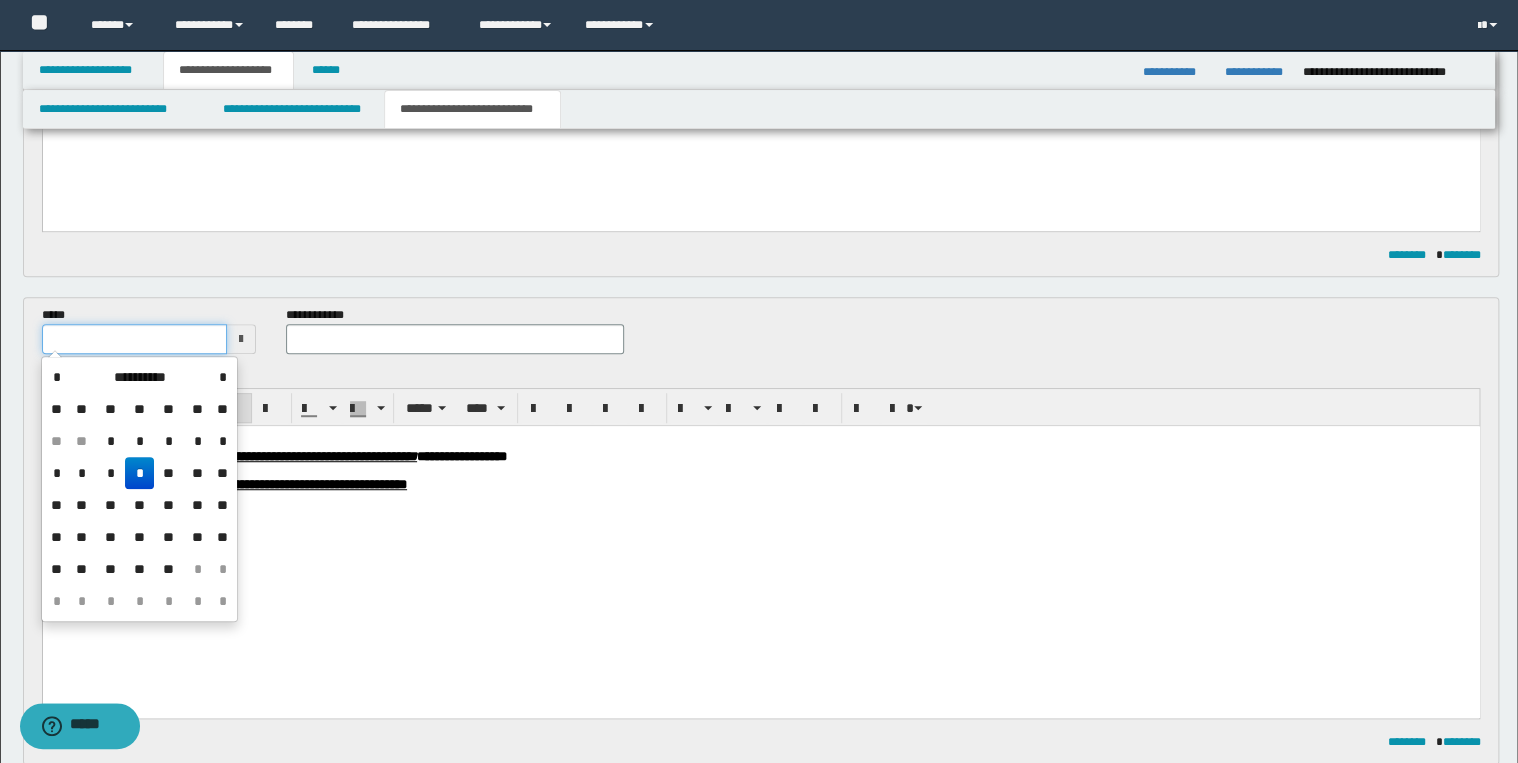click at bounding box center [135, 339] 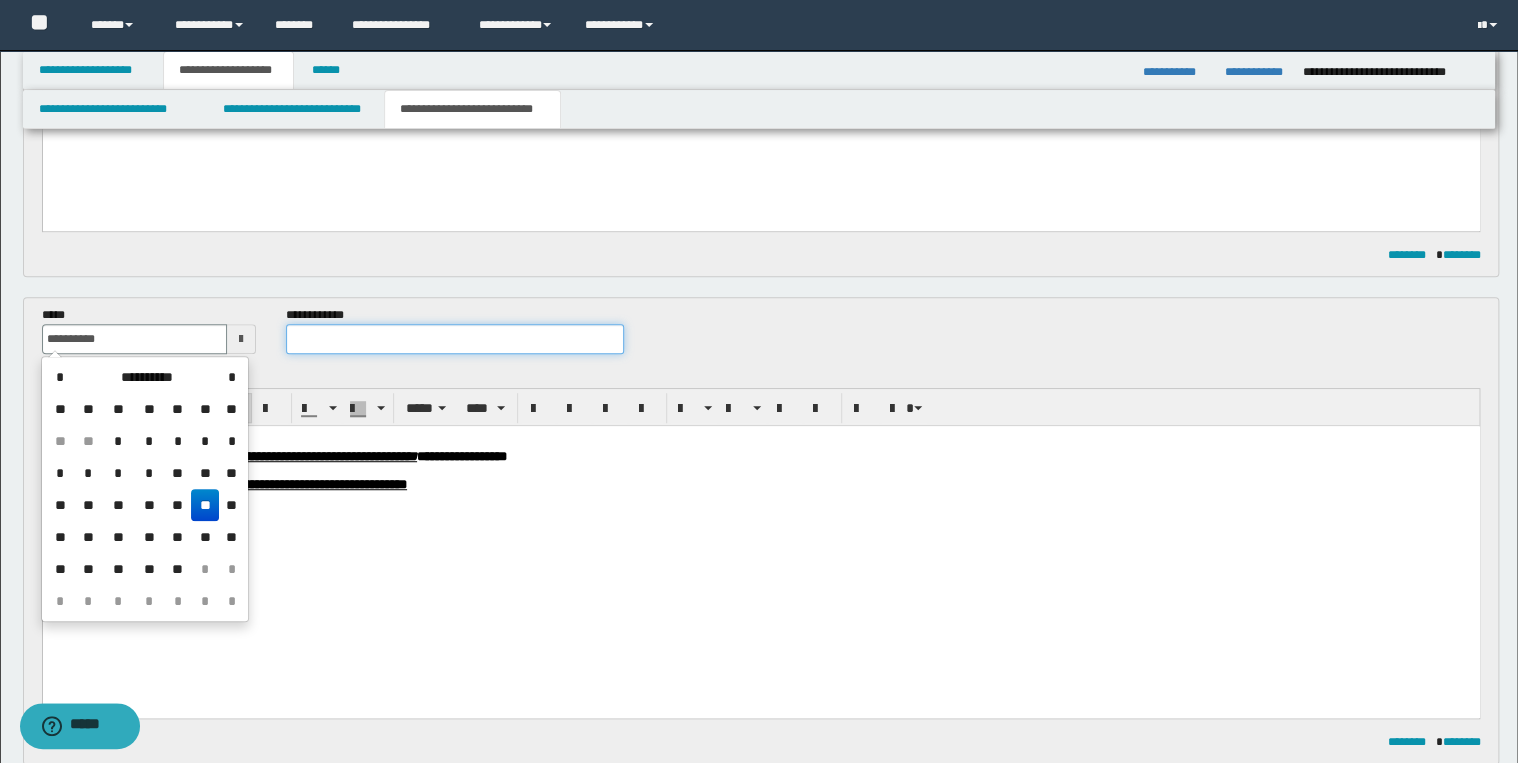 type on "**********" 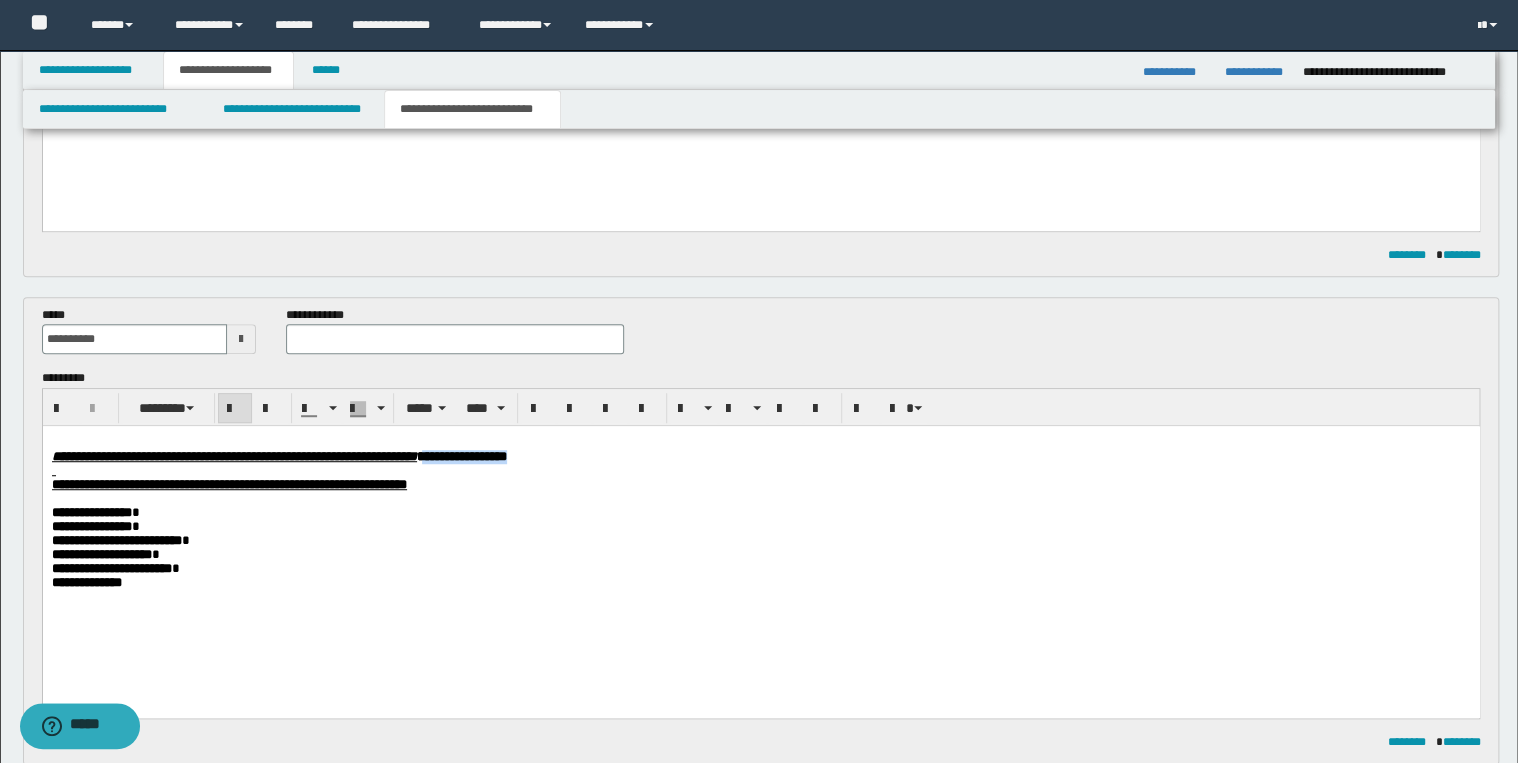 drag, startPoint x: 623, startPoint y: 456, endPoint x: 751, endPoint y: 453, distance: 128.03516 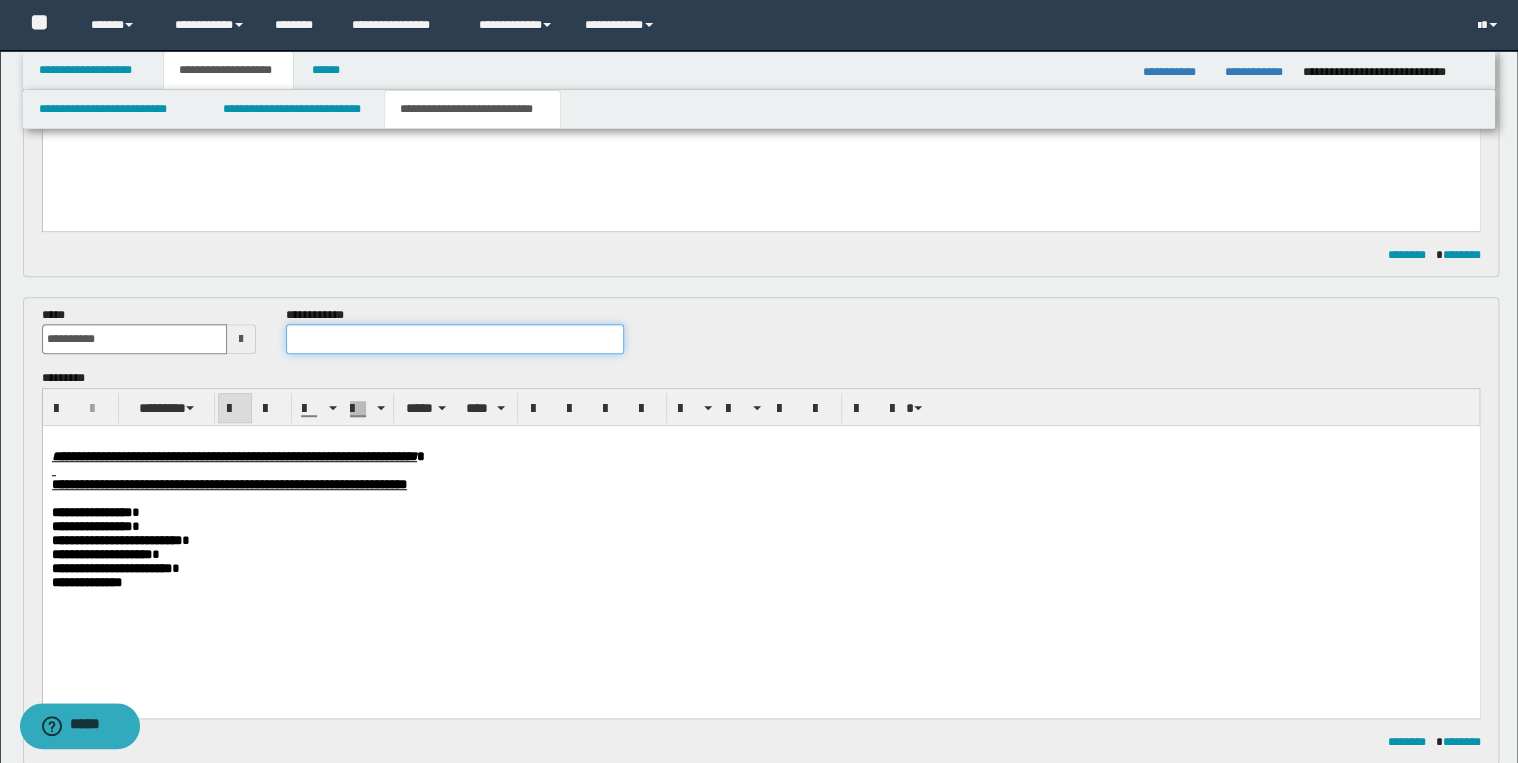 click at bounding box center [454, 339] 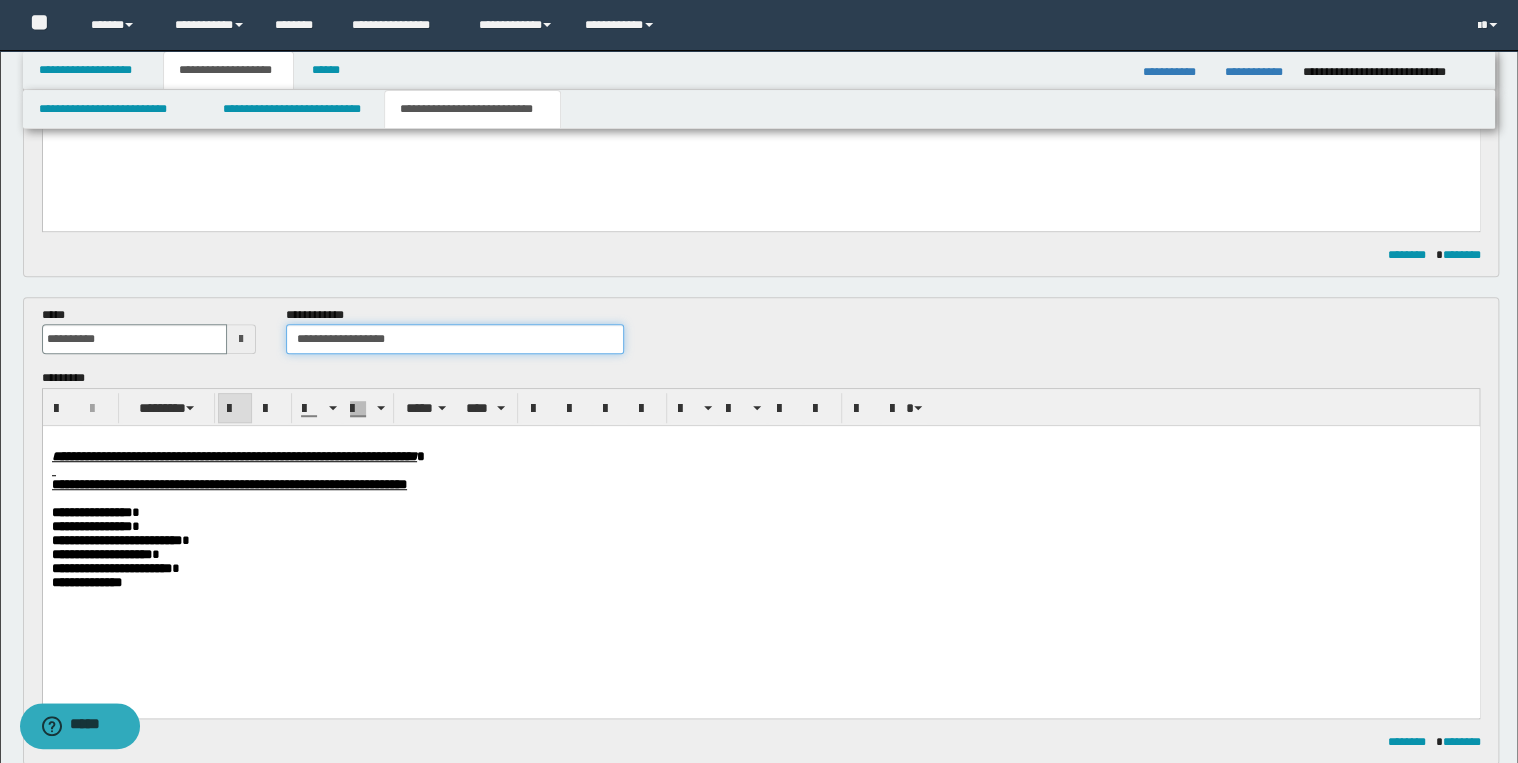 type on "**********" 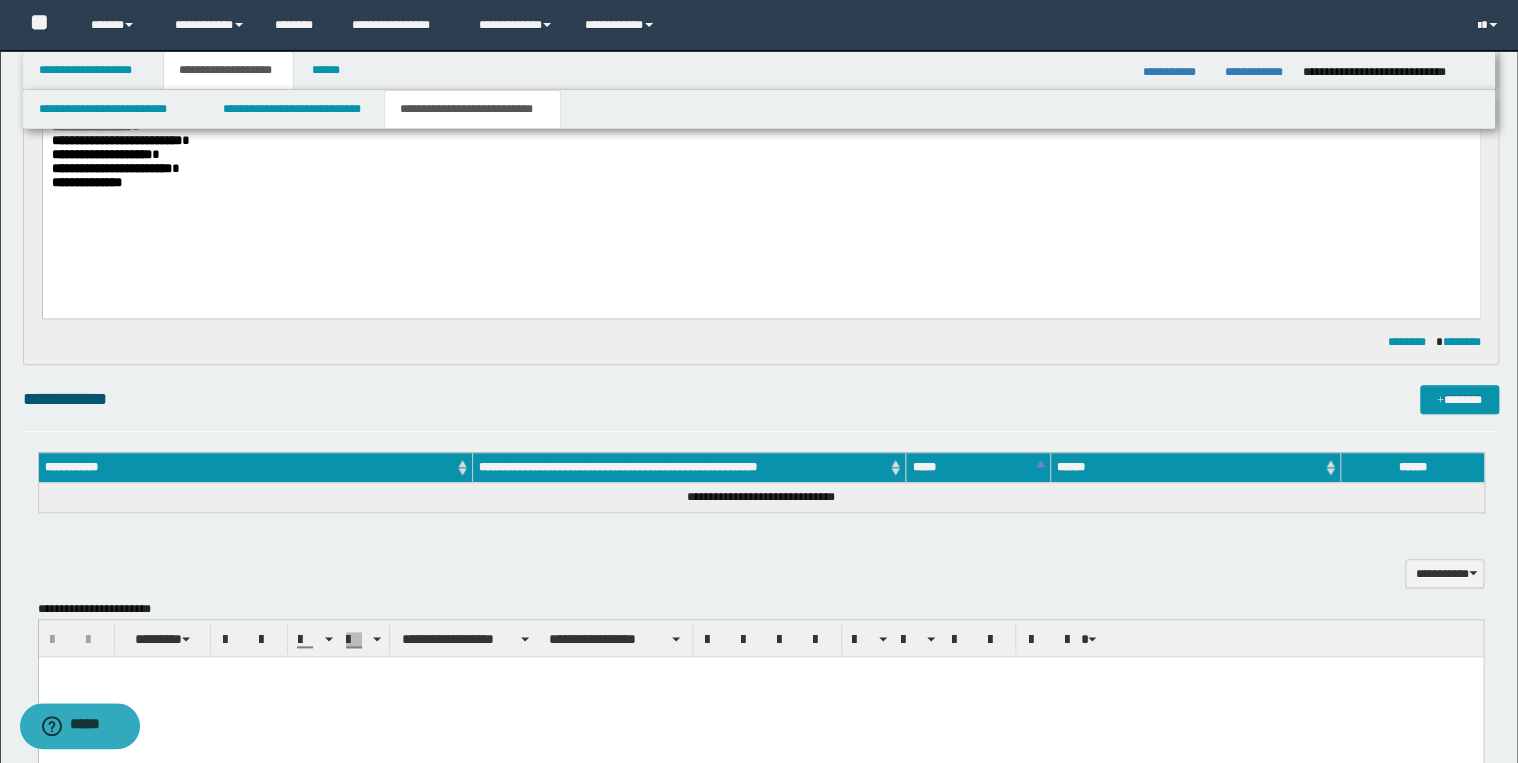 scroll, scrollTop: 1120, scrollLeft: 0, axis: vertical 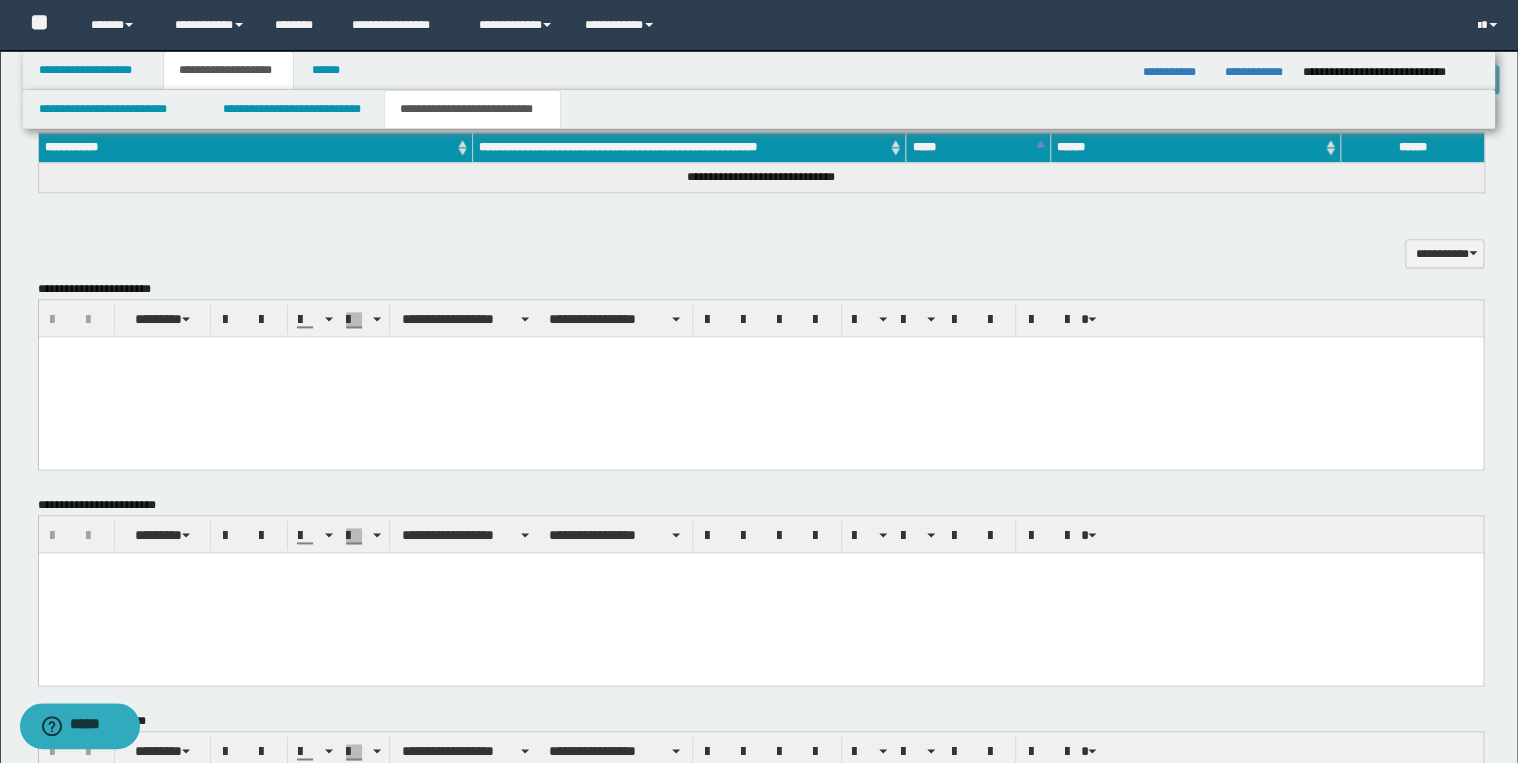 click on "**********" at bounding box center (761, 534) 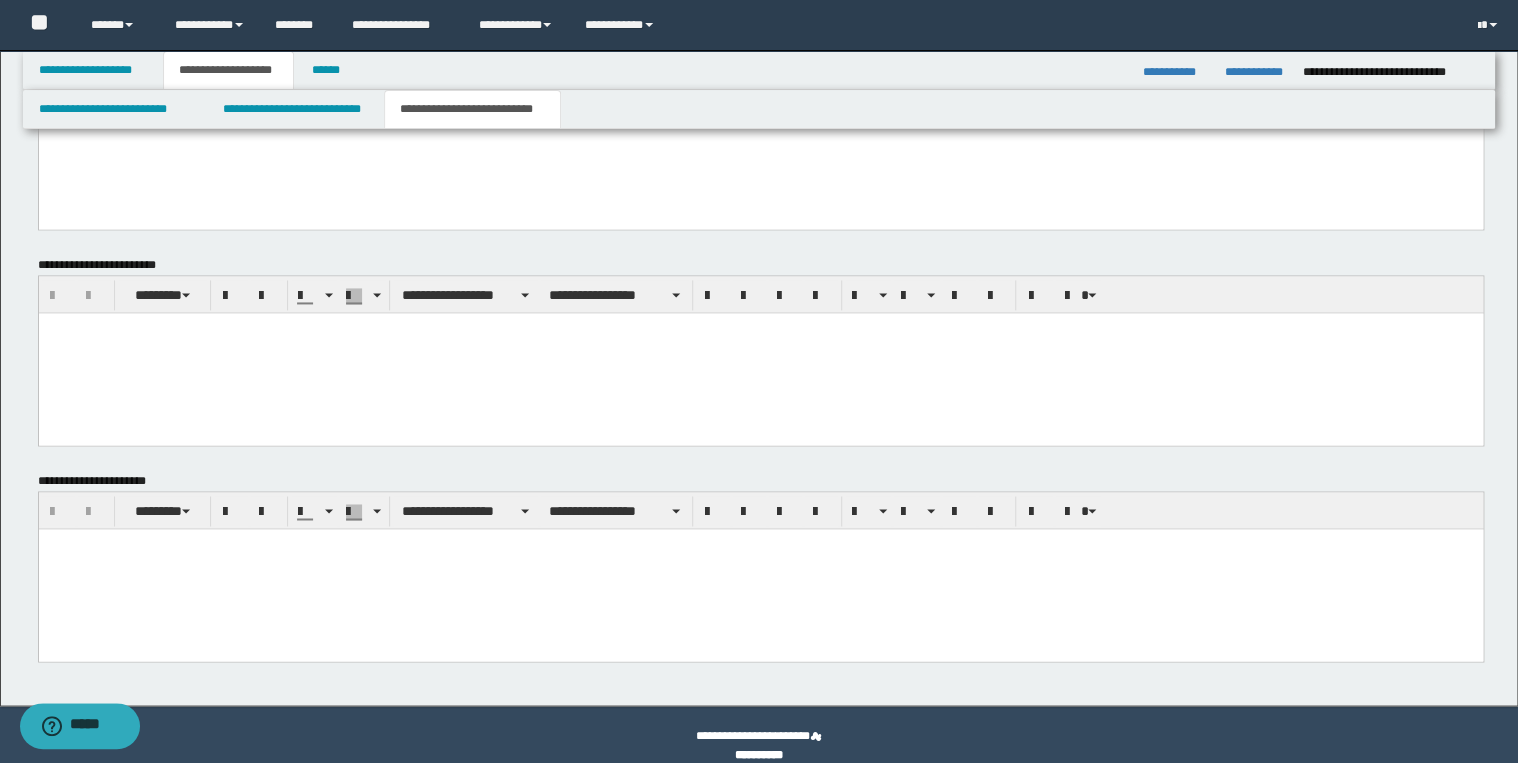 scroll, scrollTop: 1380, scrollLeft: 0, axis: vertical 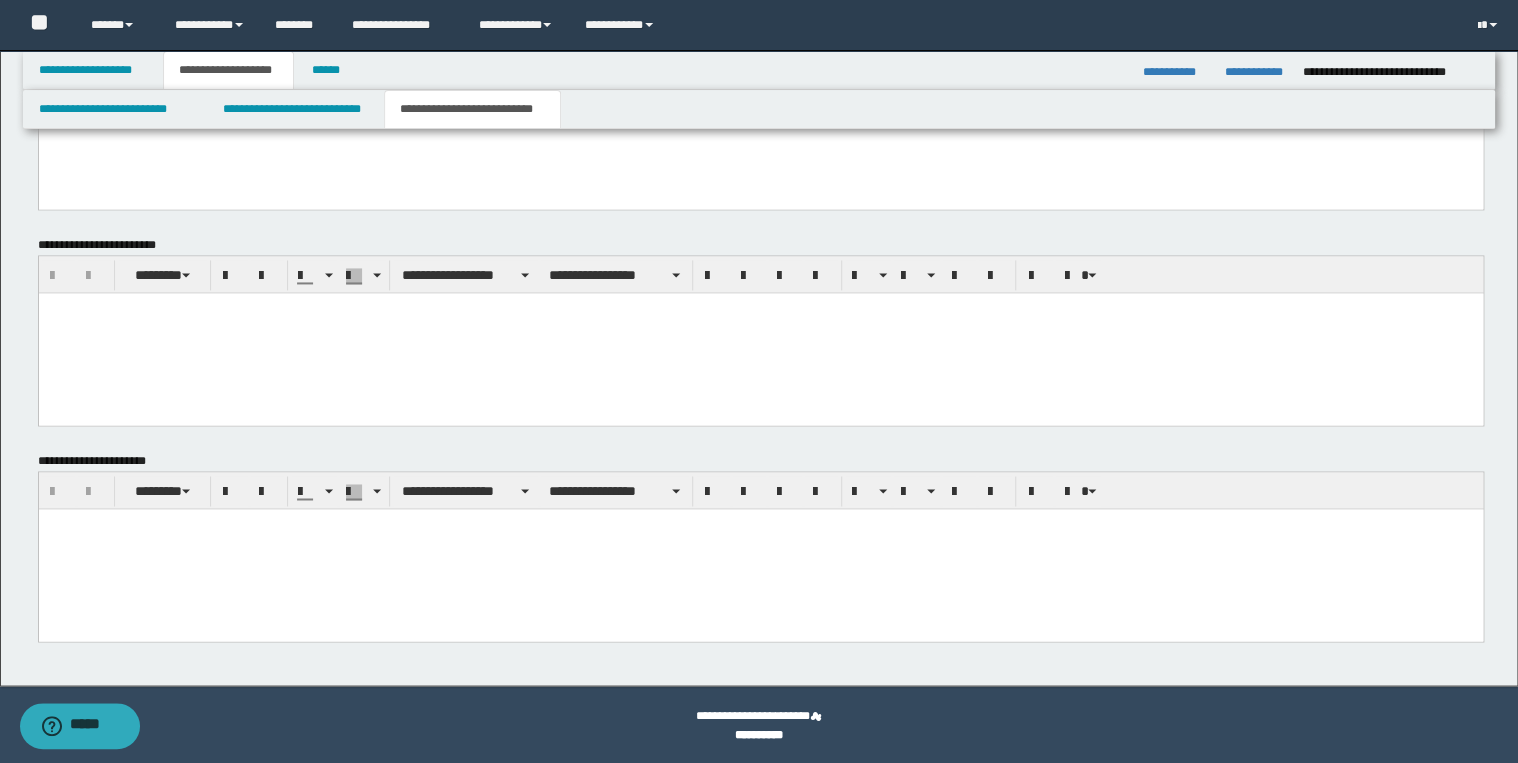 click at bounding box center (760, 548) 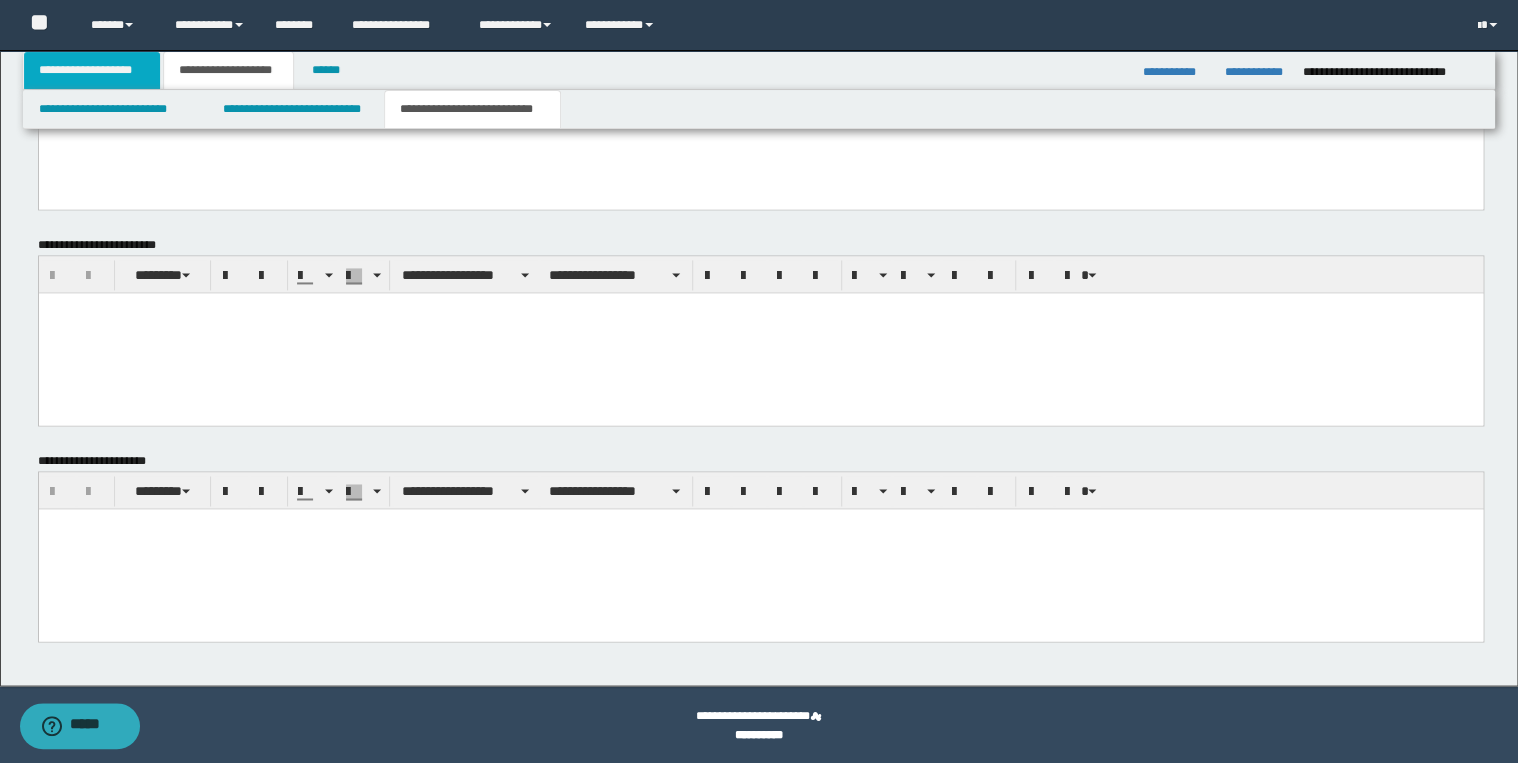 click on "**********" at bounding box center (92, 70) 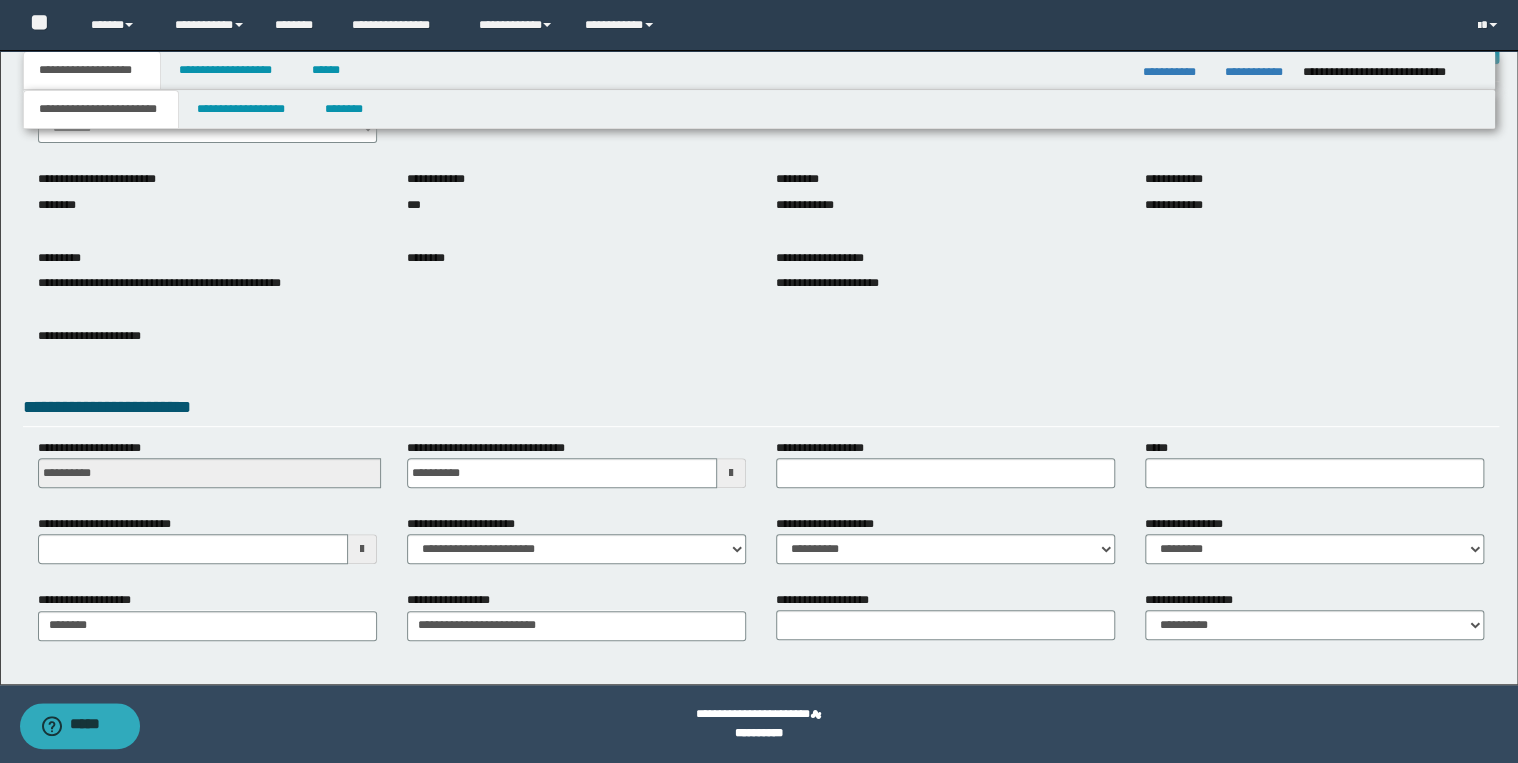 scroll, scrollTop: 120, scrollLeft: 0, axis: vertical 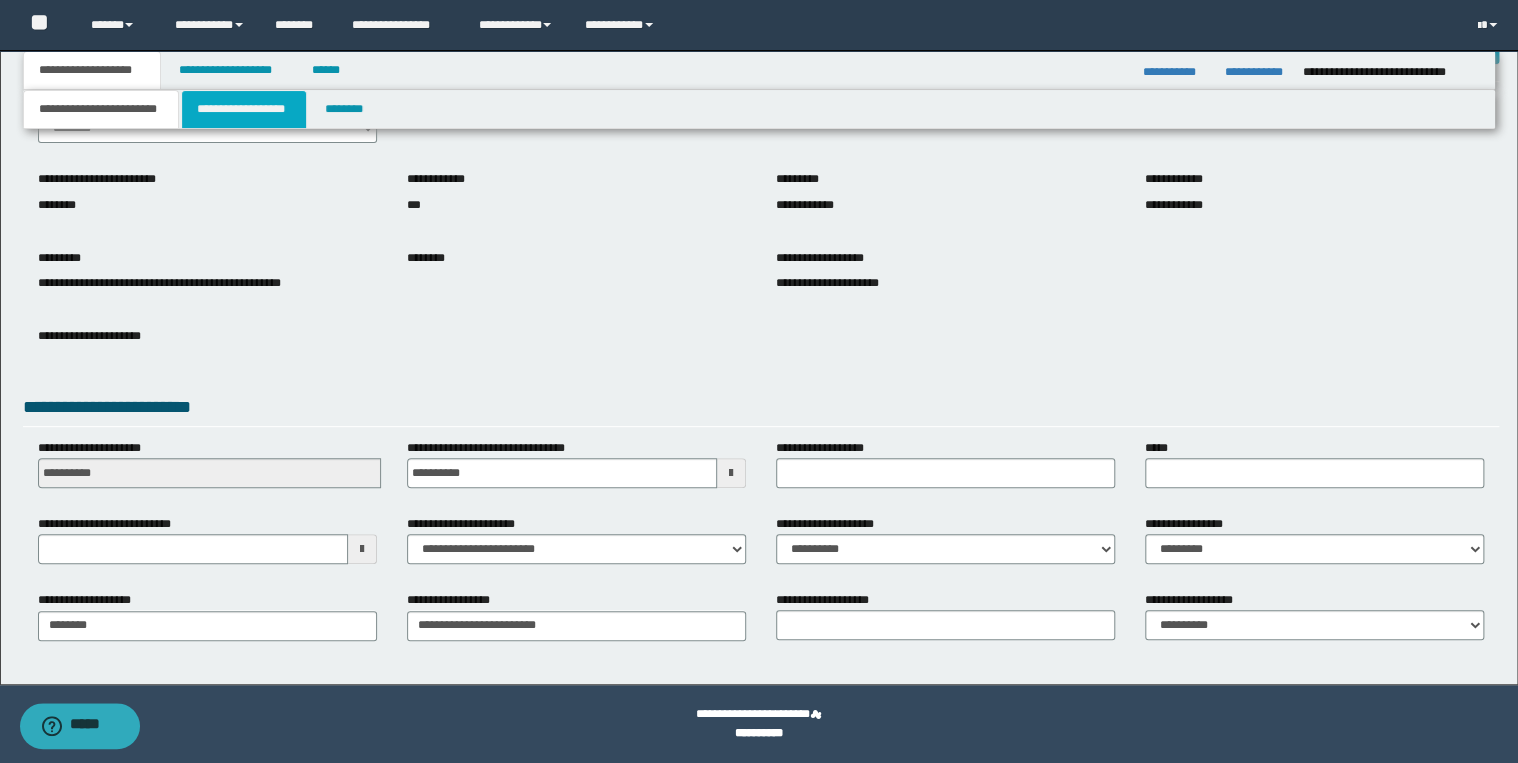 click on "**********" at bounding box center [244, 109] 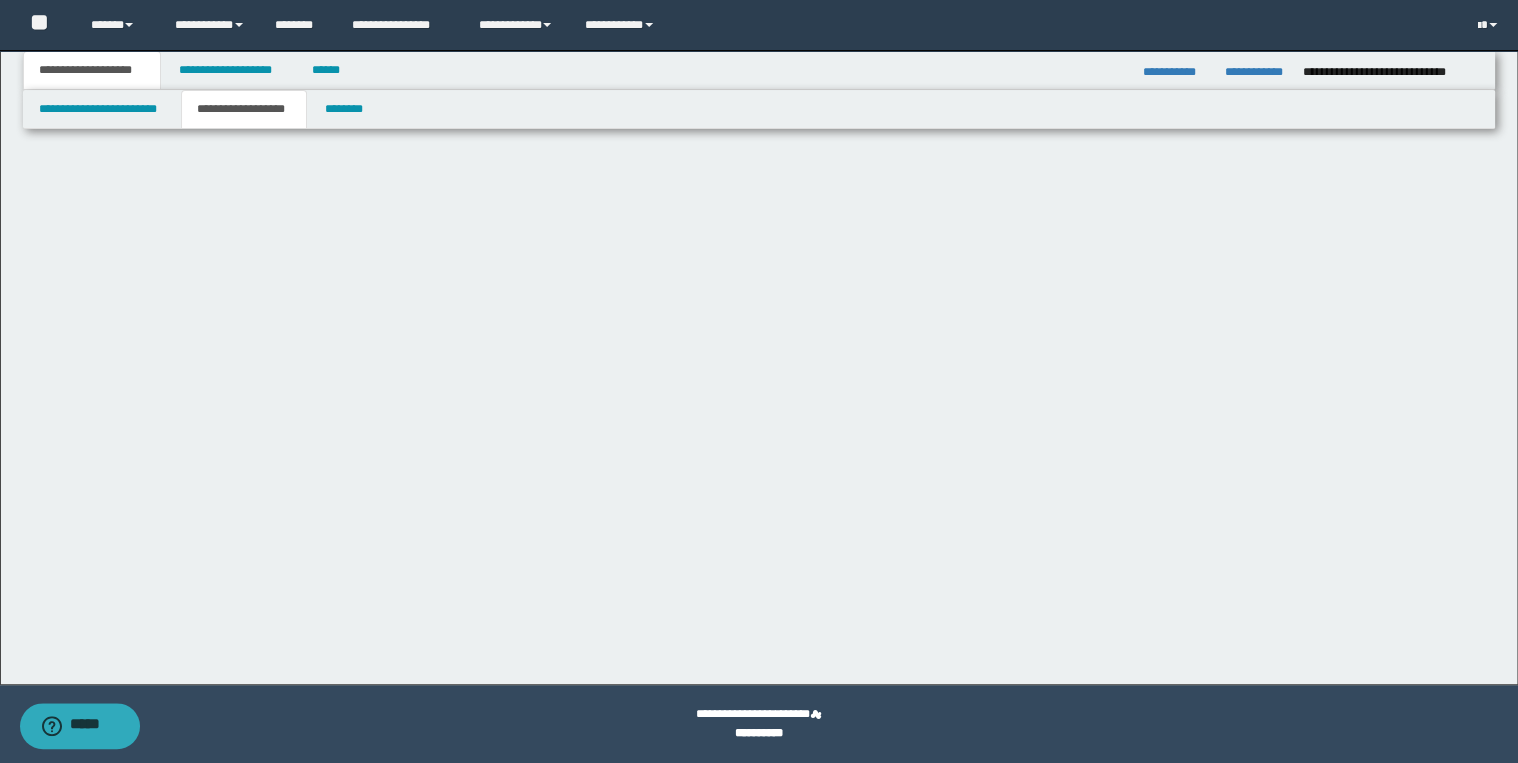 scroll, scrollTop: 0, scrollLeft: 0, axis: both 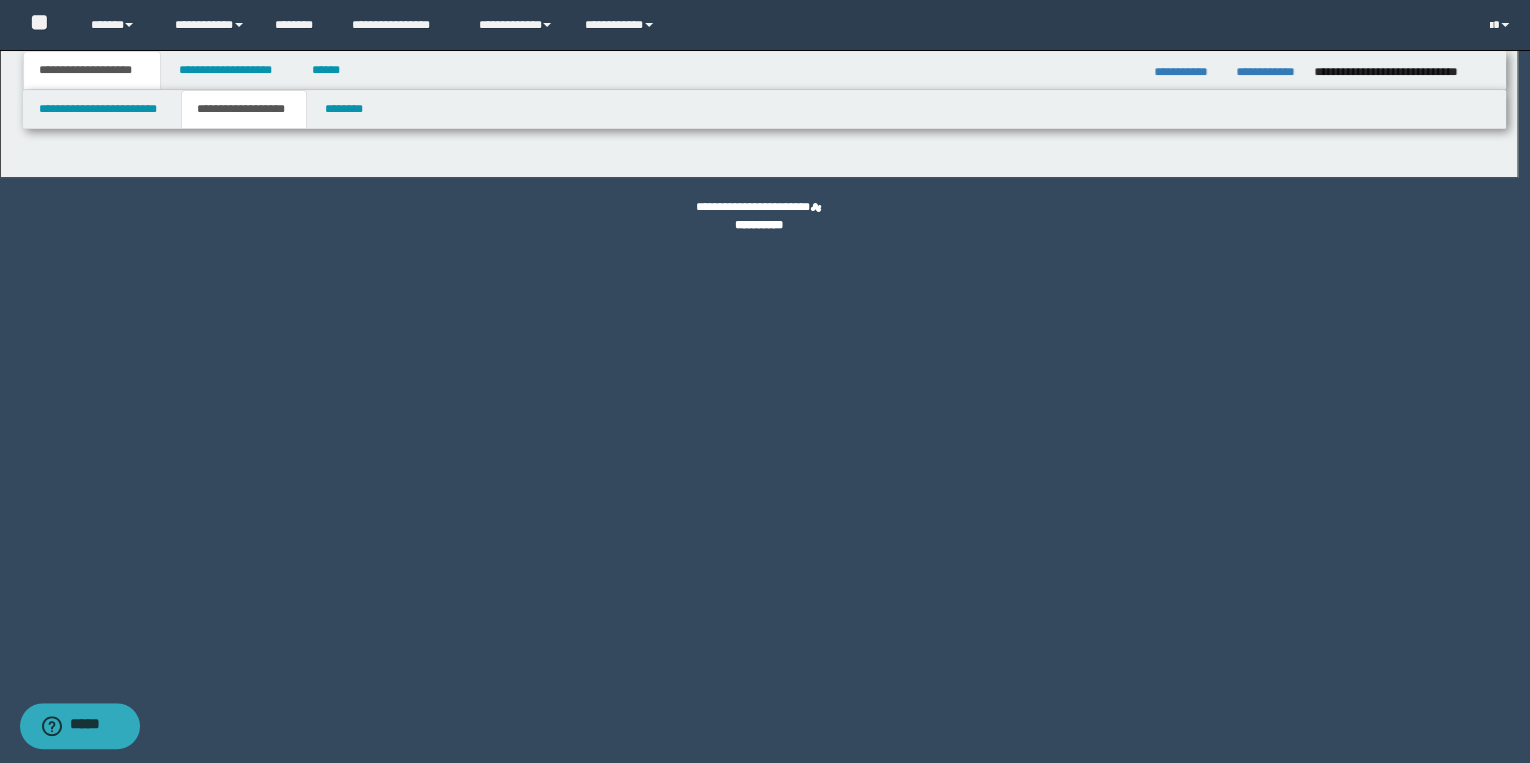 type on "**********" 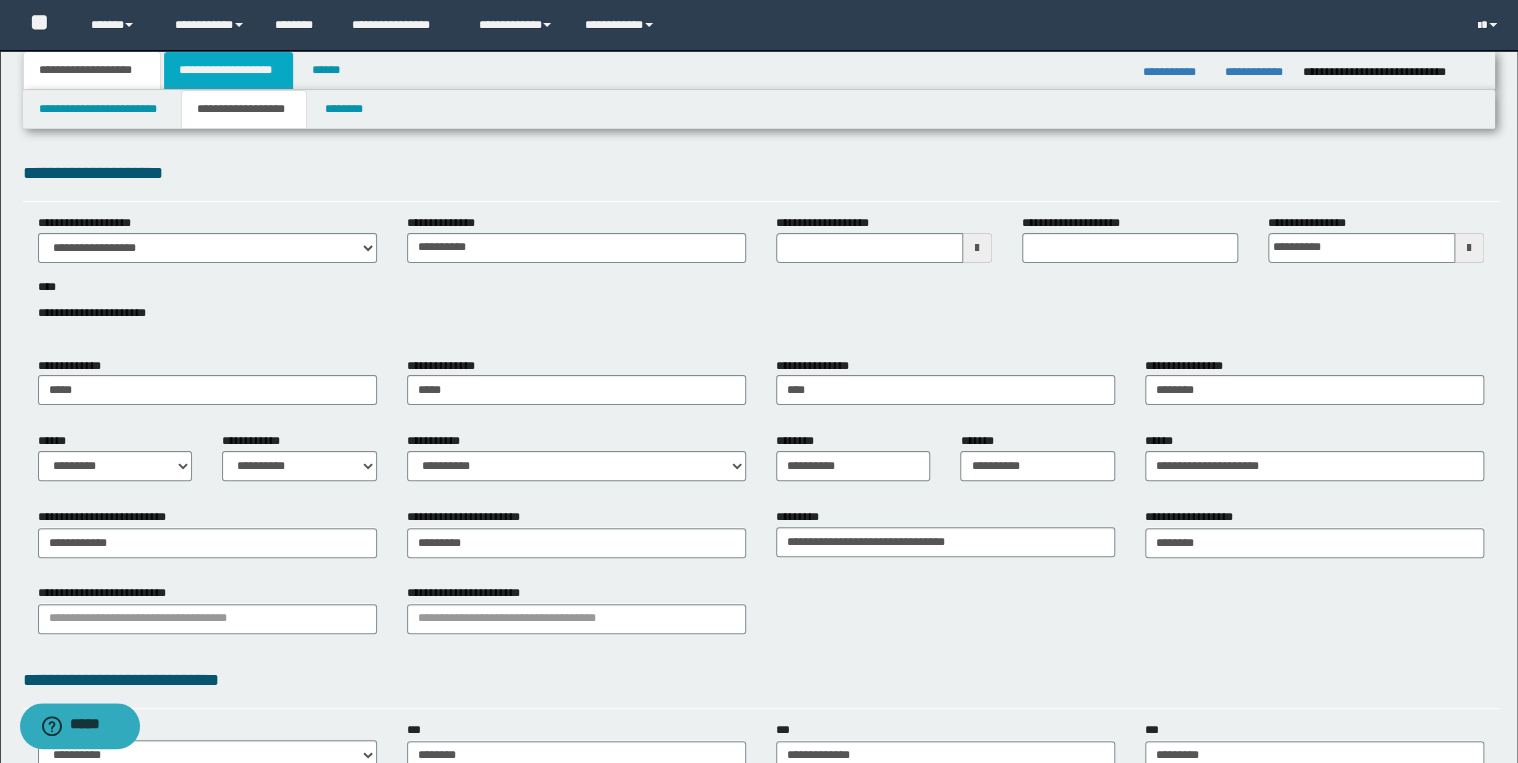 click on "**********" at bounding box center (228, 70) 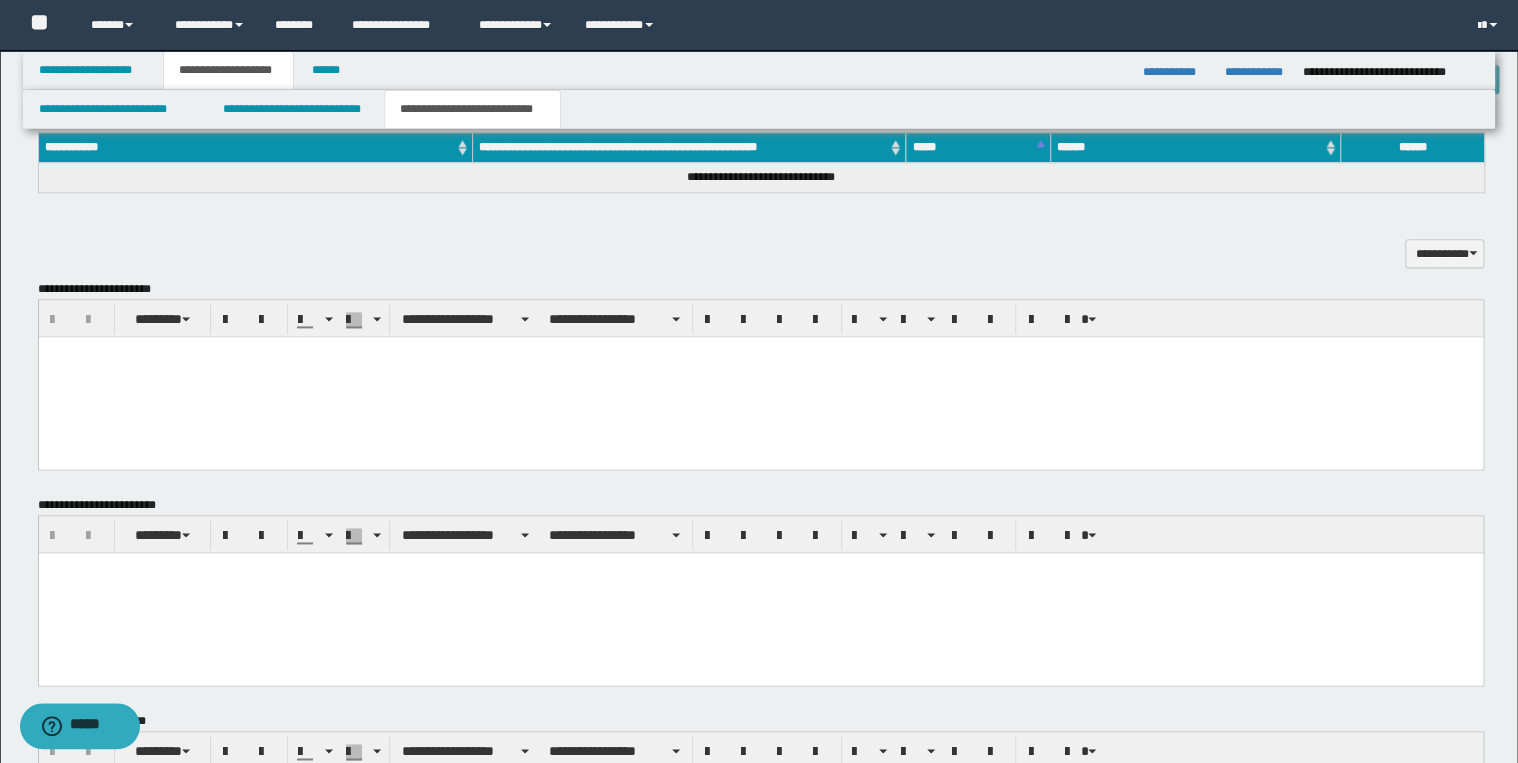 scroll, scrollTop: 1380, scrollLeft: 0, axis: vertical 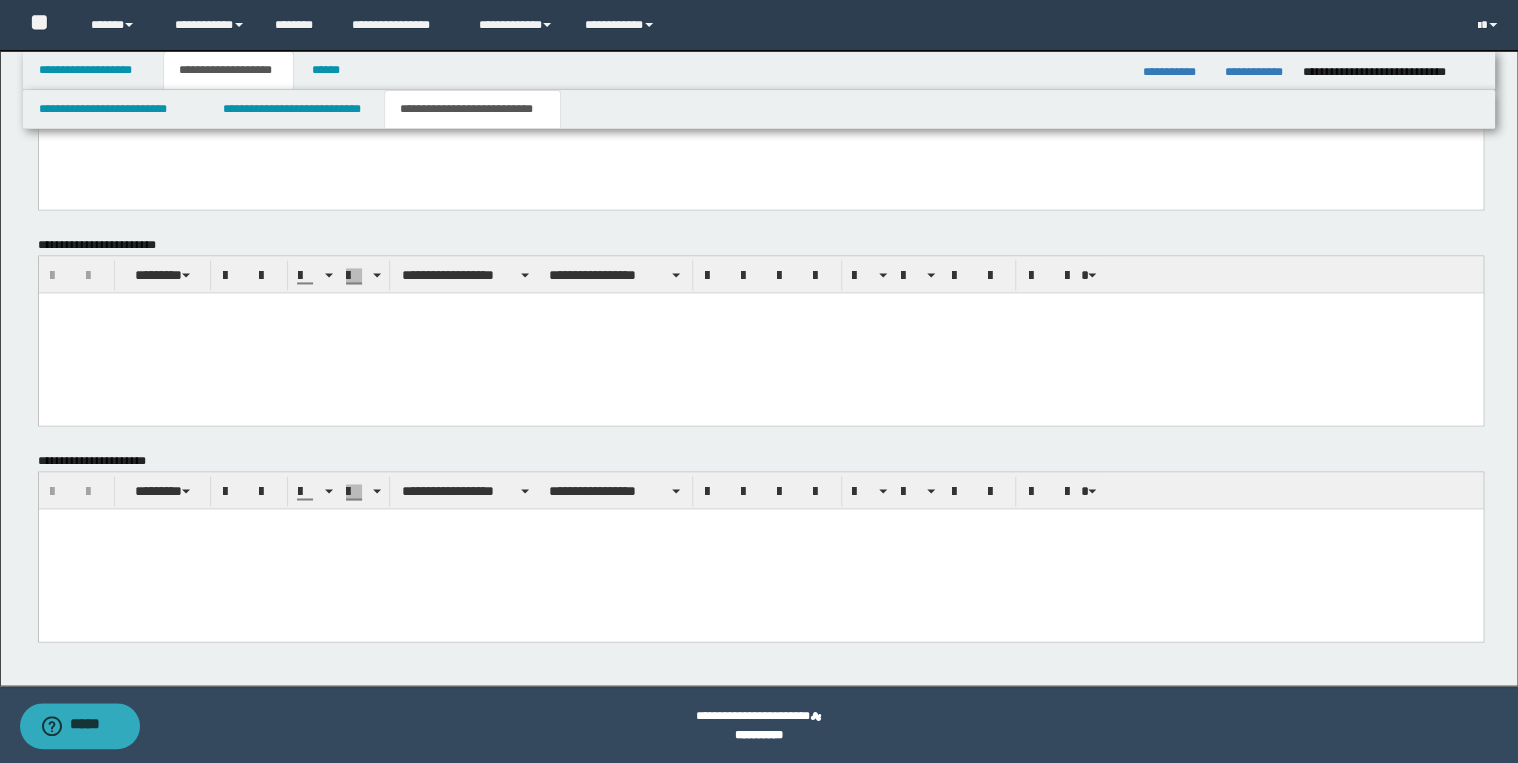 click at bounding box center (760, 523) 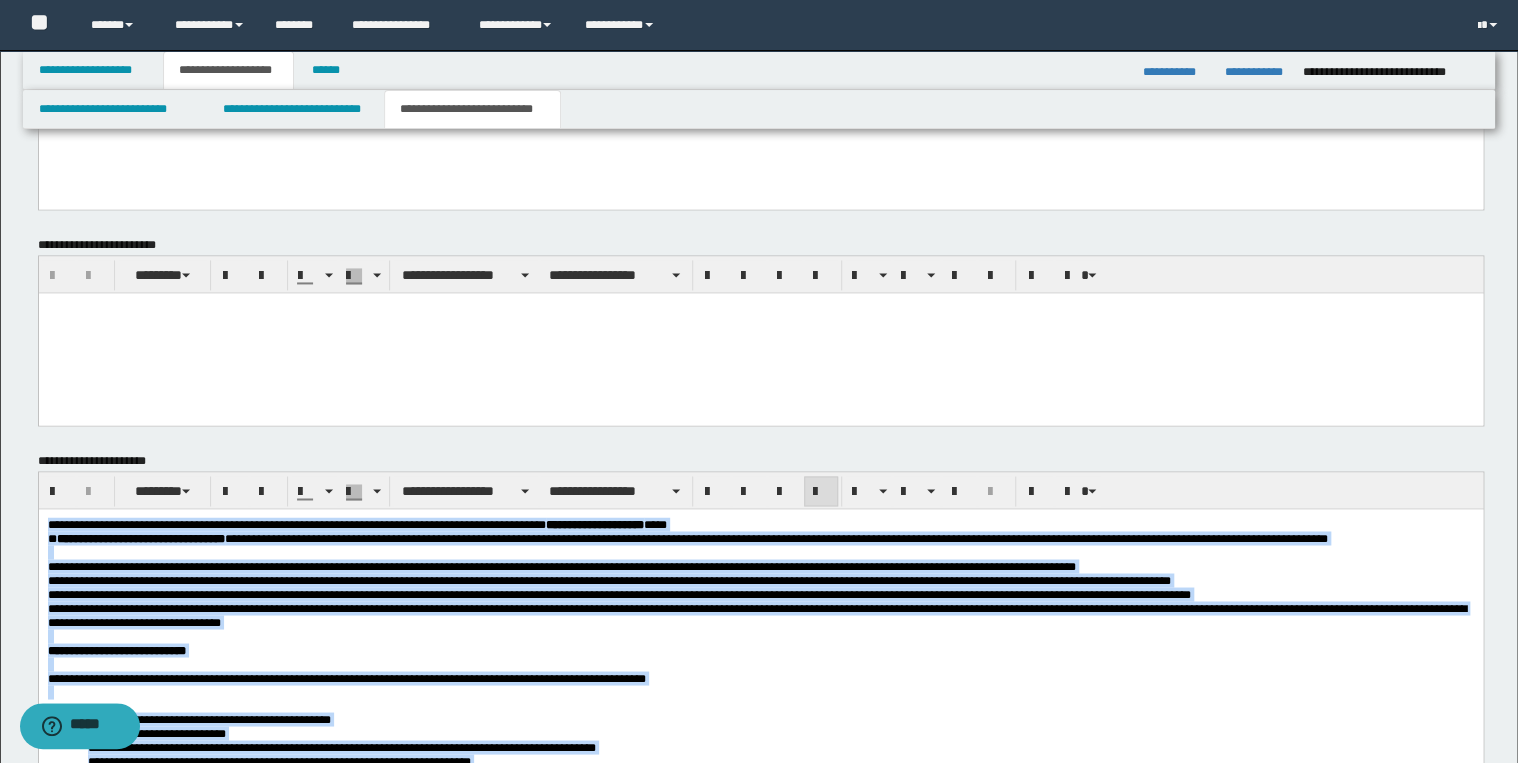 click at bounding box center (821, 492) 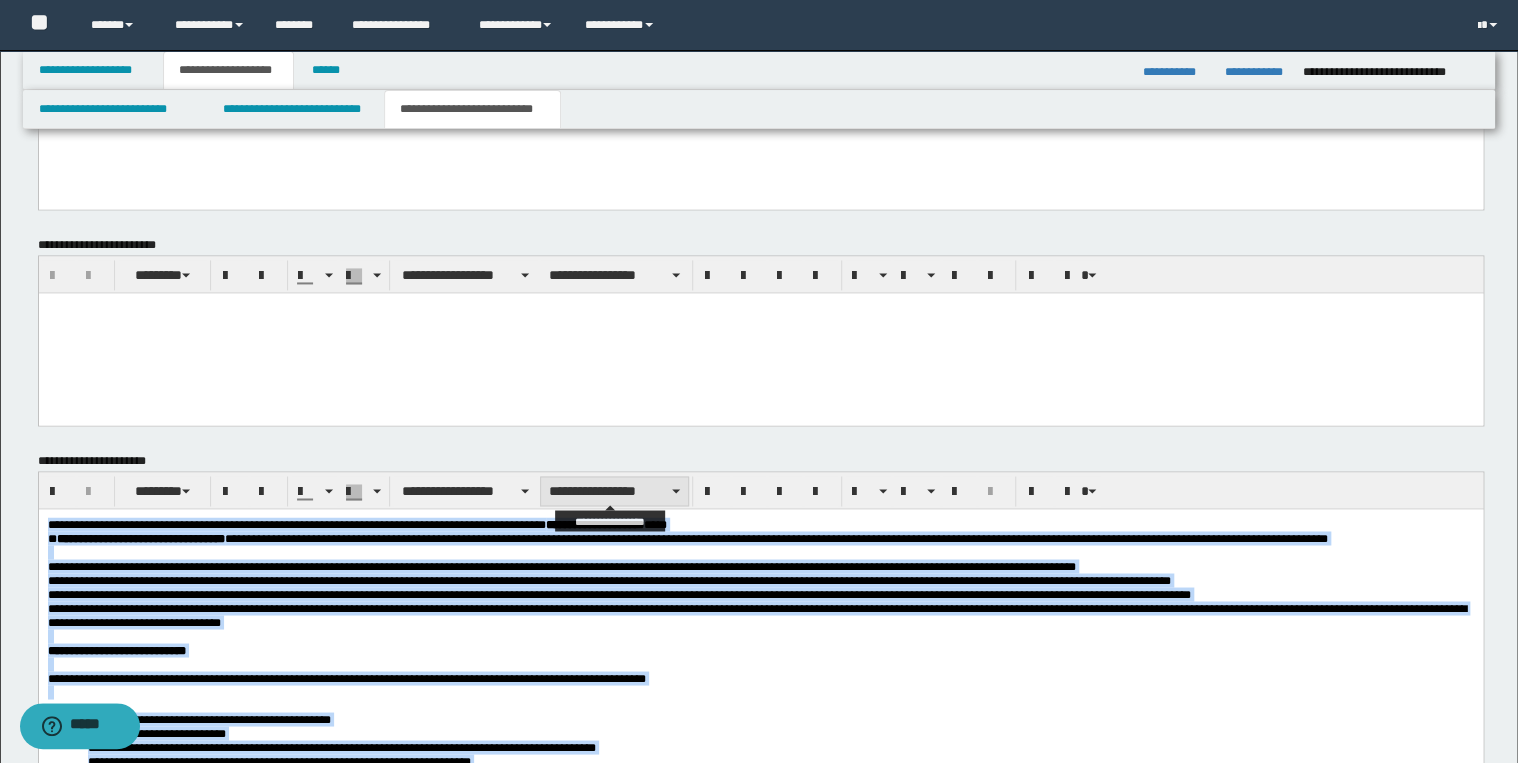 click on "**********" at bounding box center (614, 491) 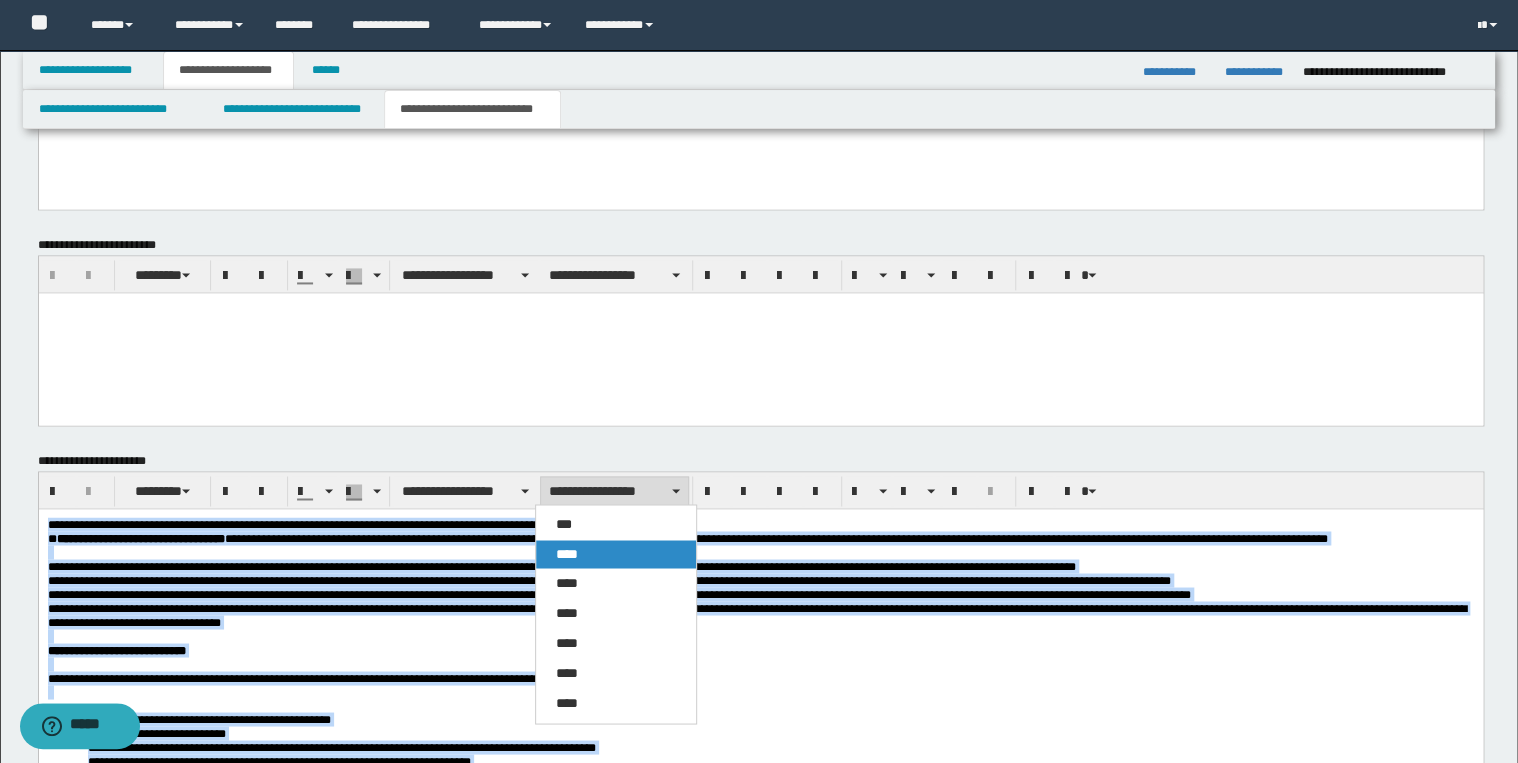 click on "****" at bounding box center [616, 554] 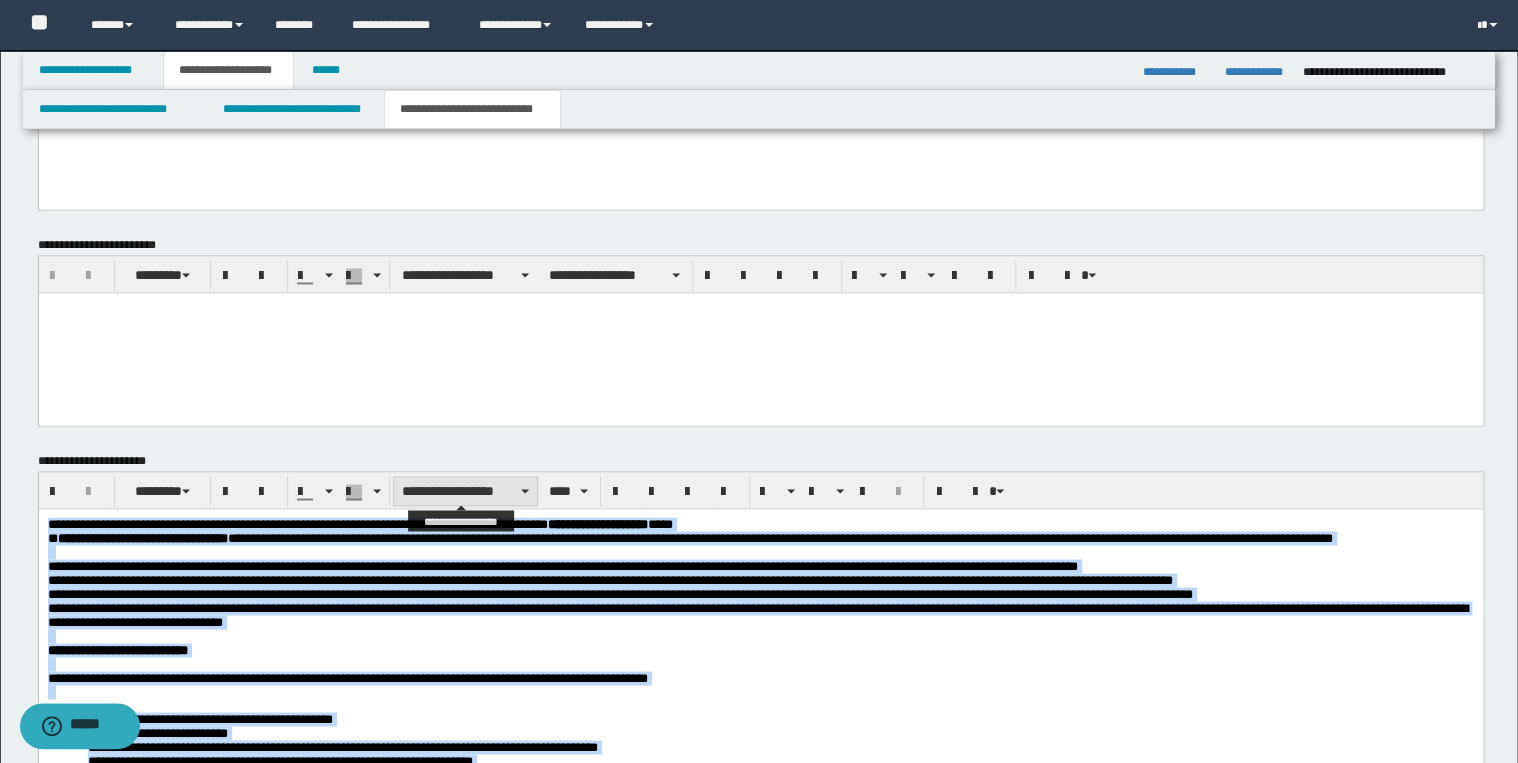 click on "**********" at bounding box center [465, 491] 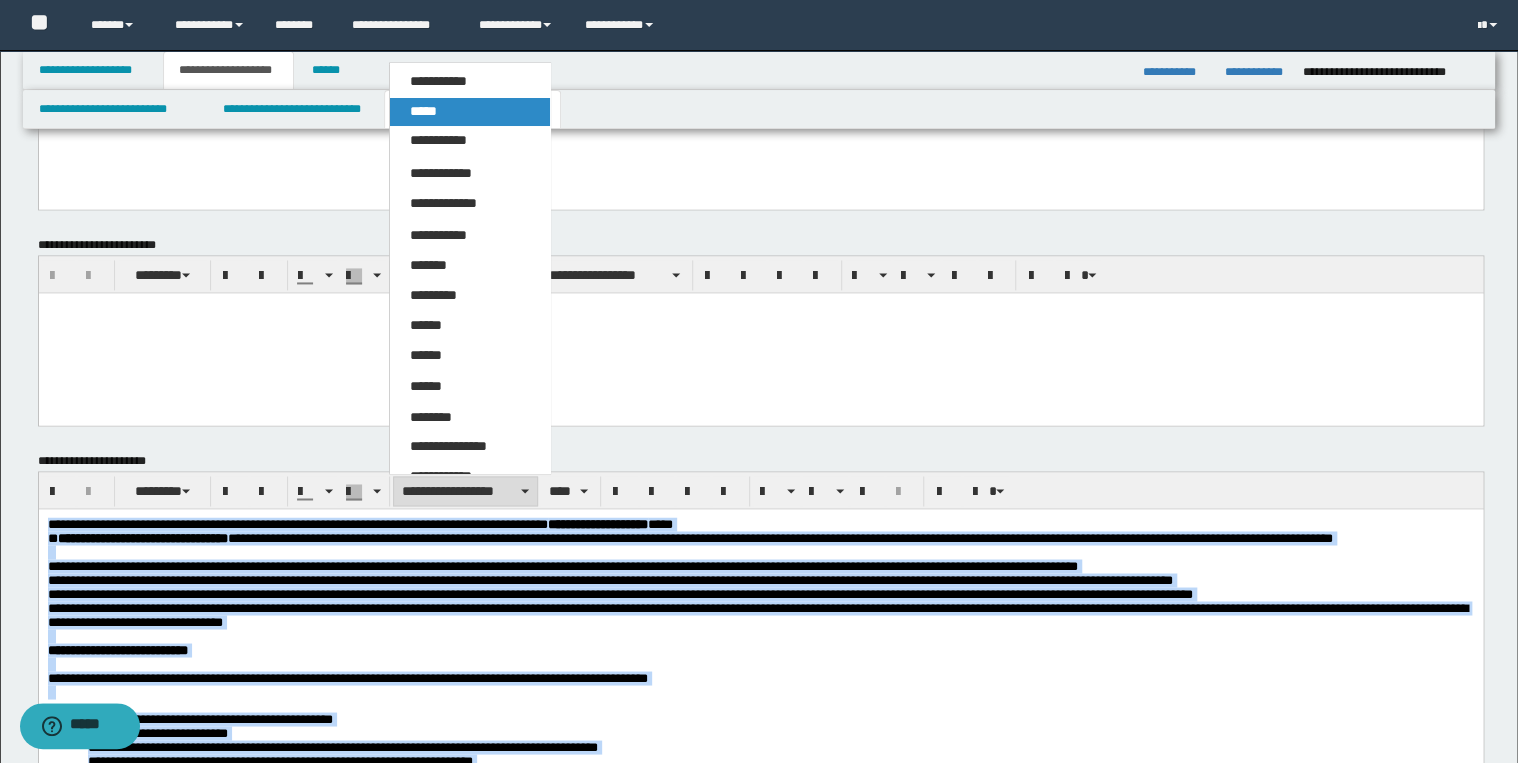 click on "*****" at bounding box center [470, 112] 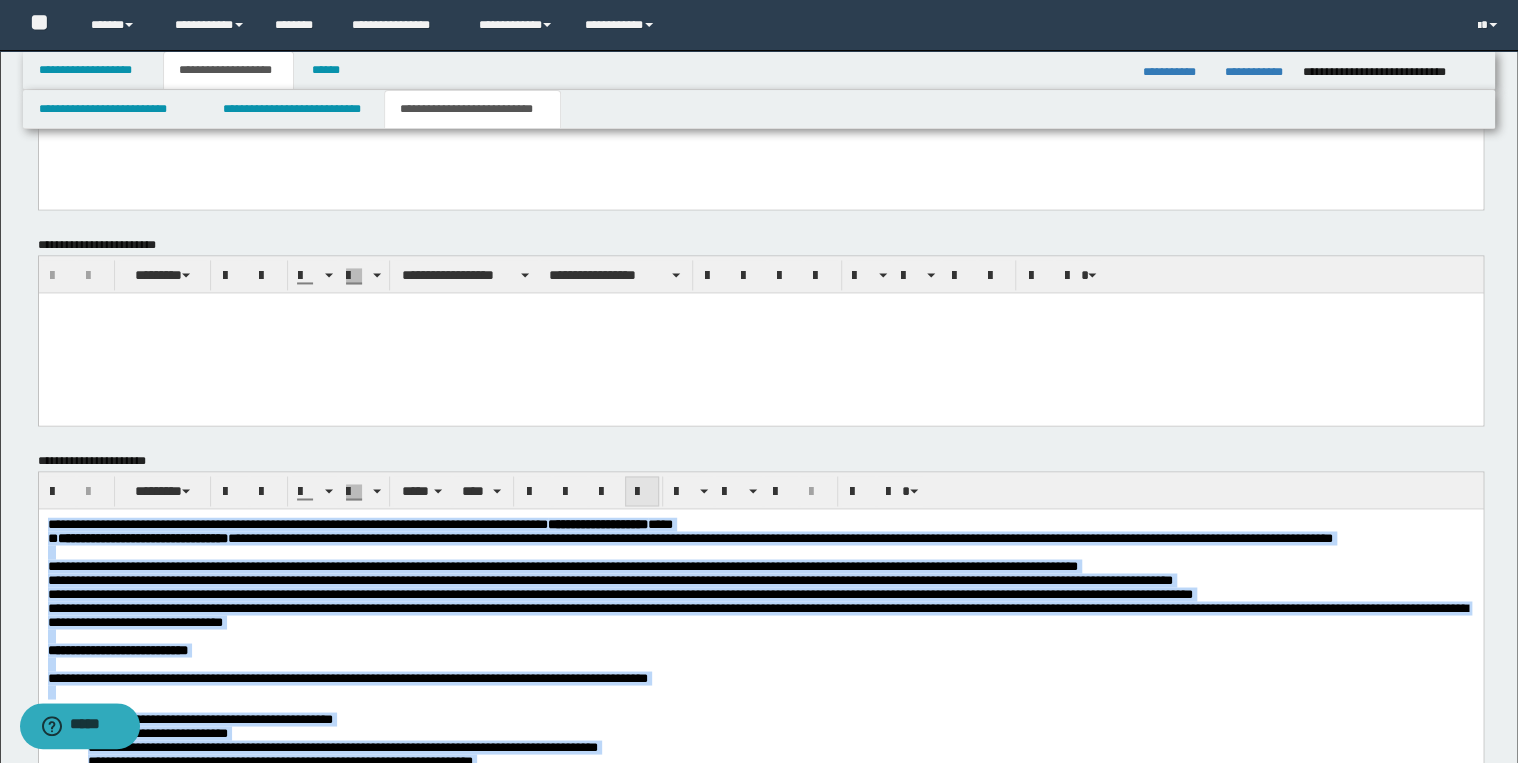 click at bounding box center [642, 492] 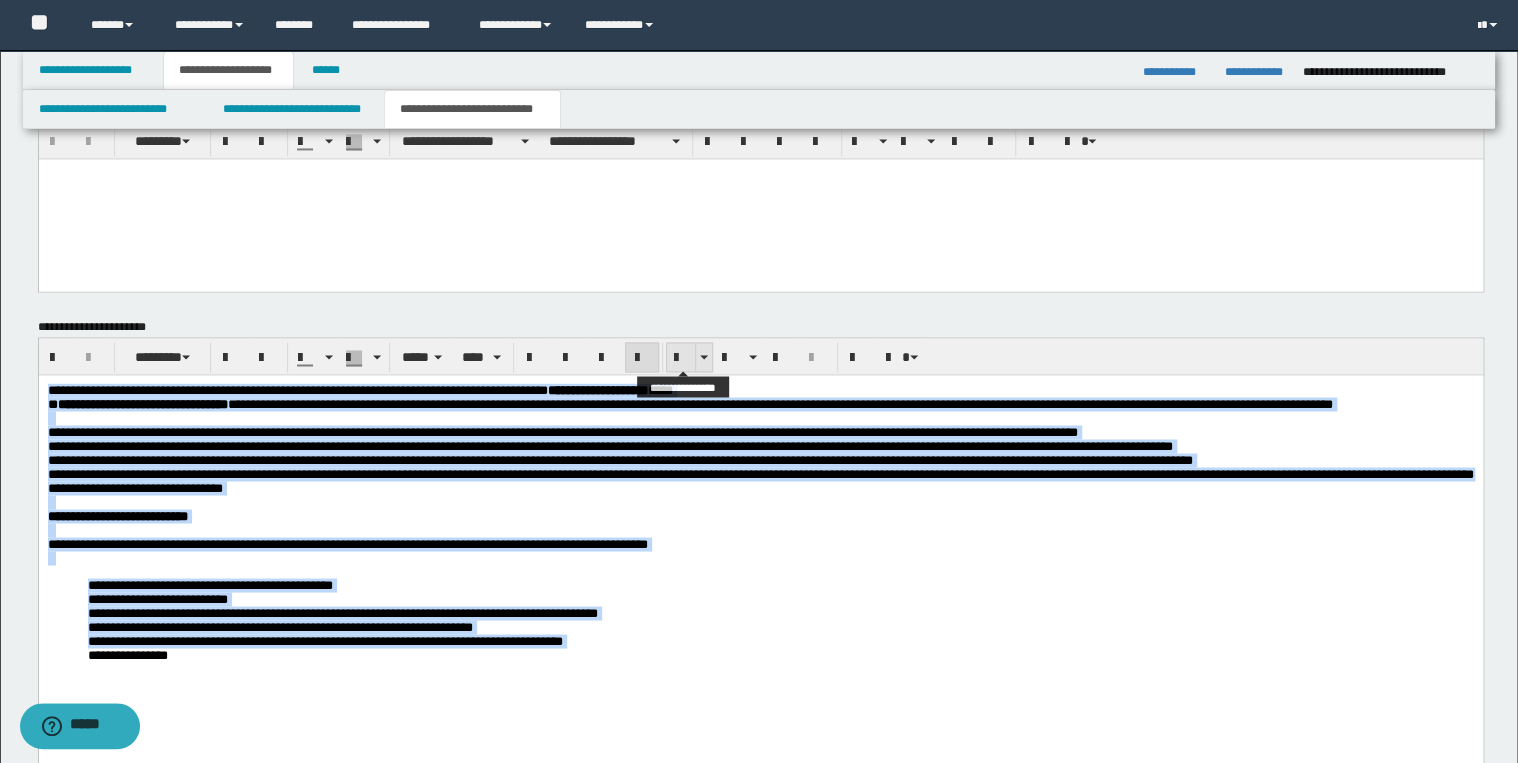 scroll, scrollTop: 1711, scrollLeft: 0, axis: vertical 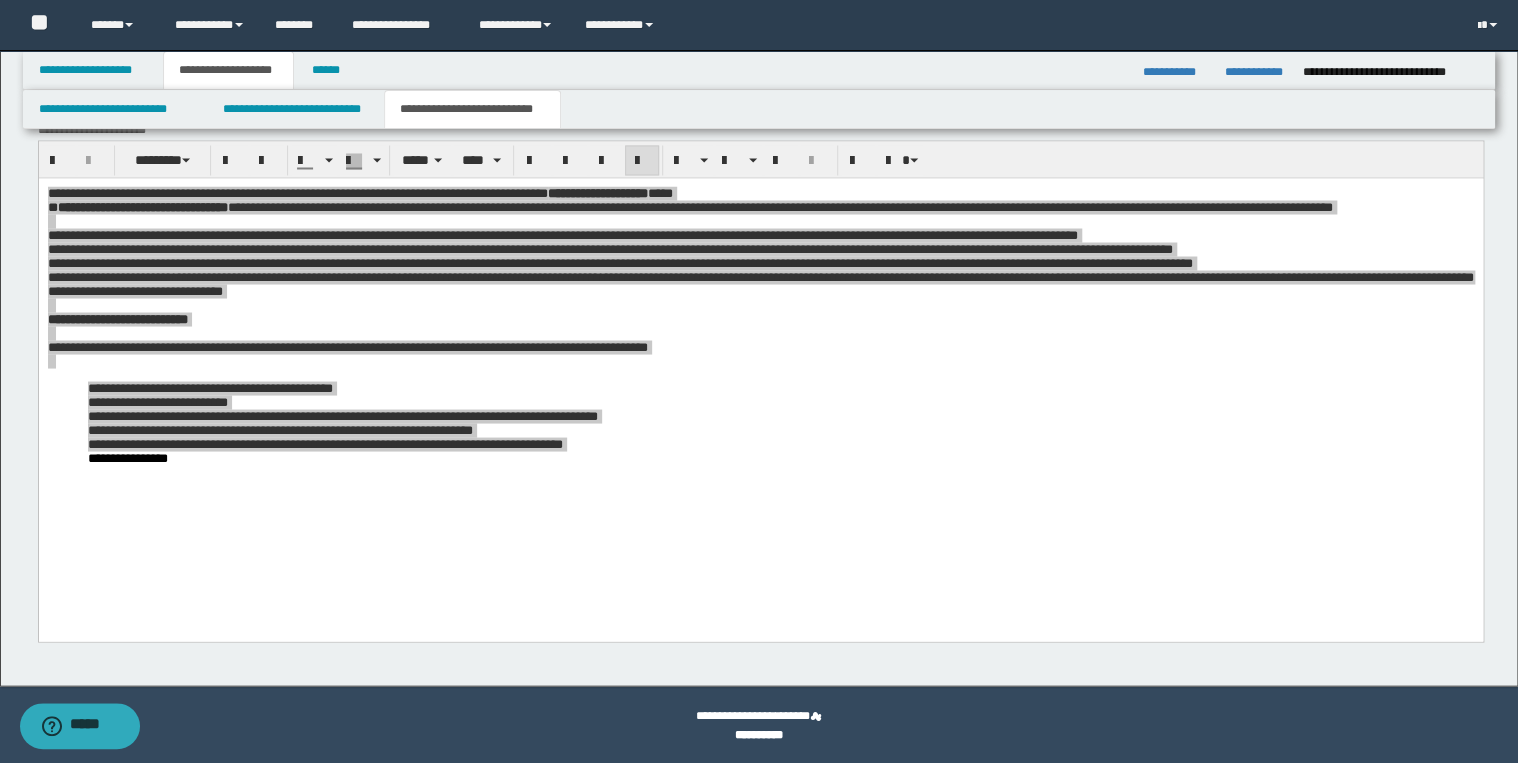 click on "**********" at bounding box center [228, 70] 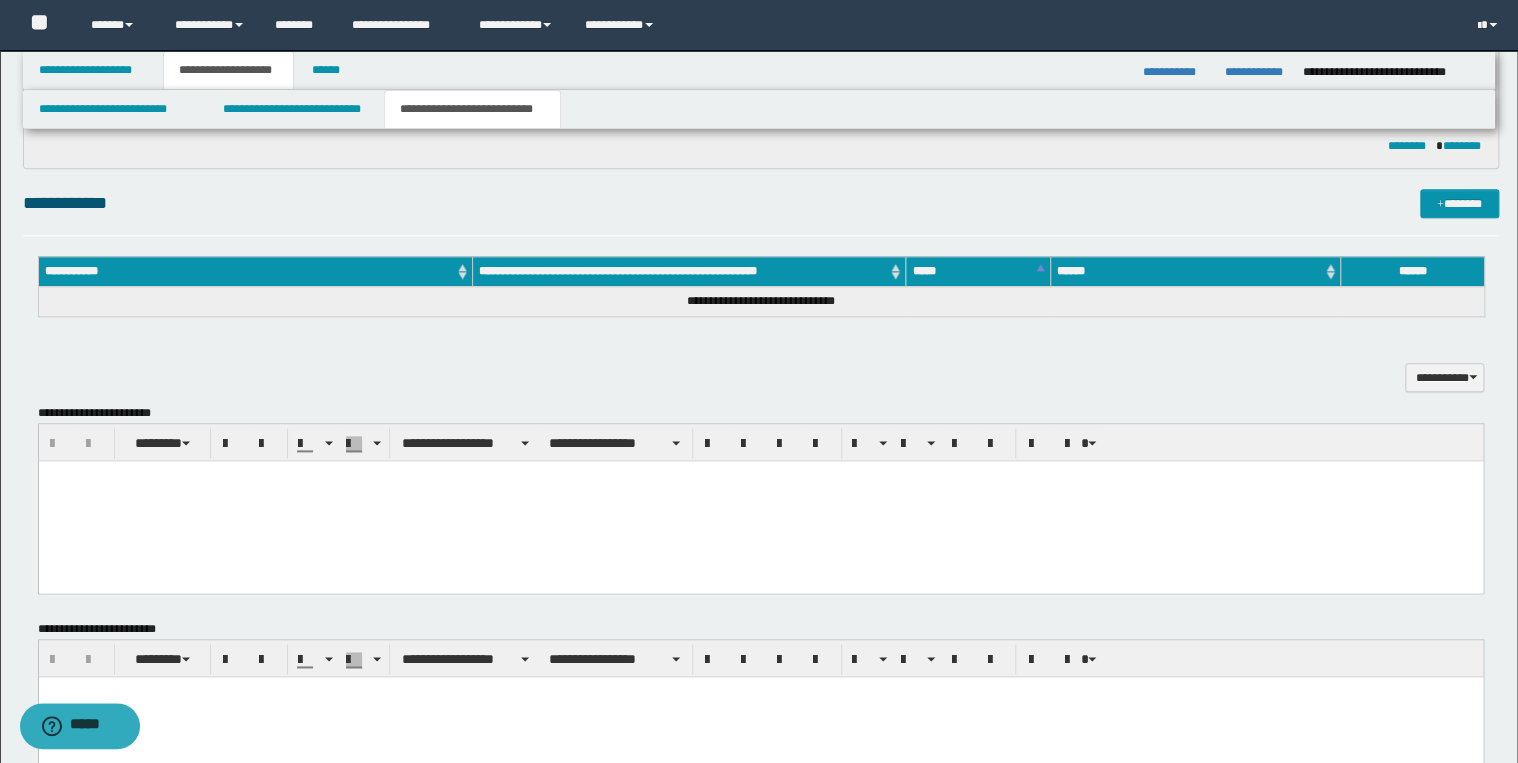scroll, scrollTop: 991, scrollLeft: 0, axis: vertical 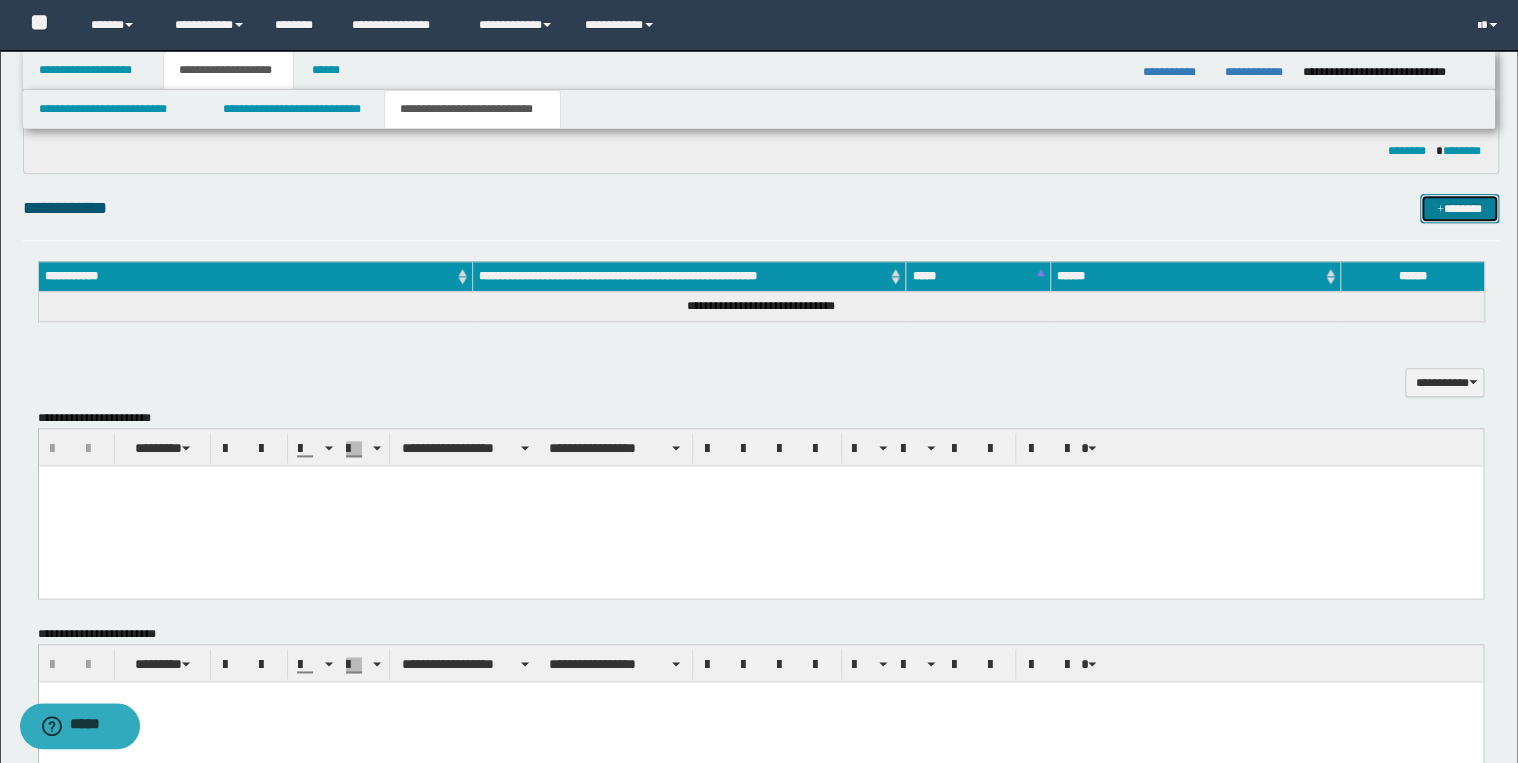 click on "*******" at bounding box center (1459, 209) 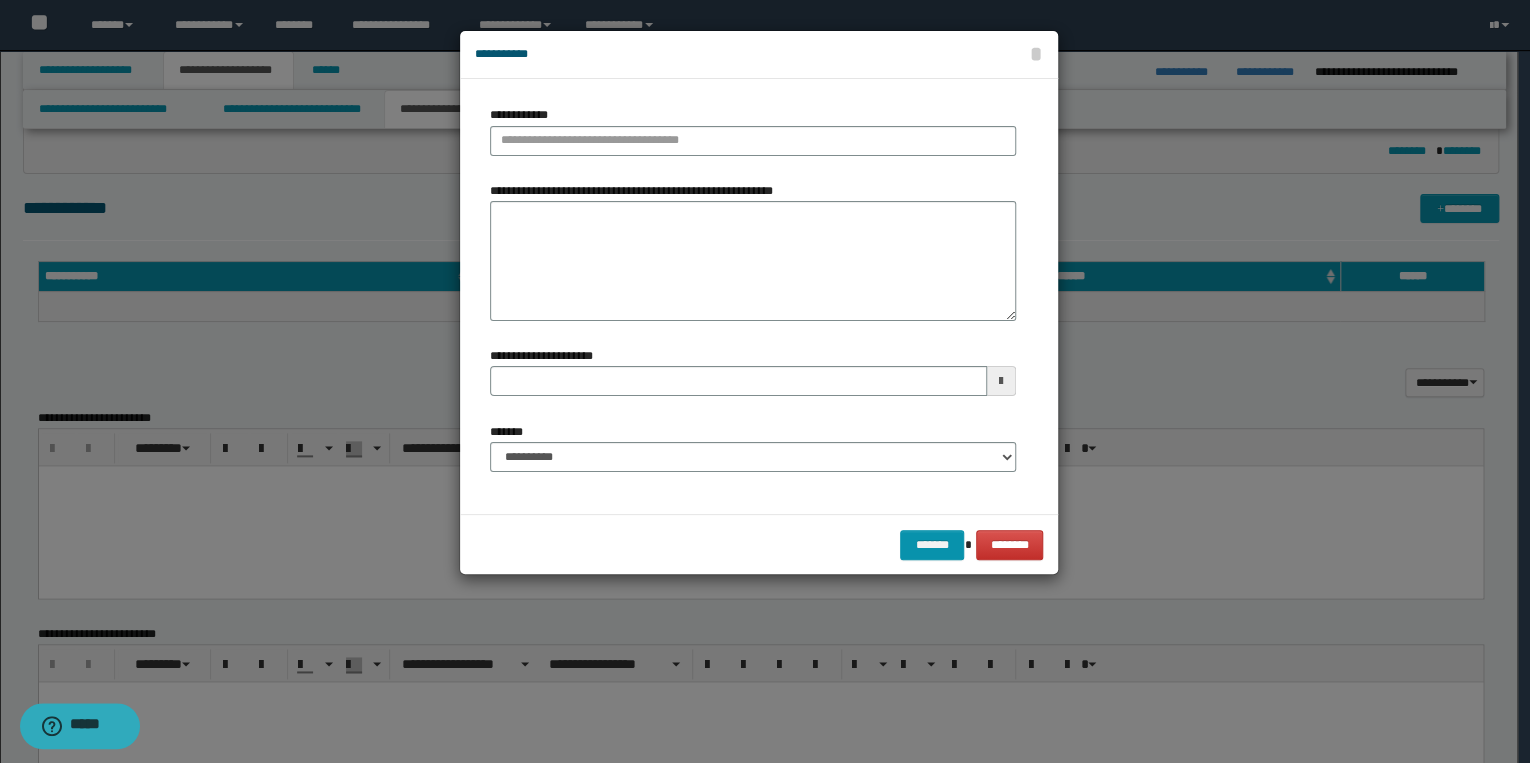 type 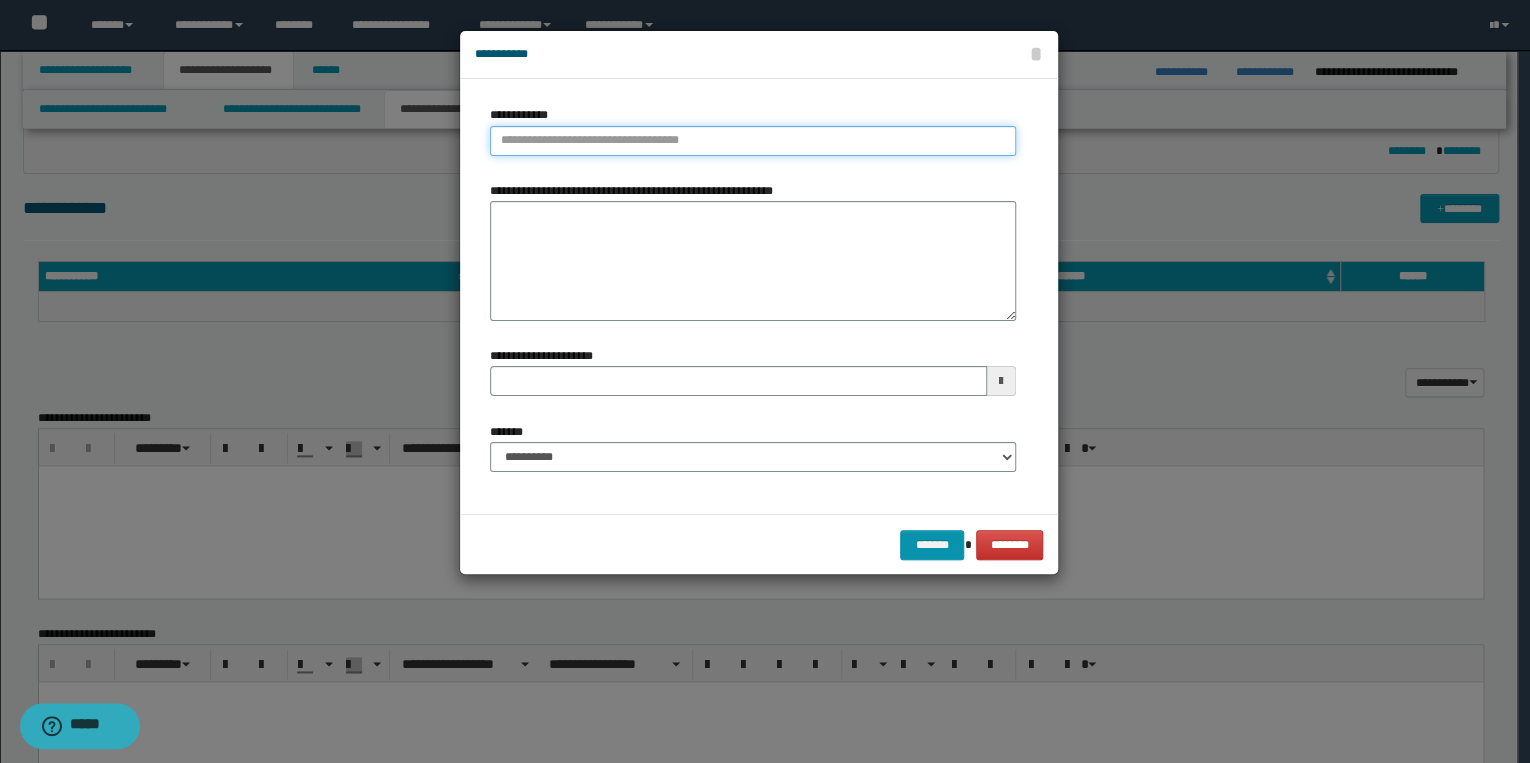 click on "**********" at bounding box center [753, 141] 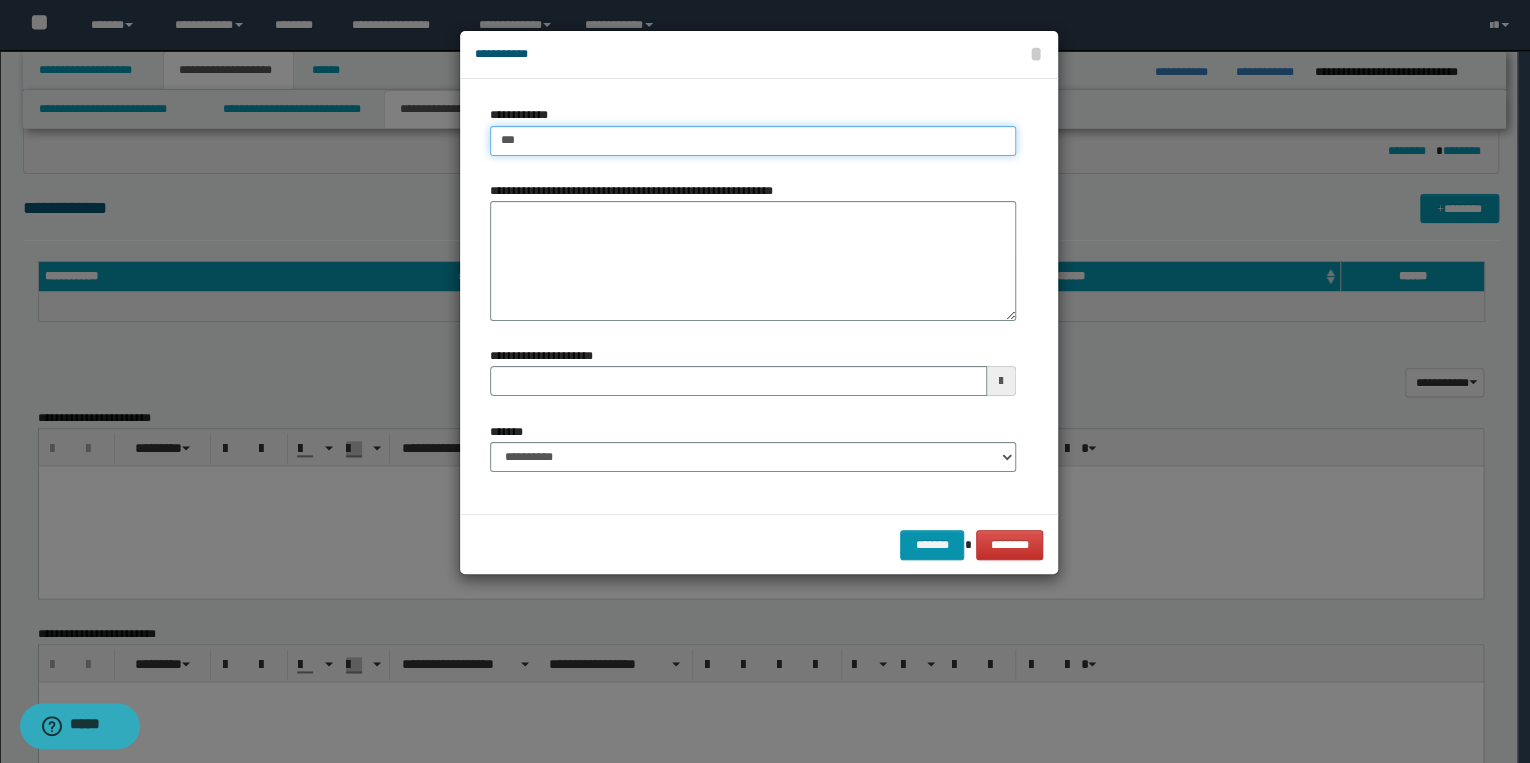type on "****" 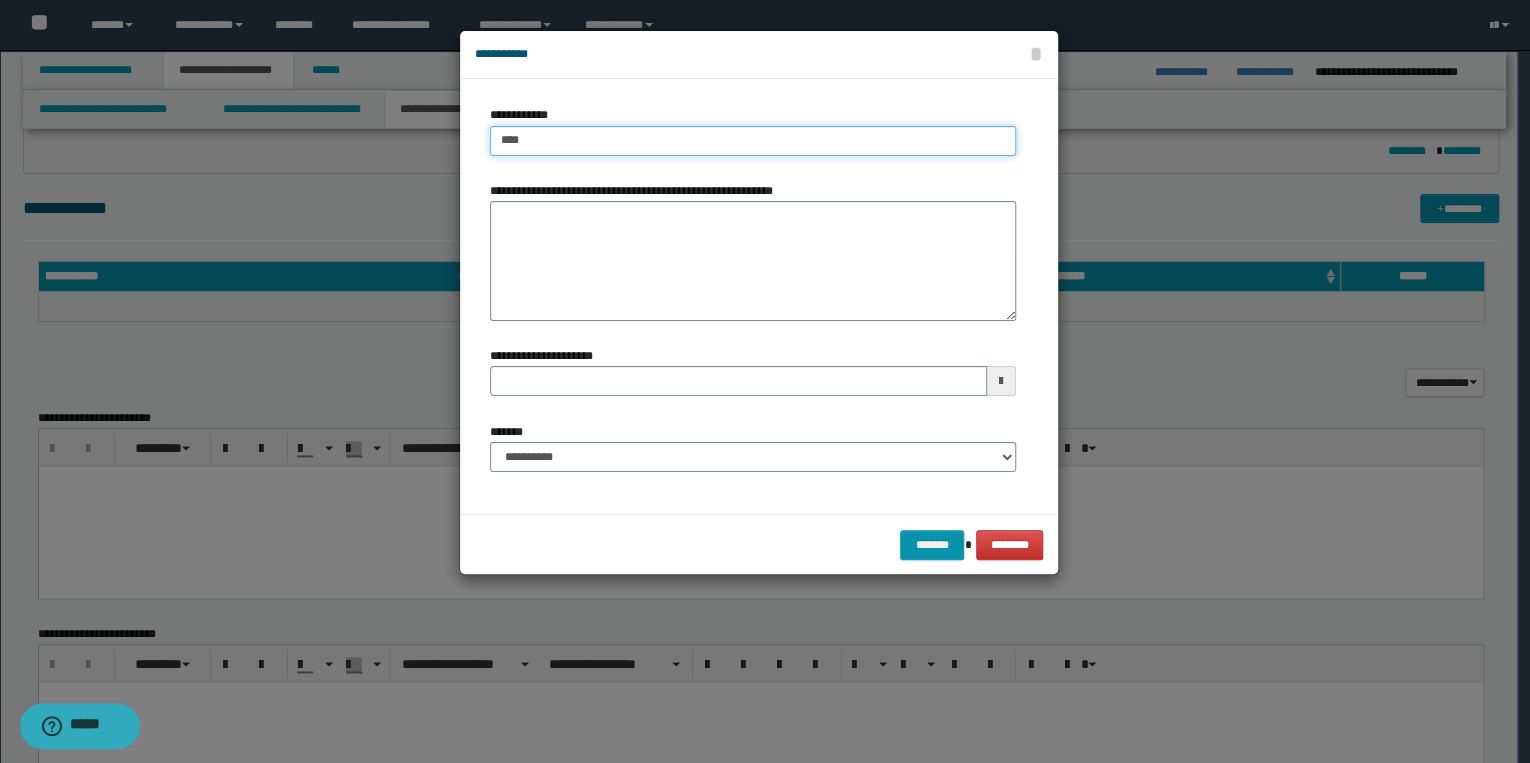 type on "****" 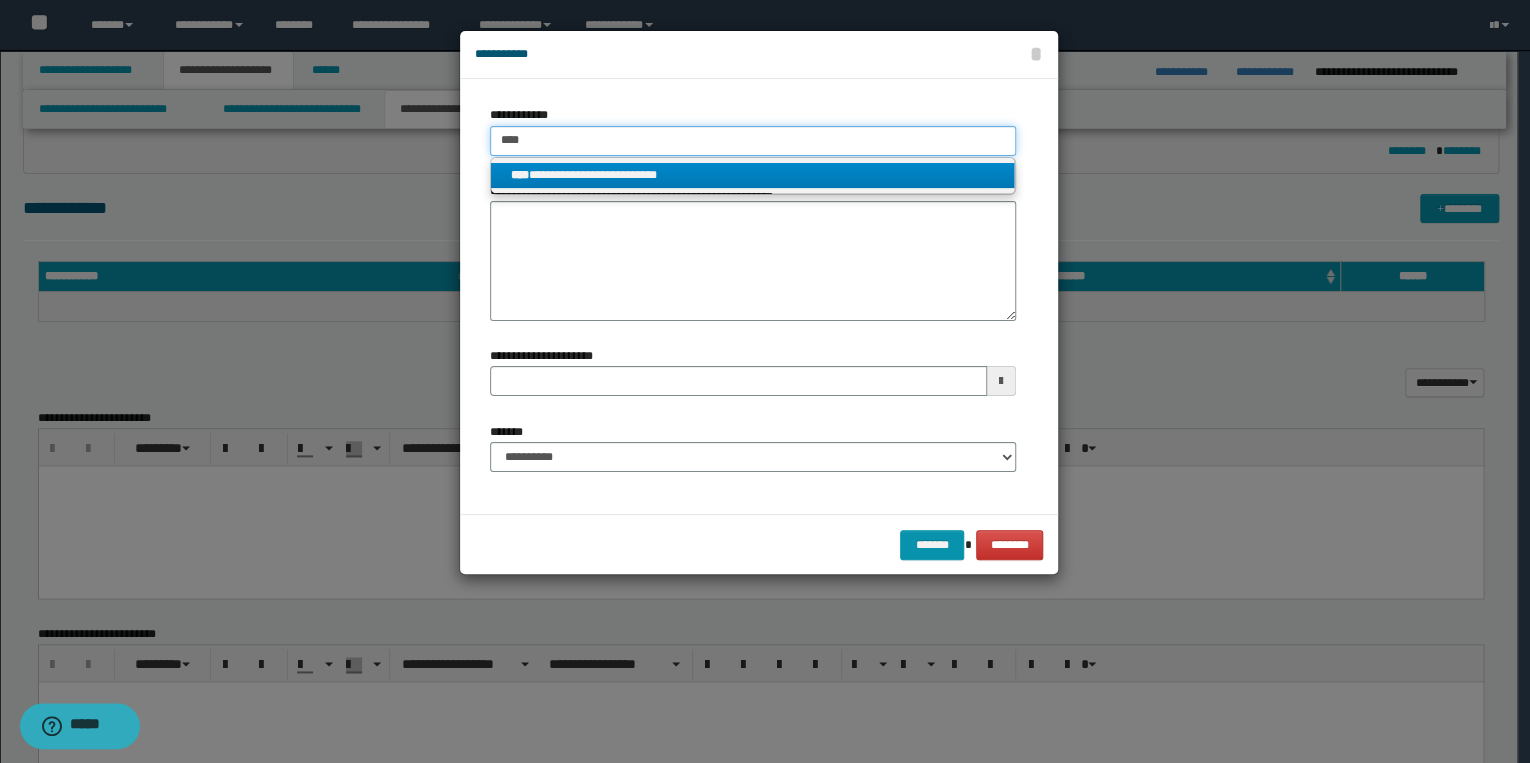 type on "****" 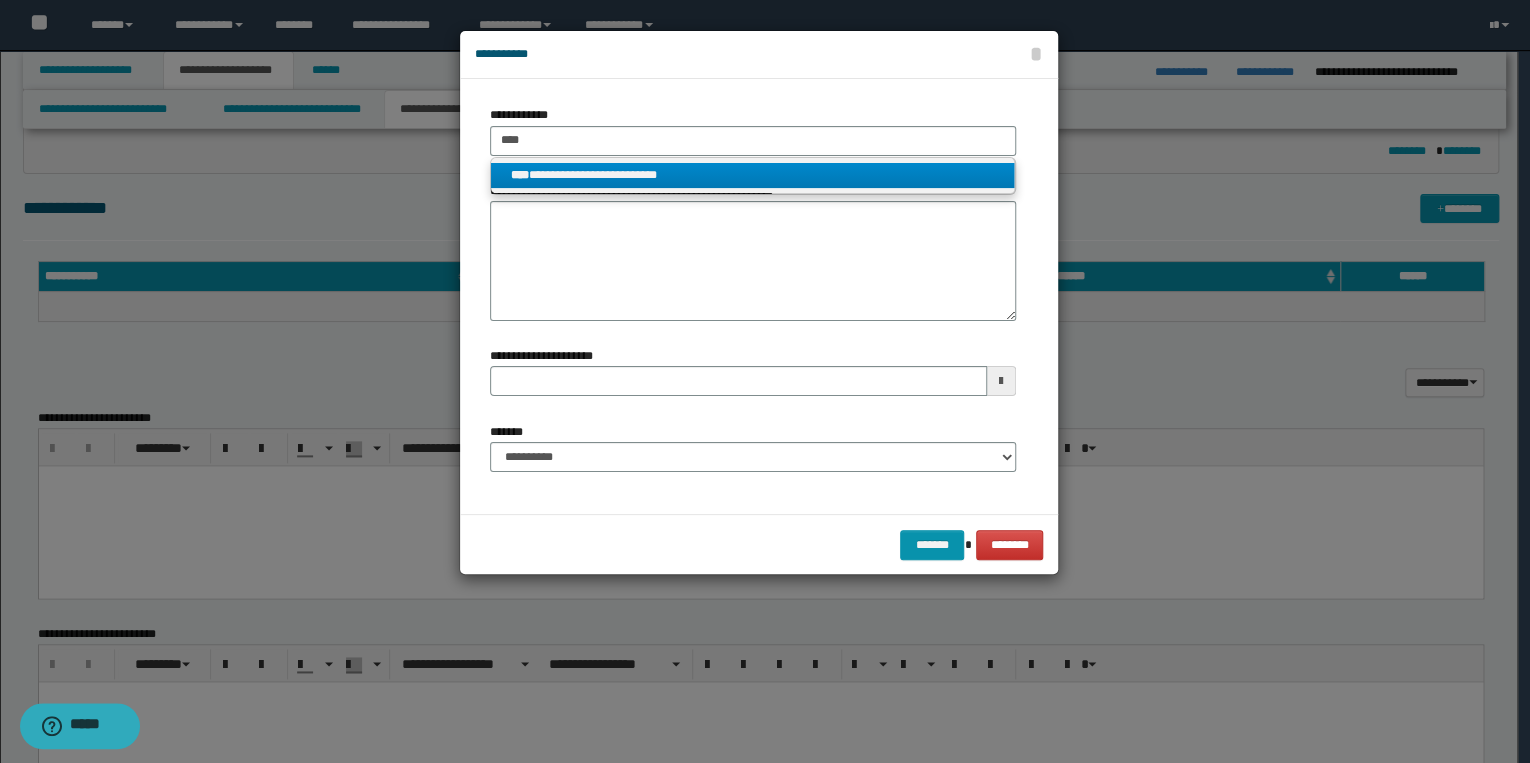 click on "**********" at bounding box center [753, 175] 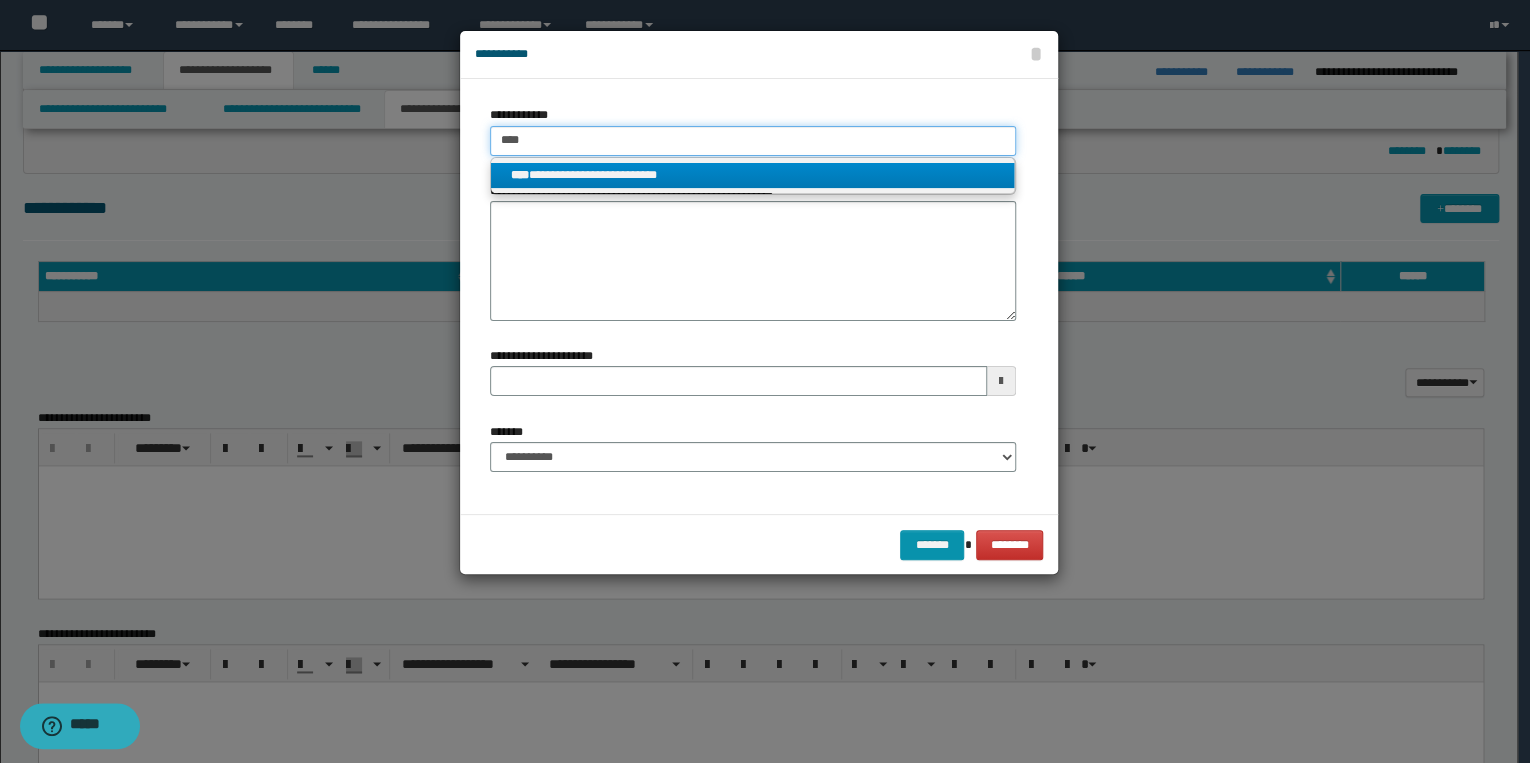 type 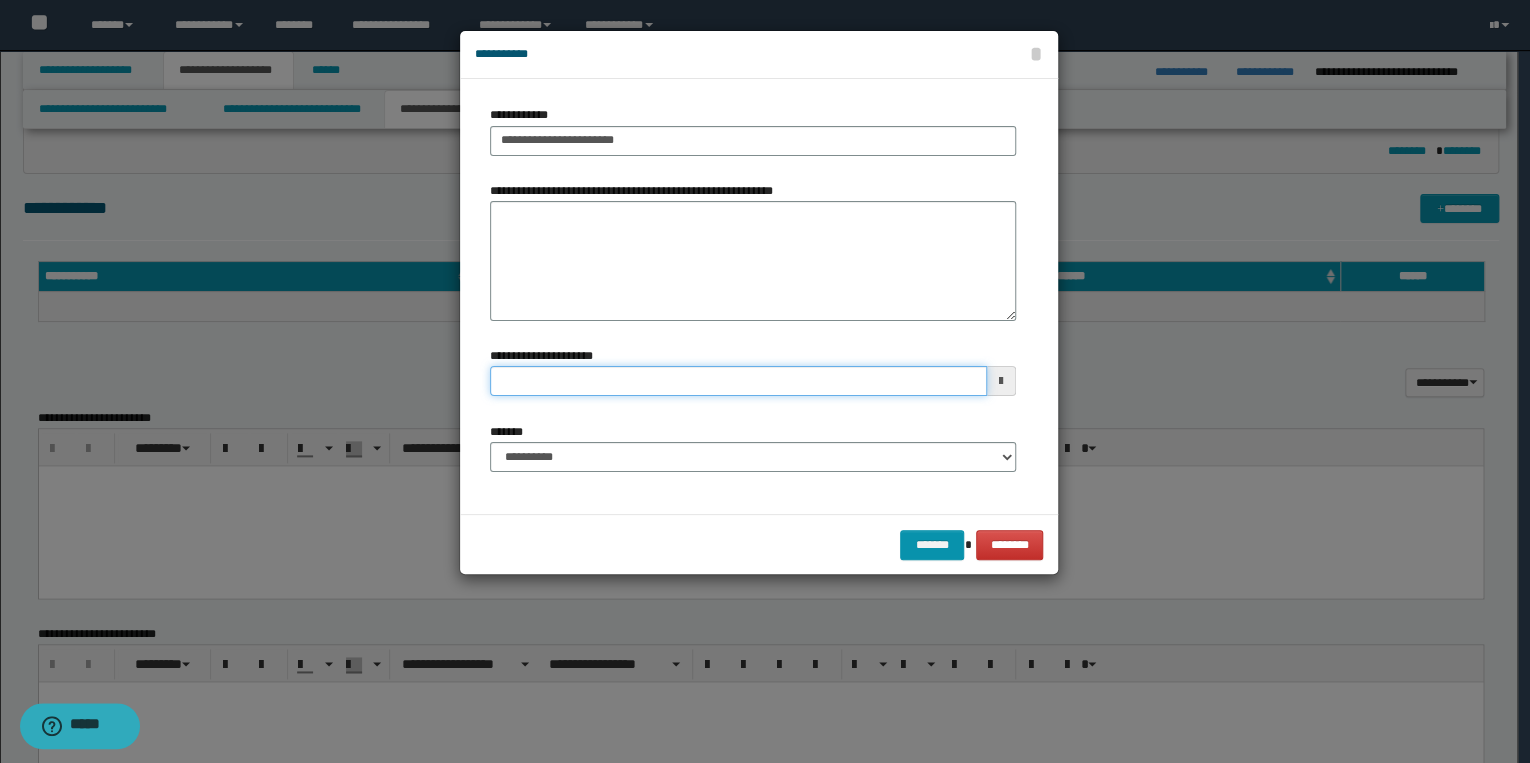 click on "**********" at bounding box center (738, 381) 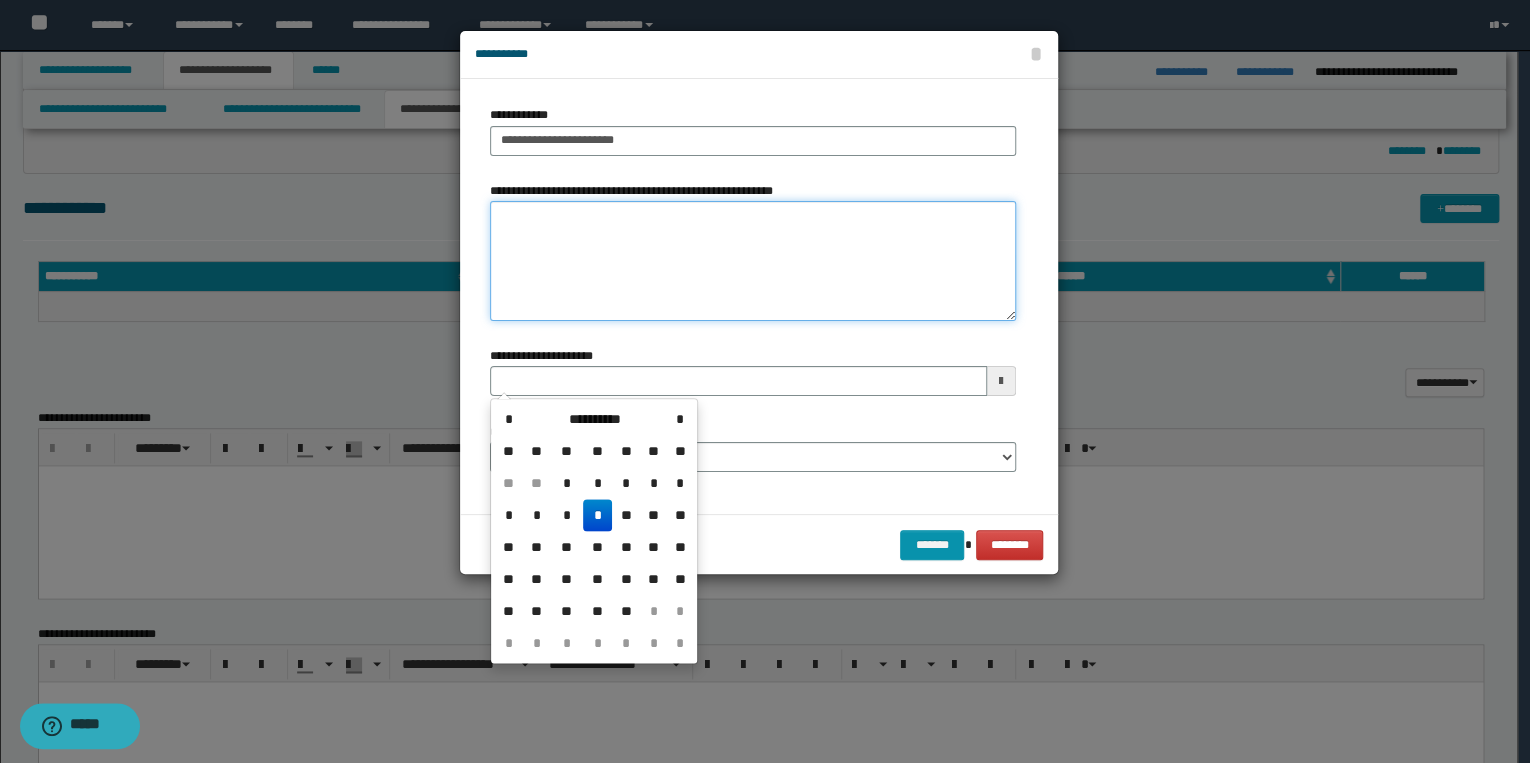 type 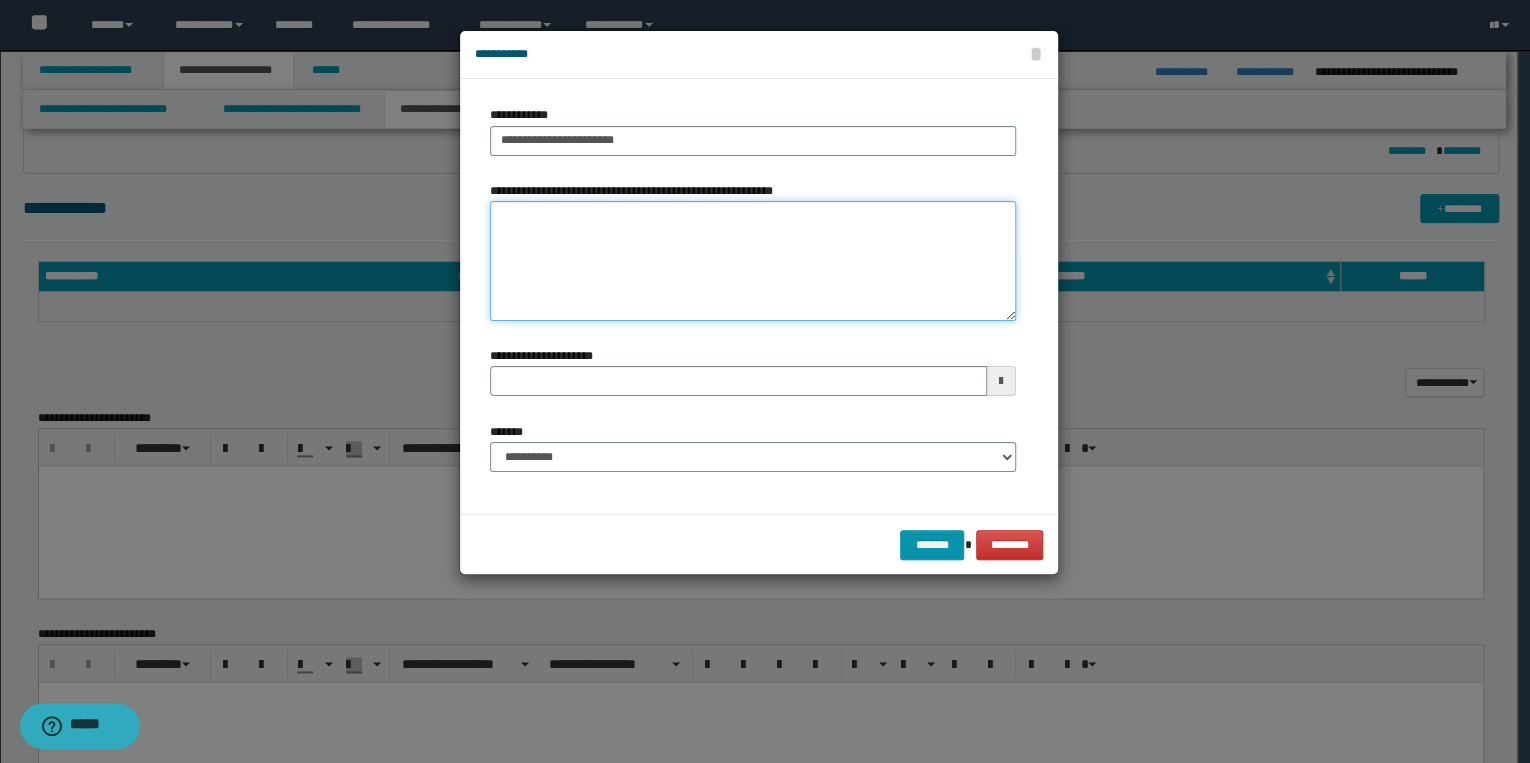 click on "**********" at bounding box center [753, 261] 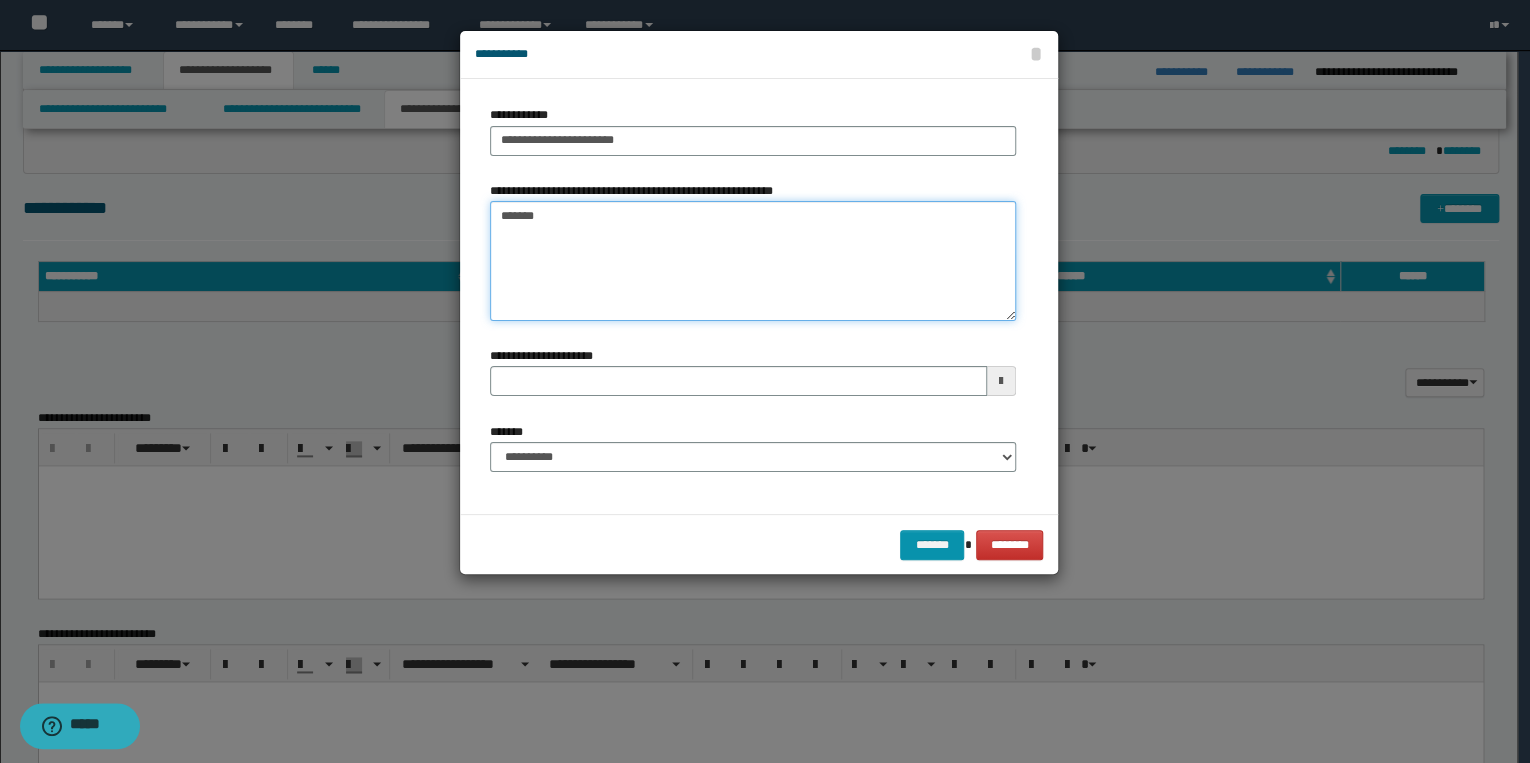 type on "*******" 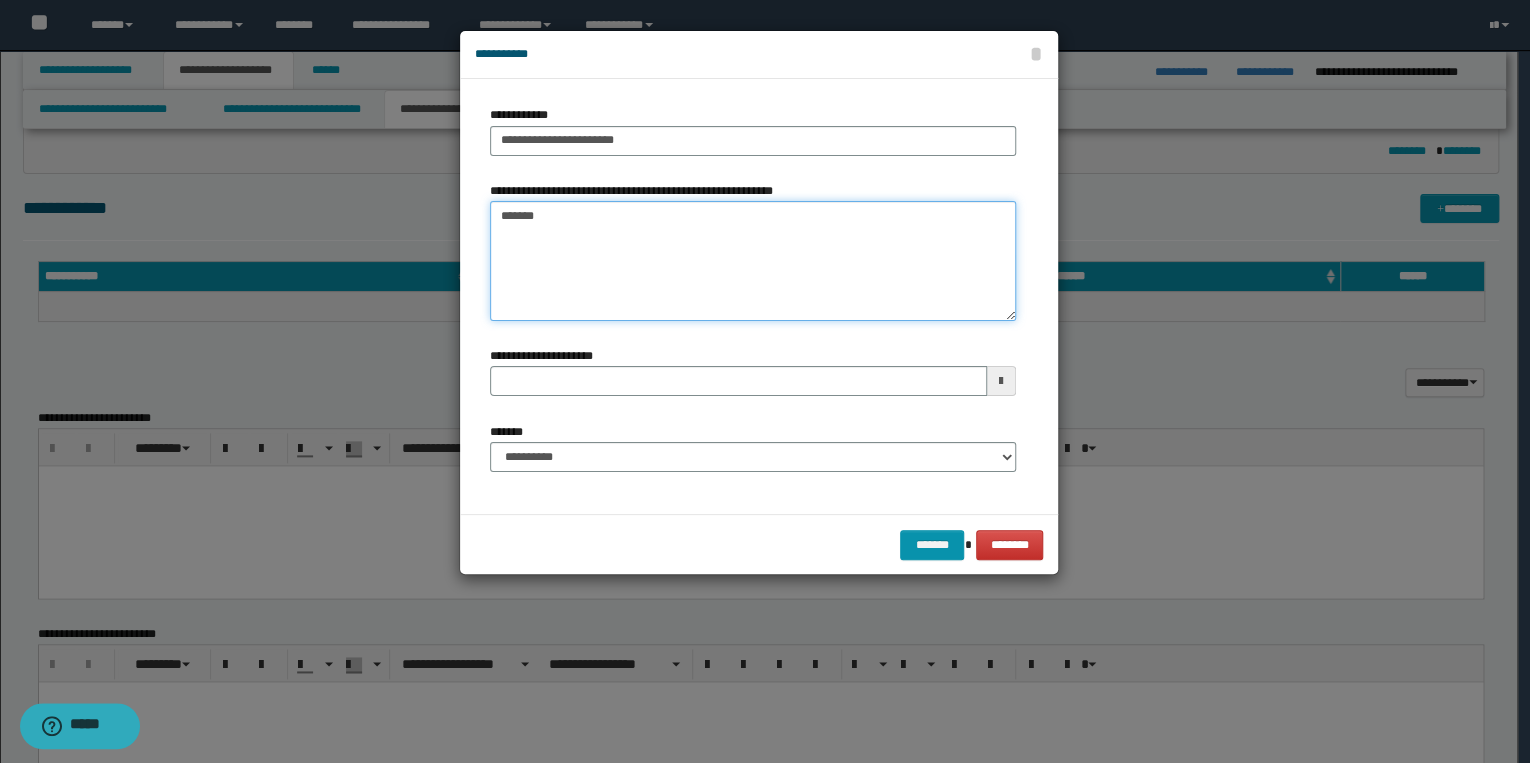 type 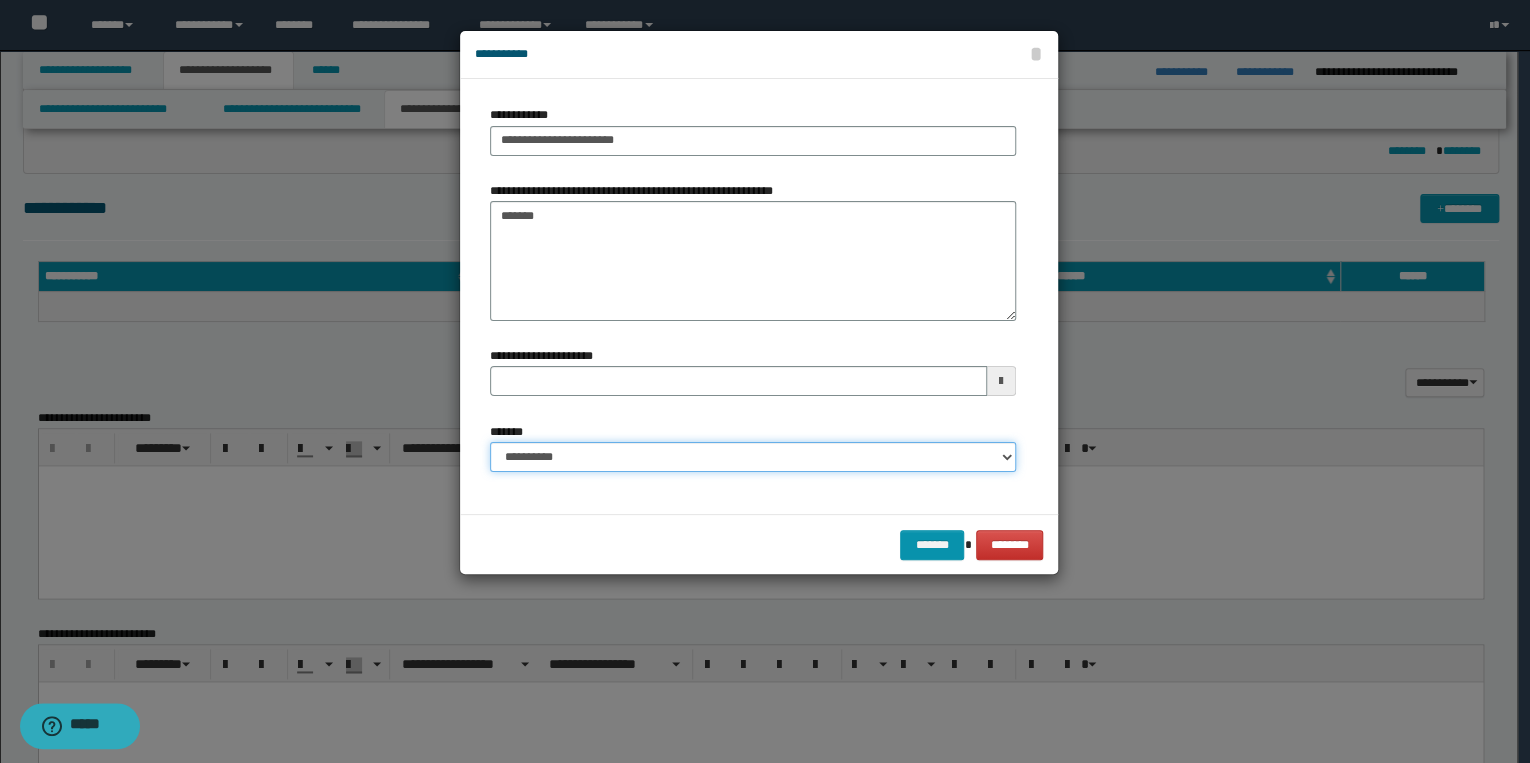 click on "**********" at bounding box center (753, 457) 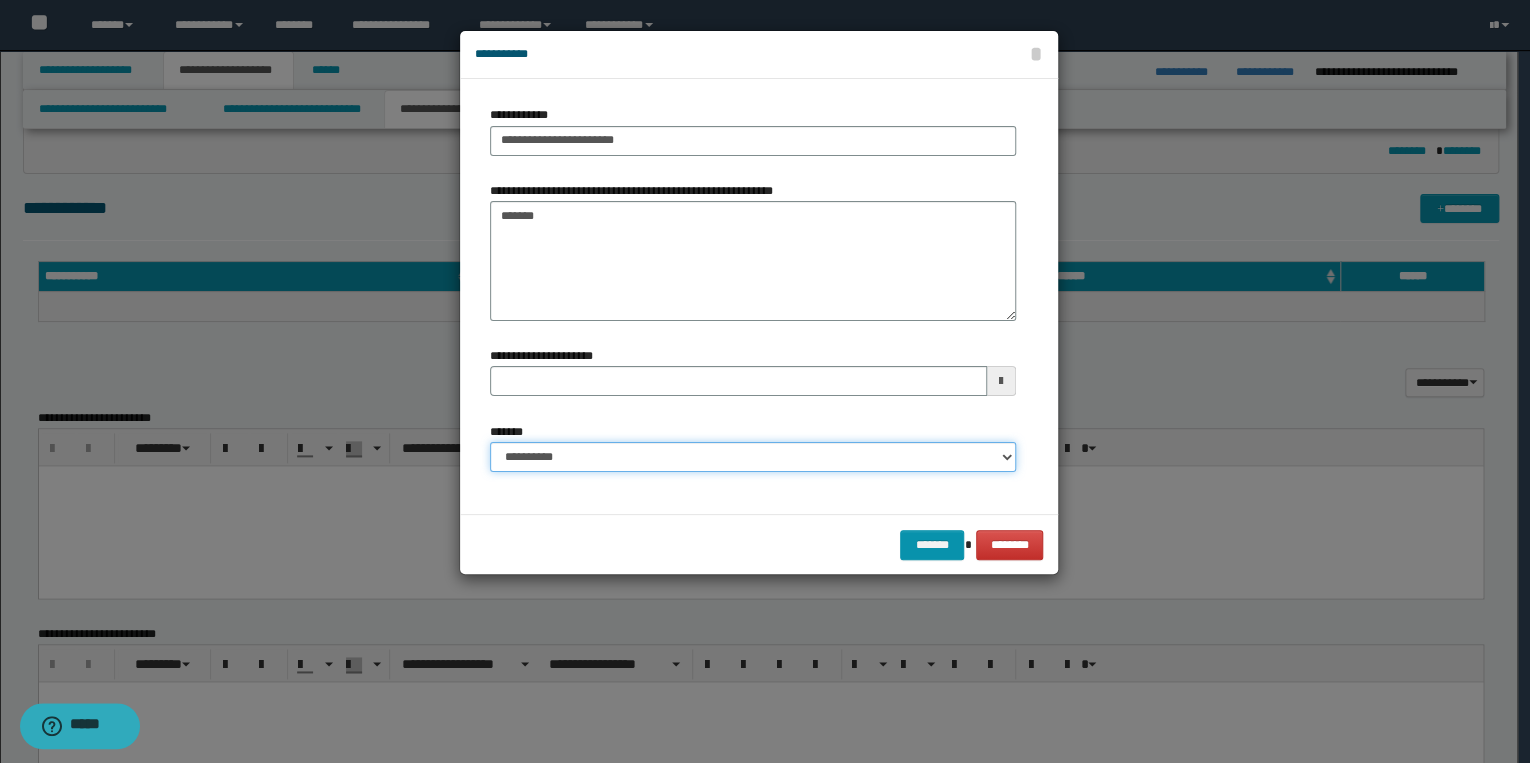 select on "*" 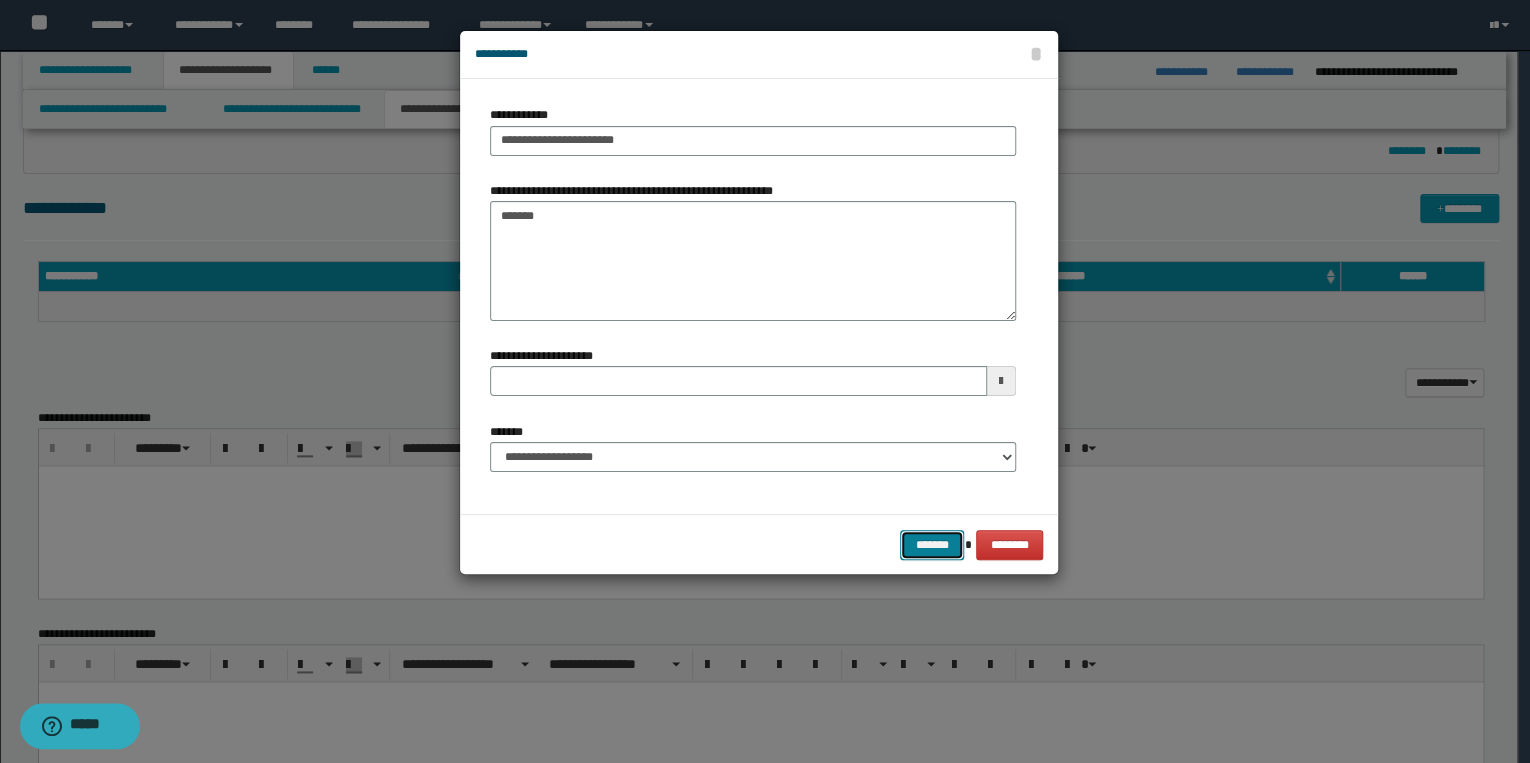 click on "*******" at bounding box center (932, 545) 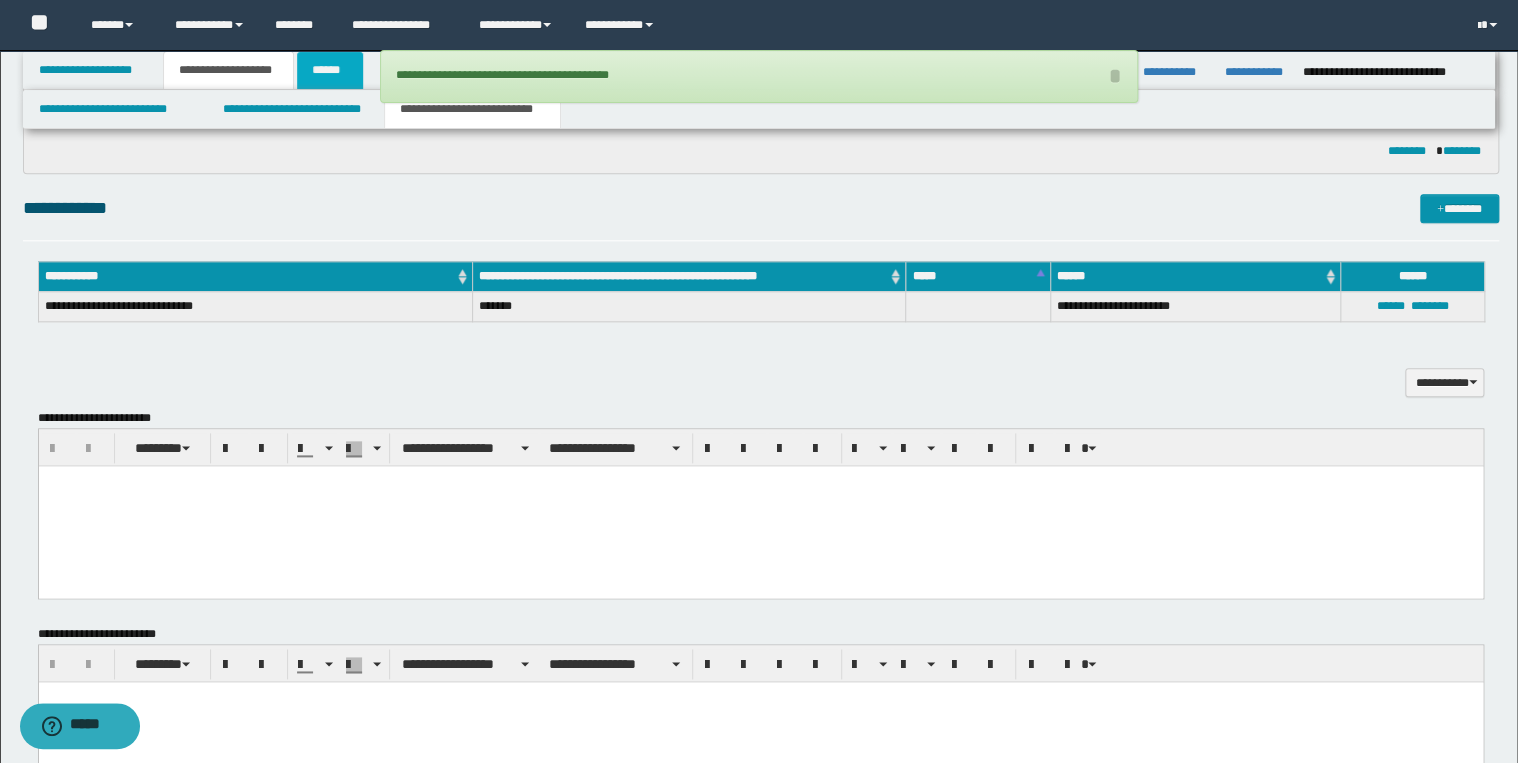 click on "******" at bounding box center (330, 70) 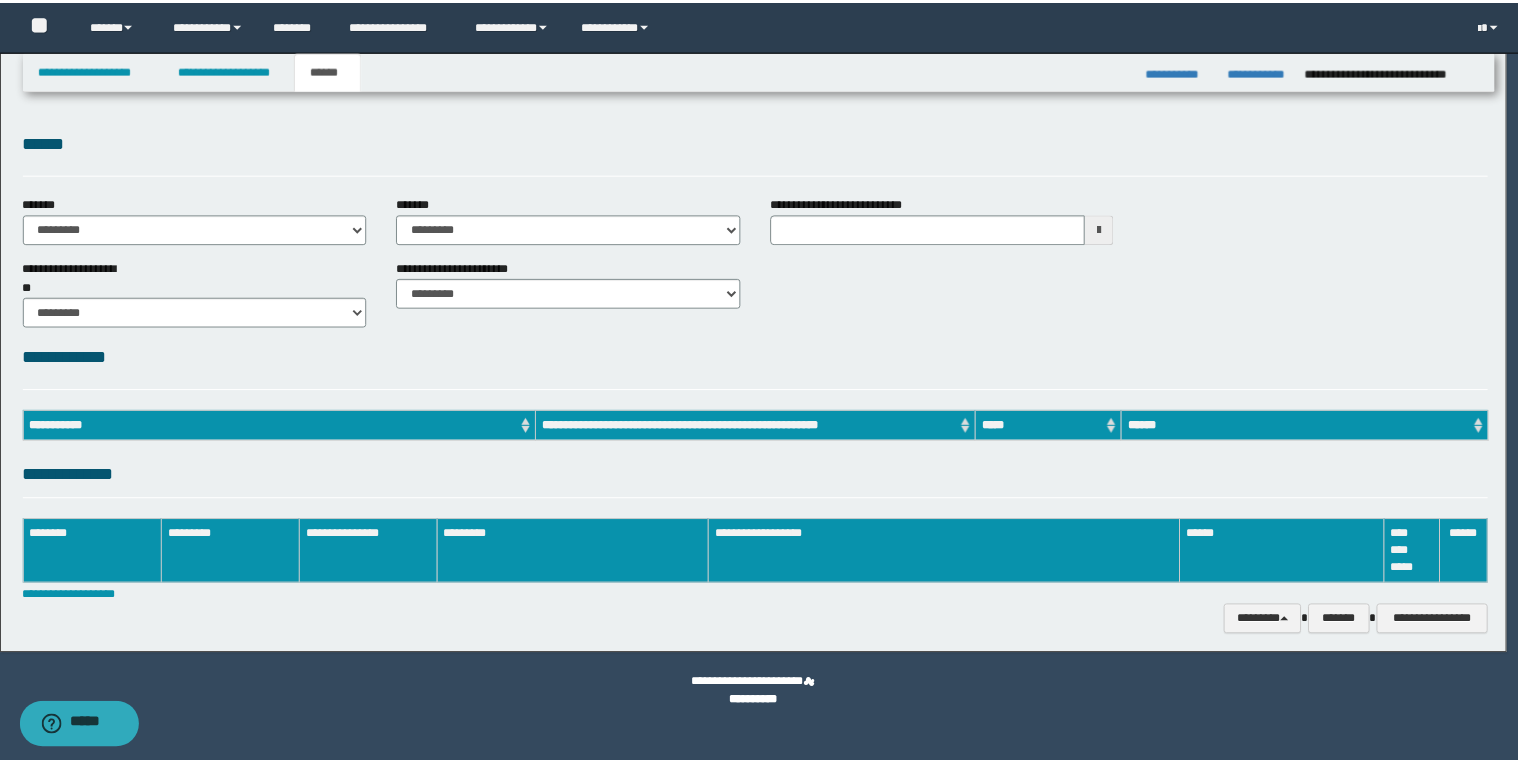 scroll, scrollTop: 0, scrollLeft: 0, axis: both 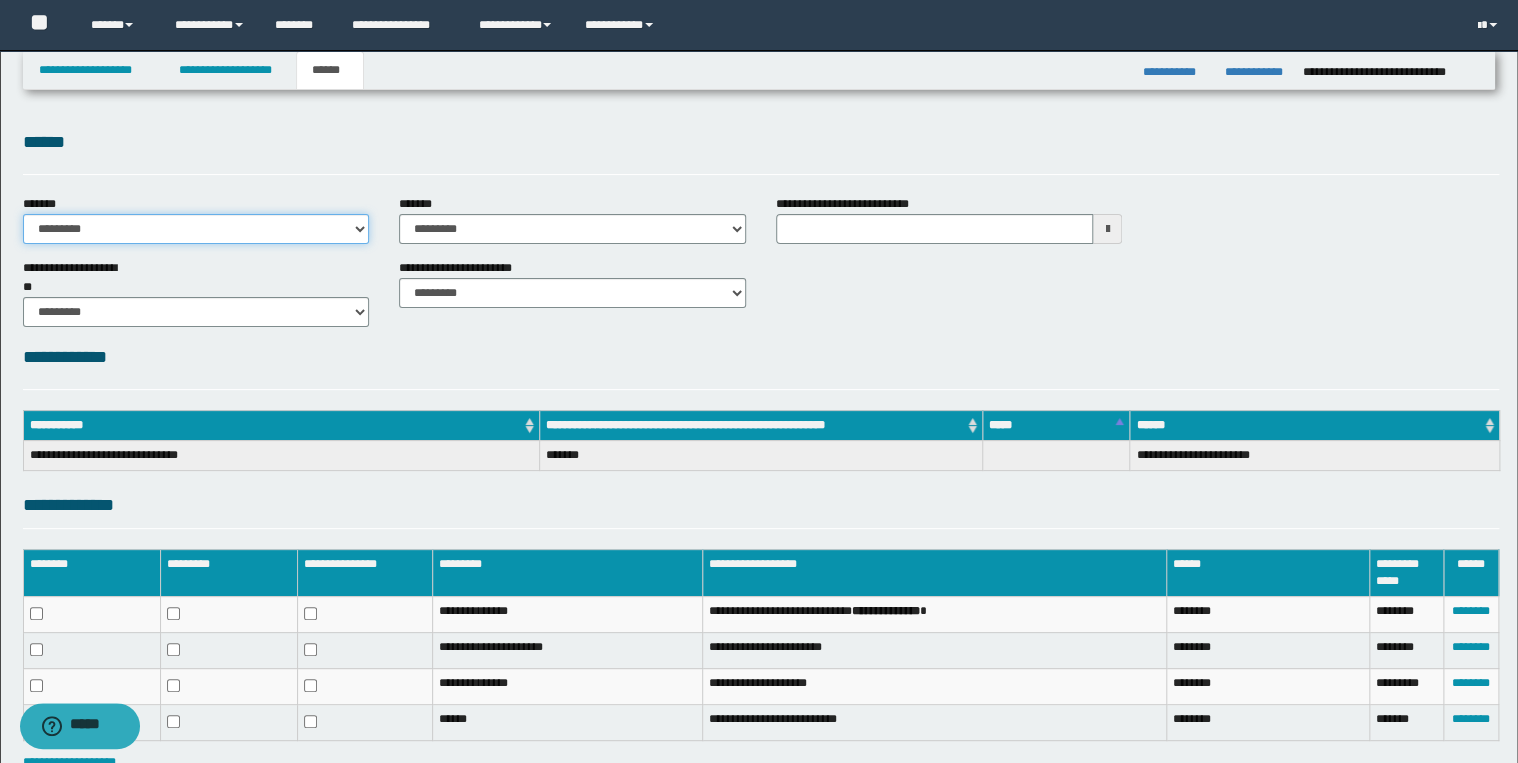 click on "**********" at bounding box center (196, 229) 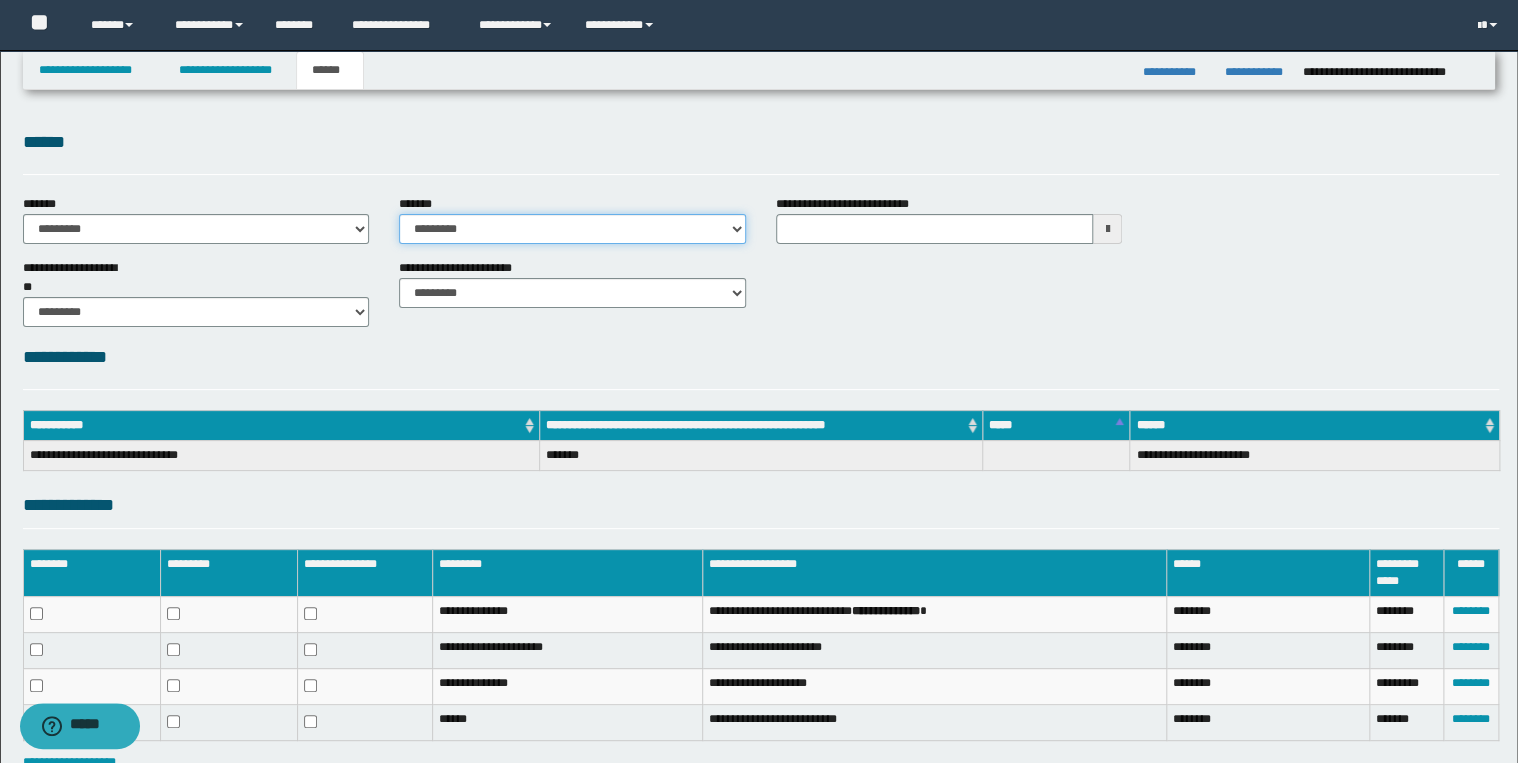 click on "**********" at bounding box center (572, 229) 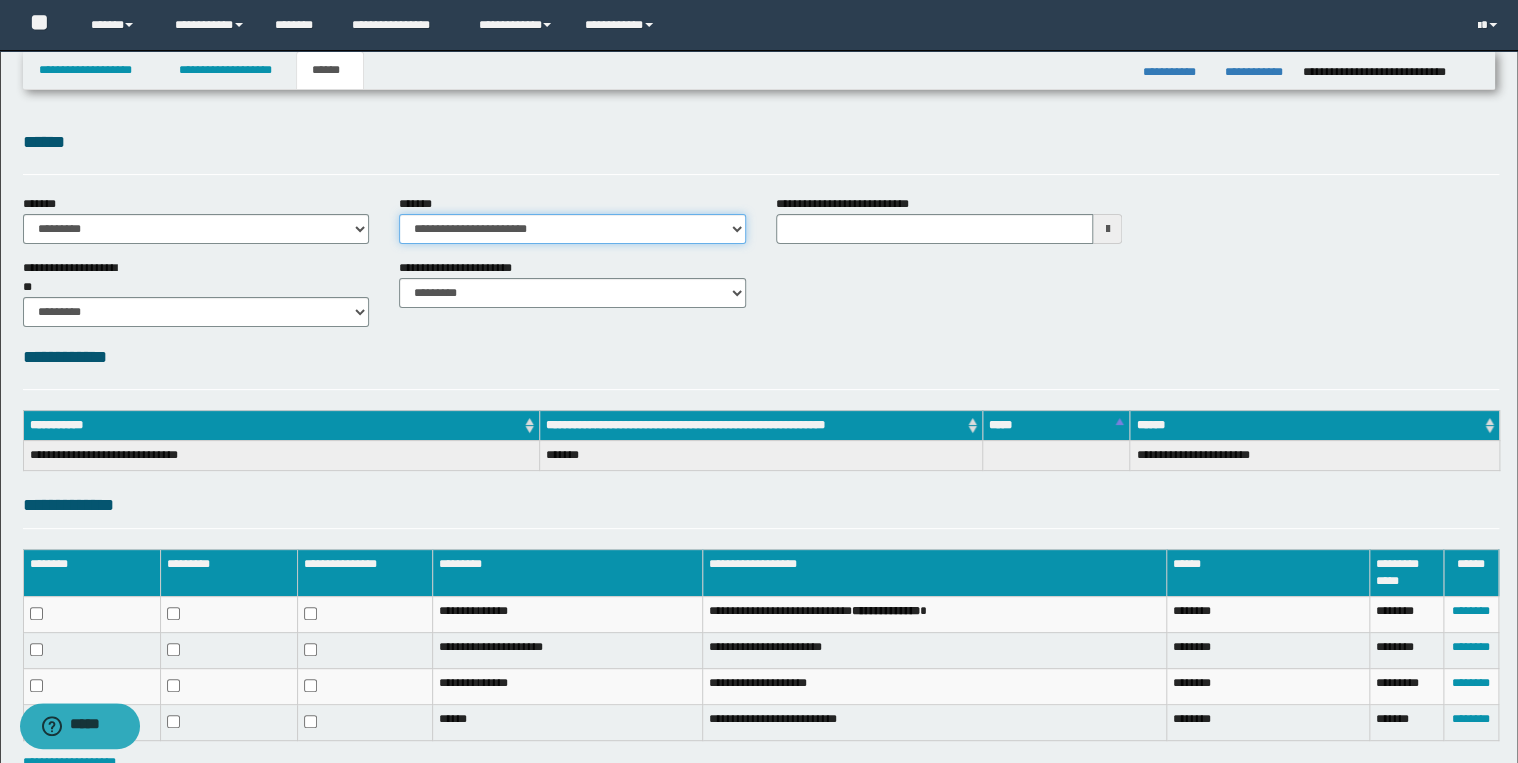 click on "**********" at bounding box center [572, 229] 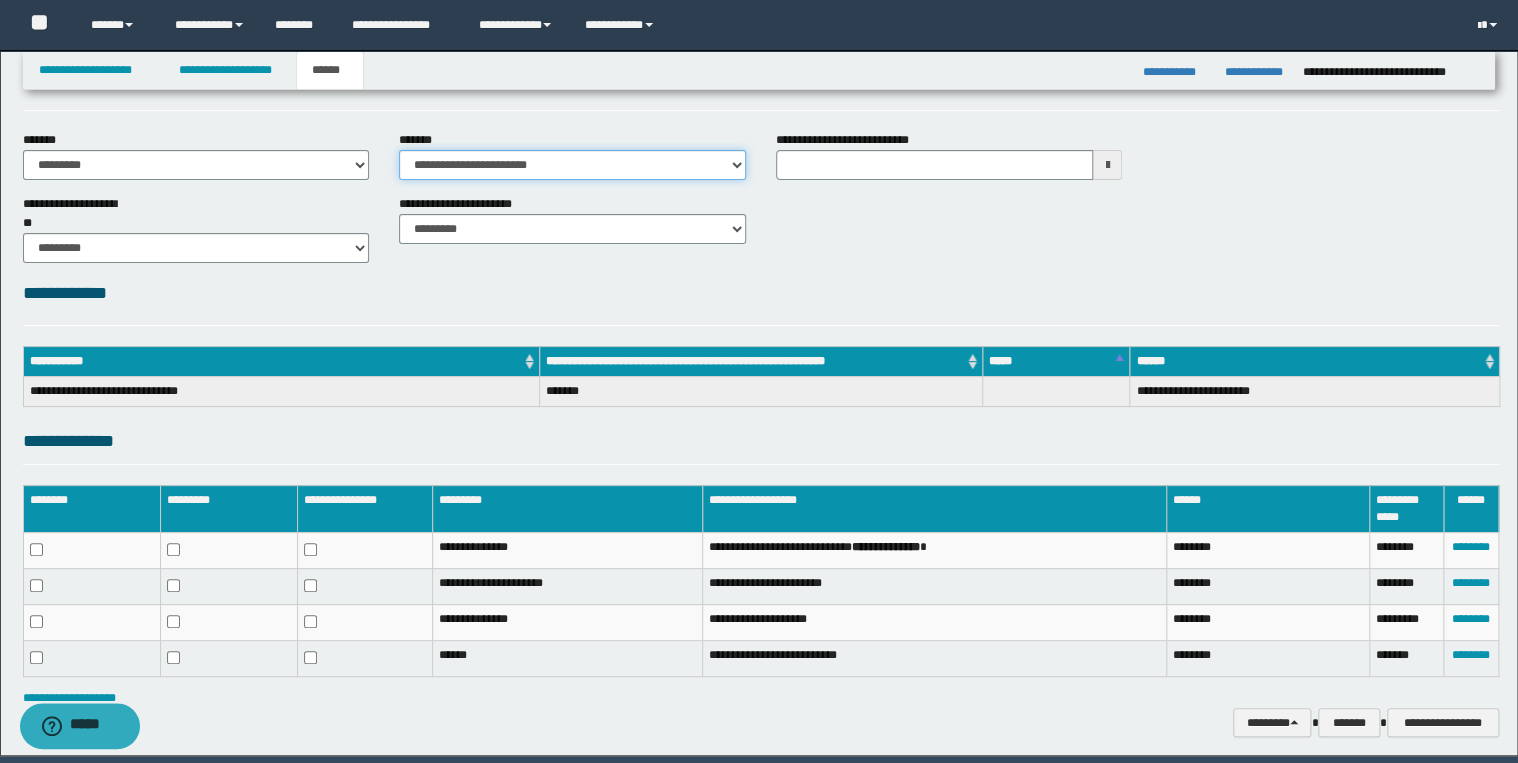 scroll, scrollTop: 0, scrollLeft: 0, axis: both 